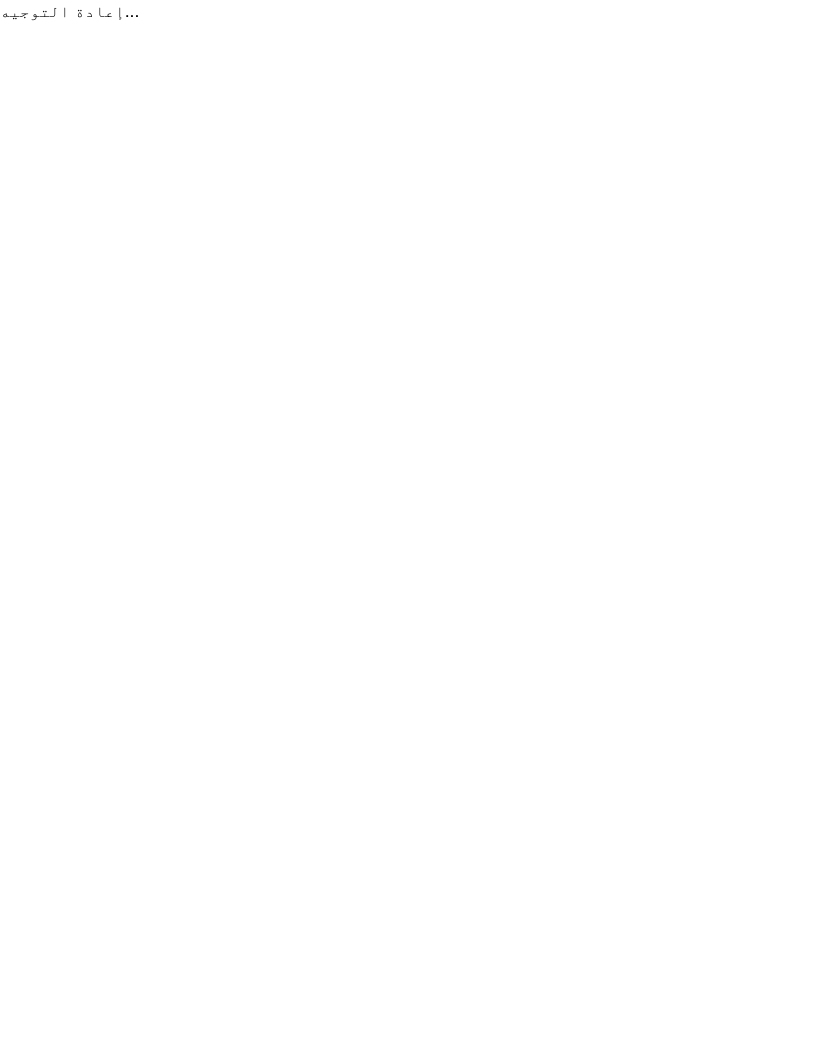 scroll, scrollTop: 0, scrollLeft: 0, axis: both 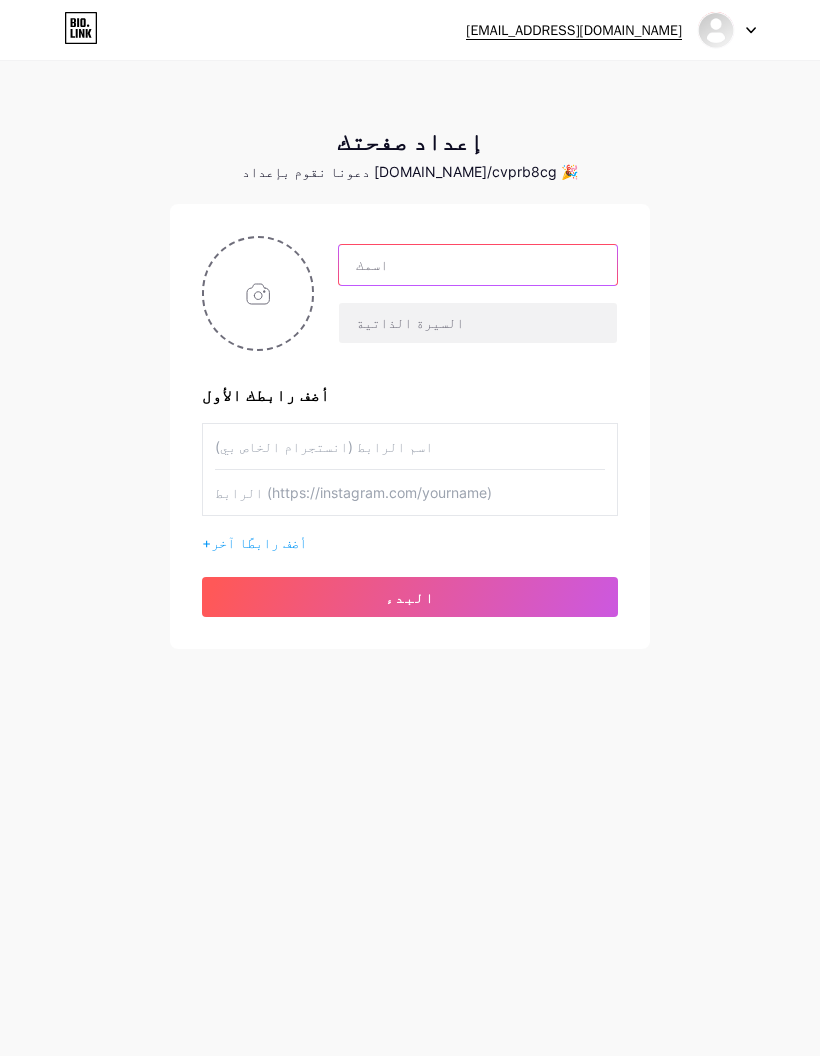 click at bounding box center (478, 265) 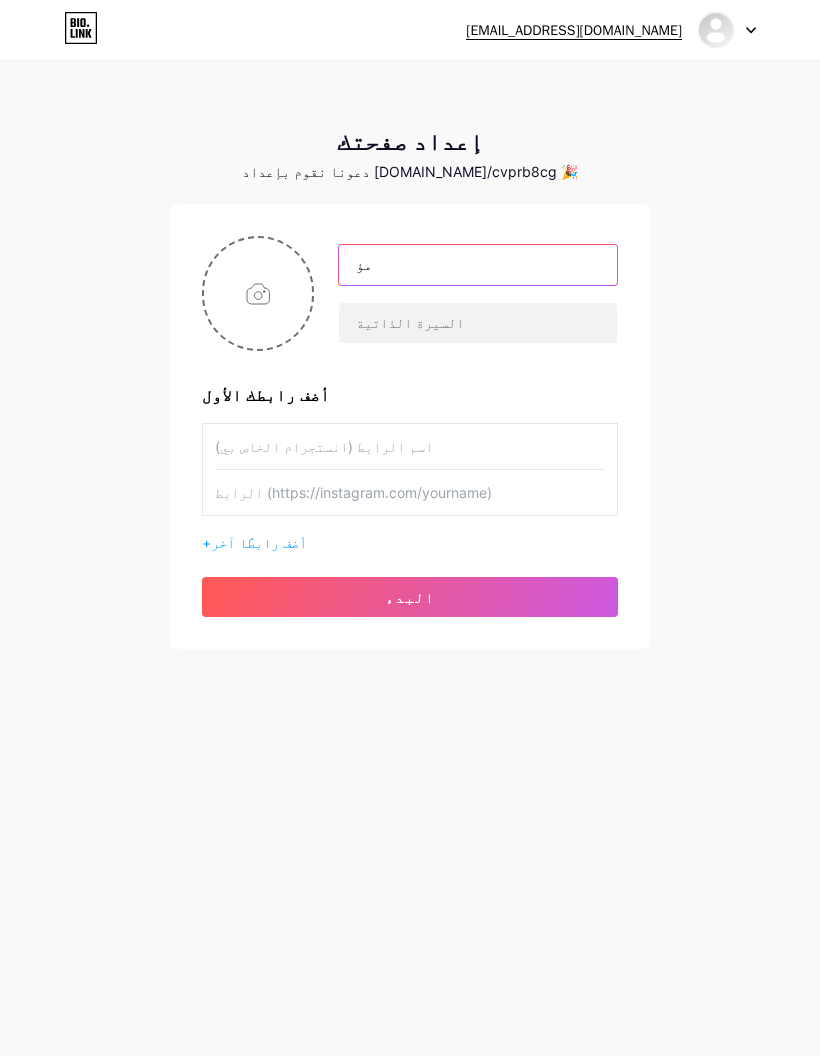type on "م" 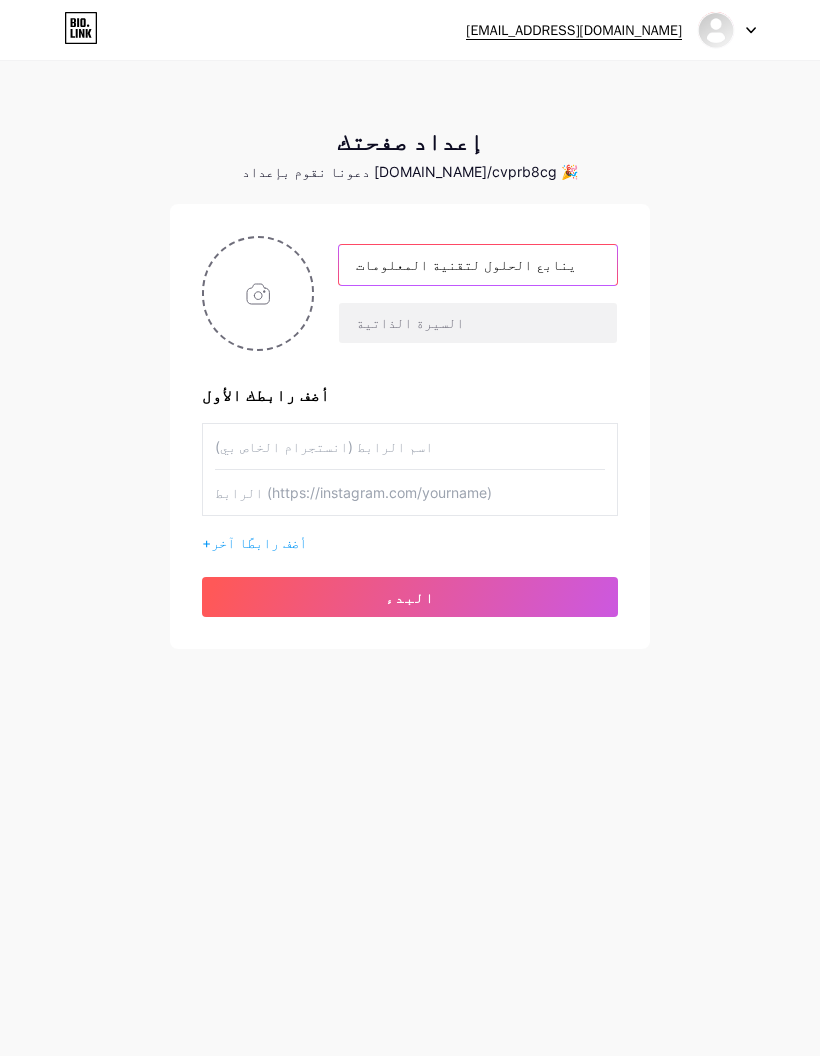type on "ينابع الحلول لتقنية المعلومات" 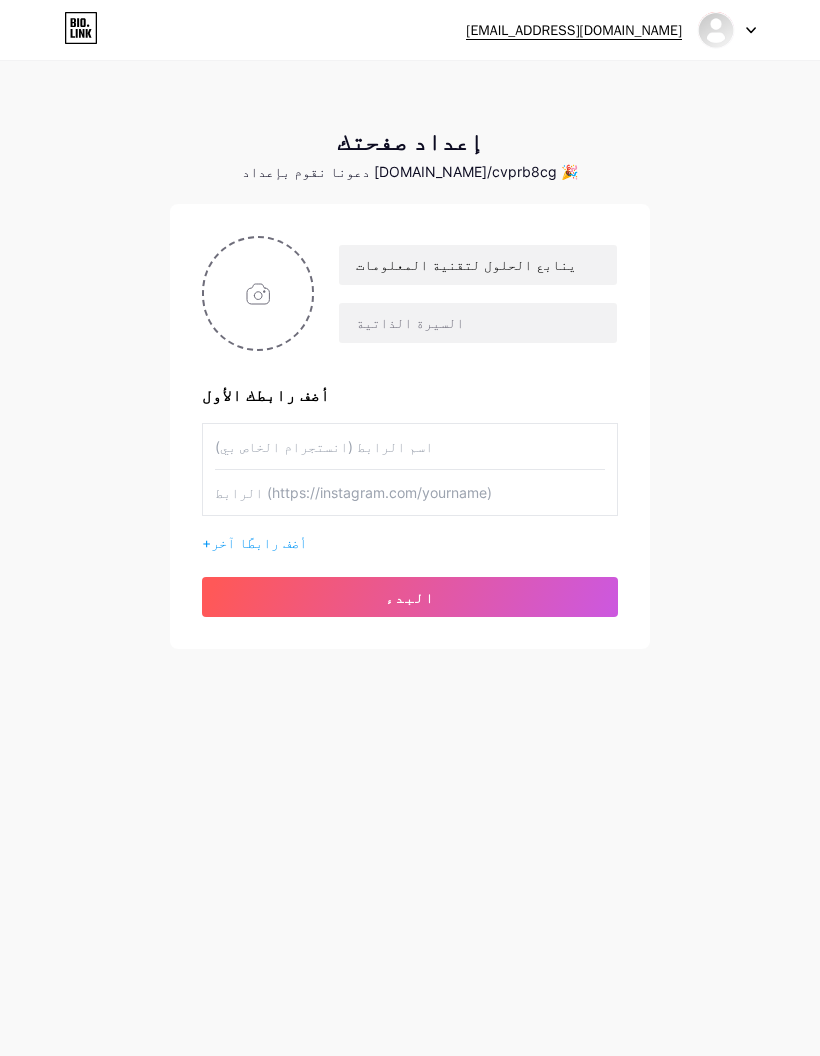 click at bounding box center [478, 323] 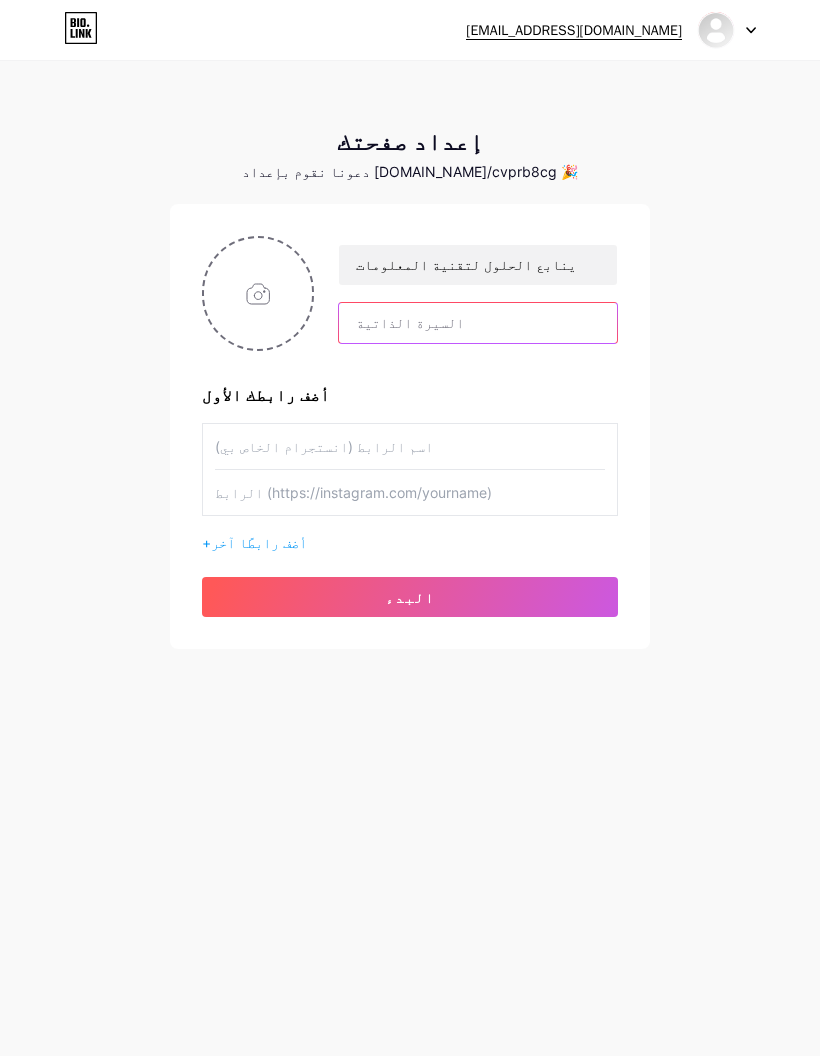 click at bounding box center [478, 323] 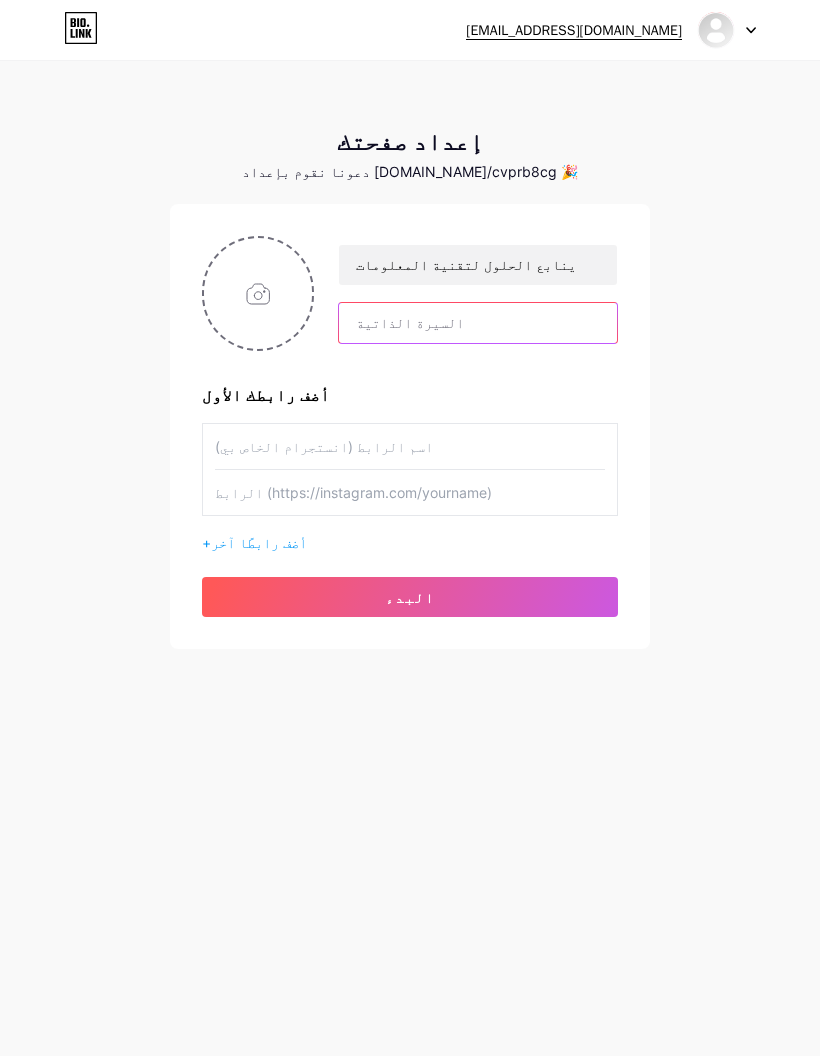 paste on "Solutions Fountins Information" 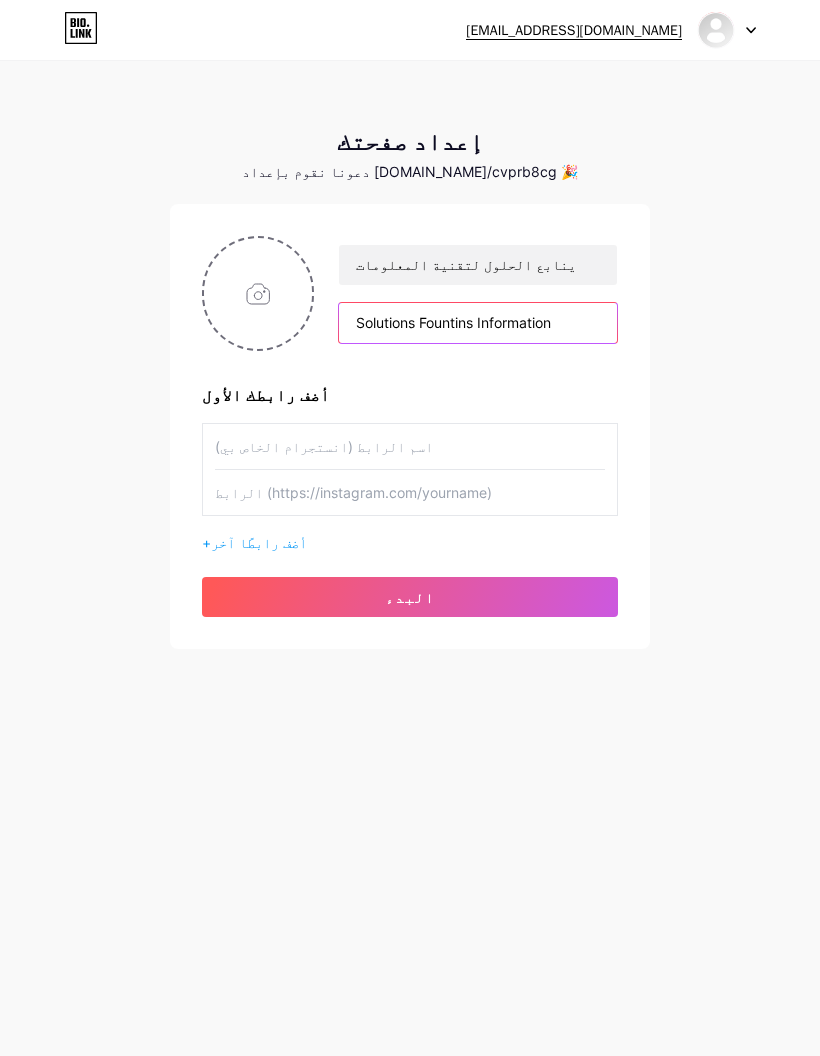 type on "Solutions Fountins Information" 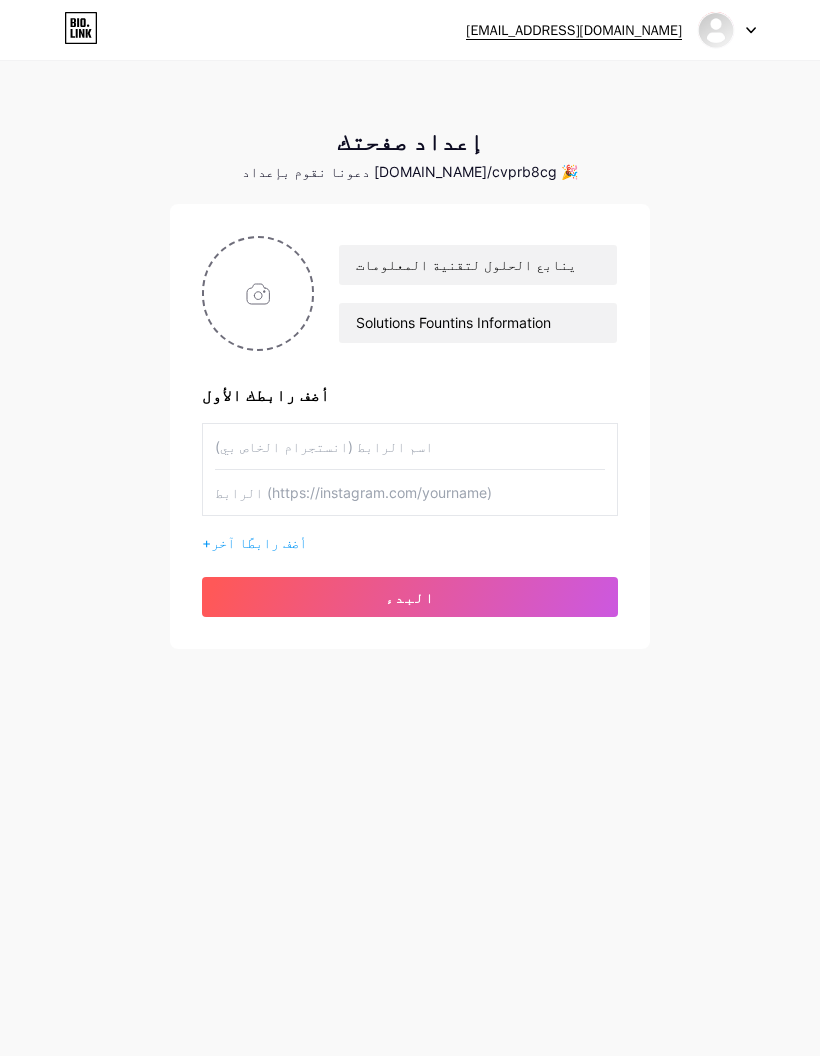 click at bounding box center [410, 492] 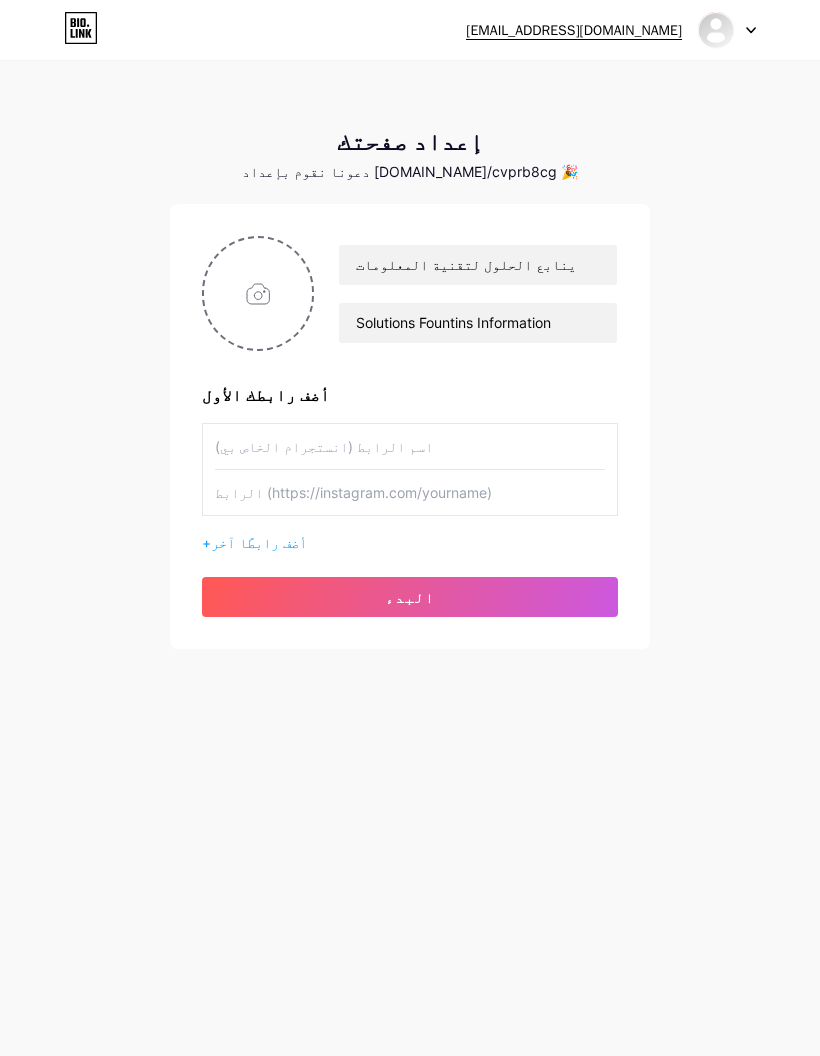 paste on "الموقع الإلكتروني" 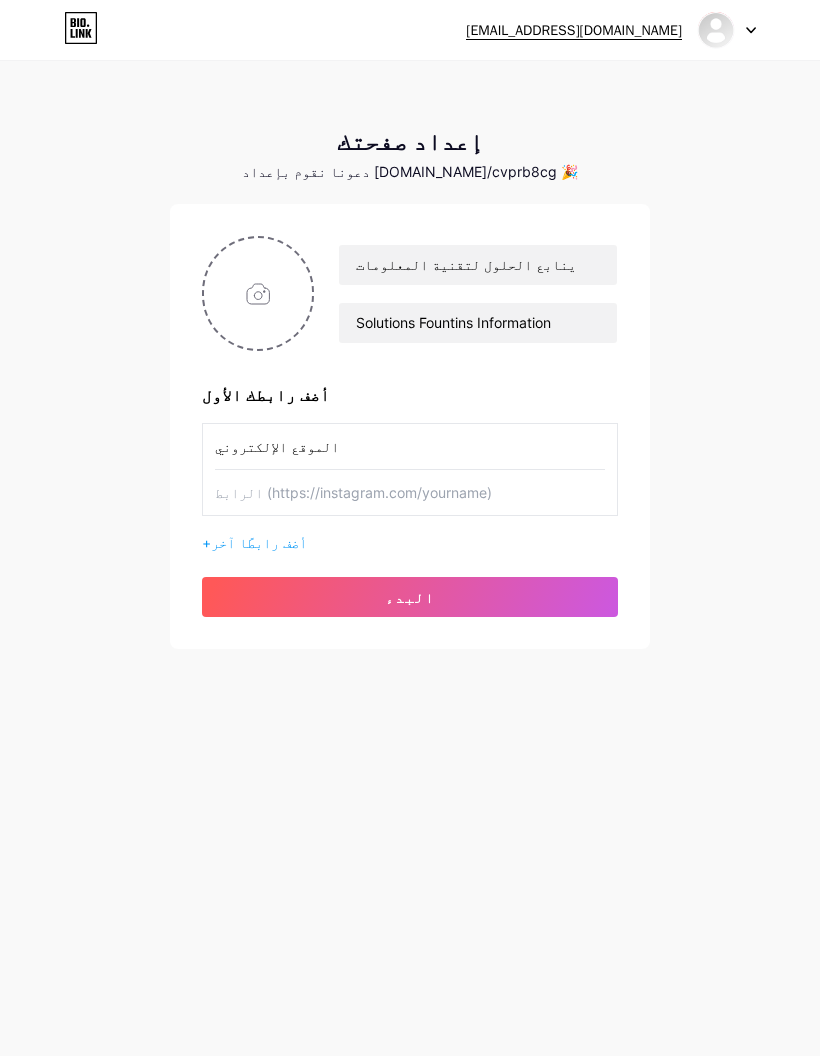 type on "الموقع الإلكتروني" 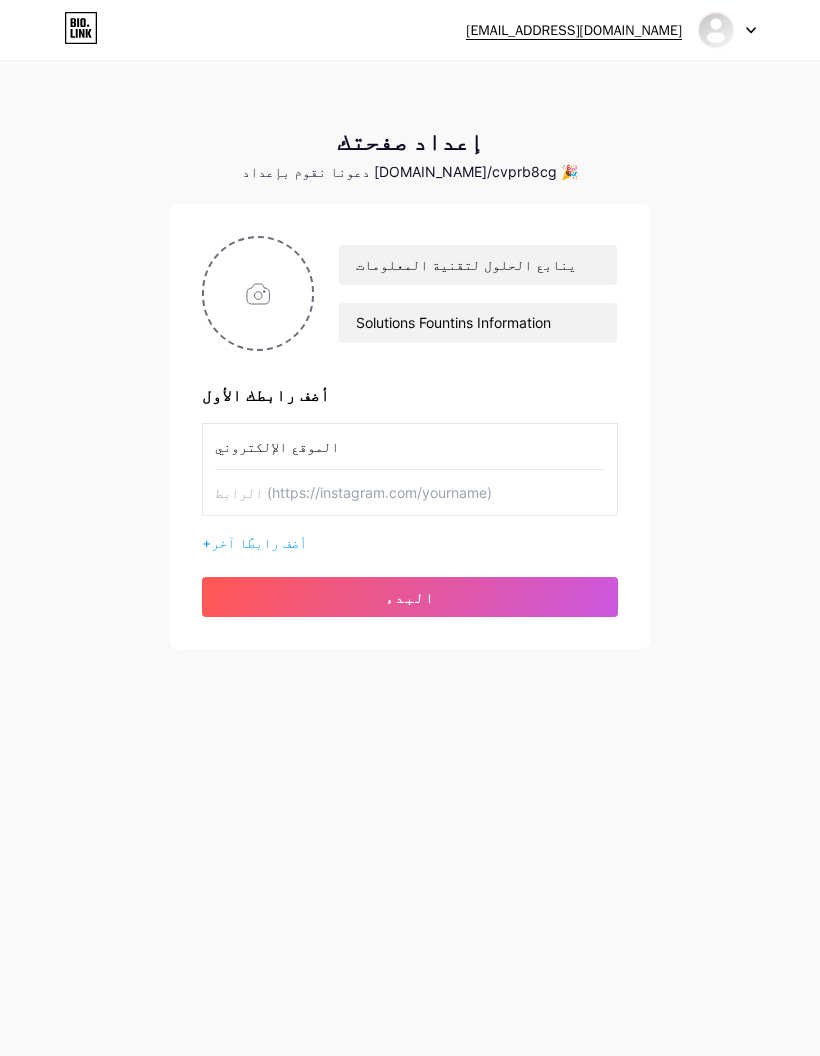 paste on "[URL][DOMAIN_NAME]" 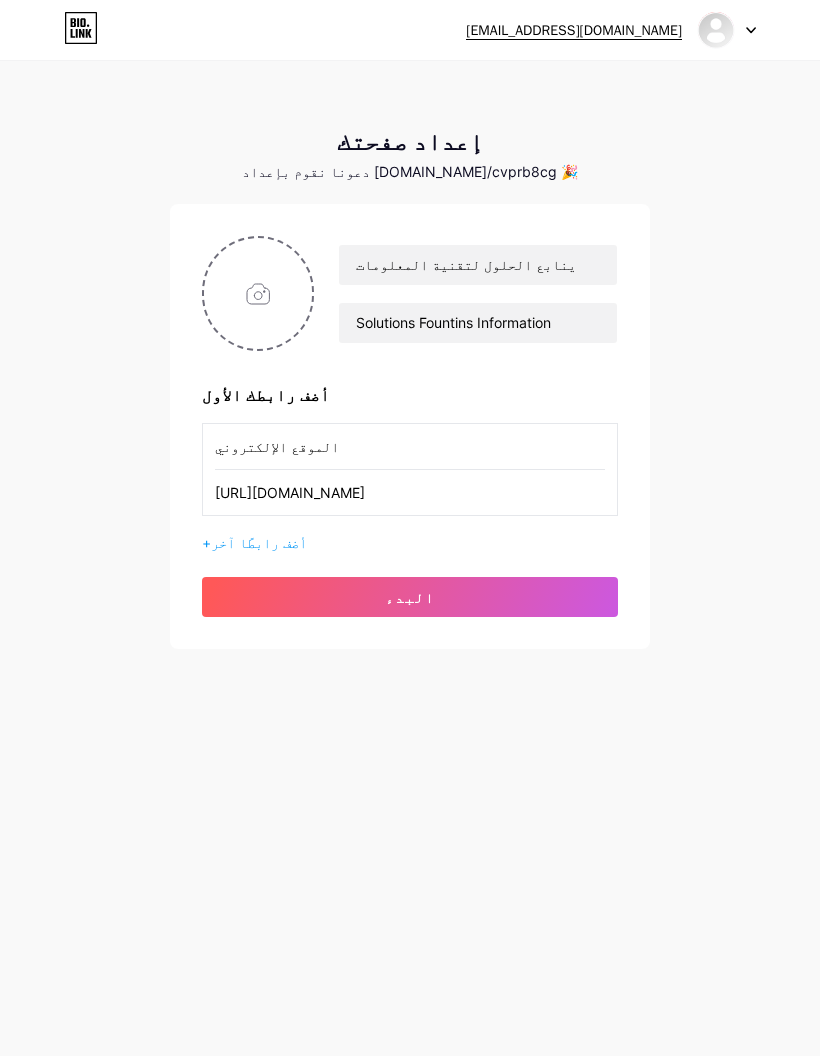 type on "[URL][DOMAIN_NAME]" 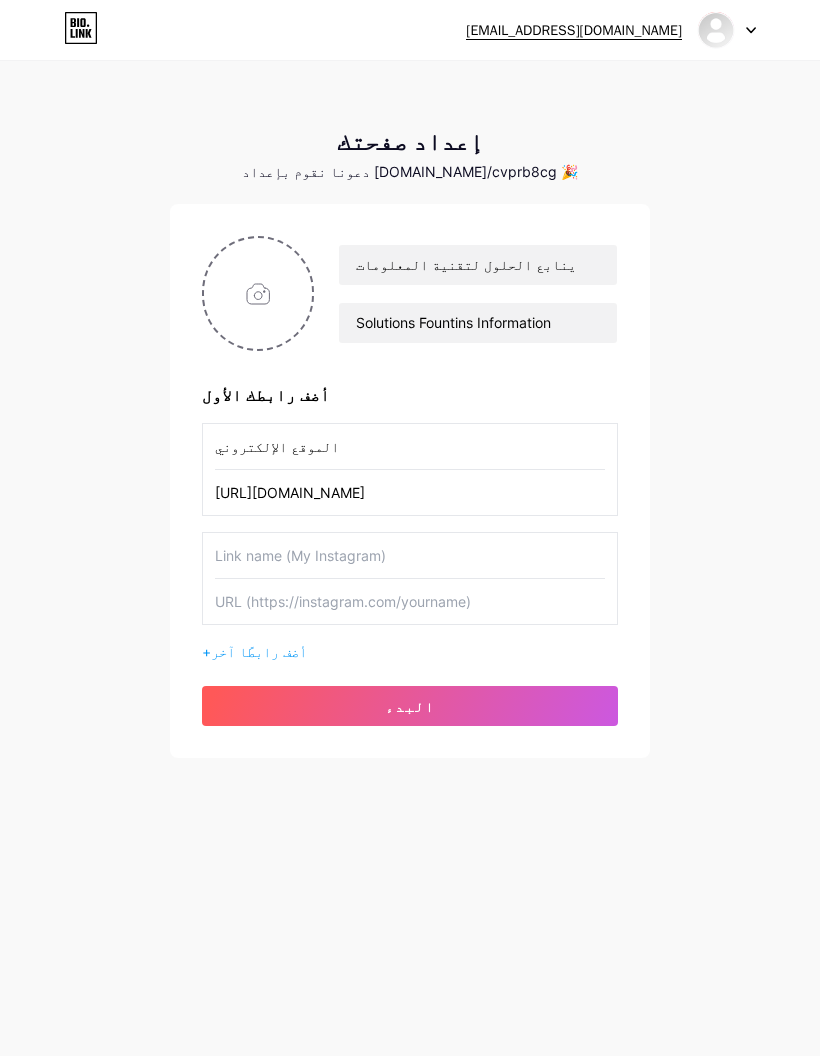 click at bounding box center [410, 555] 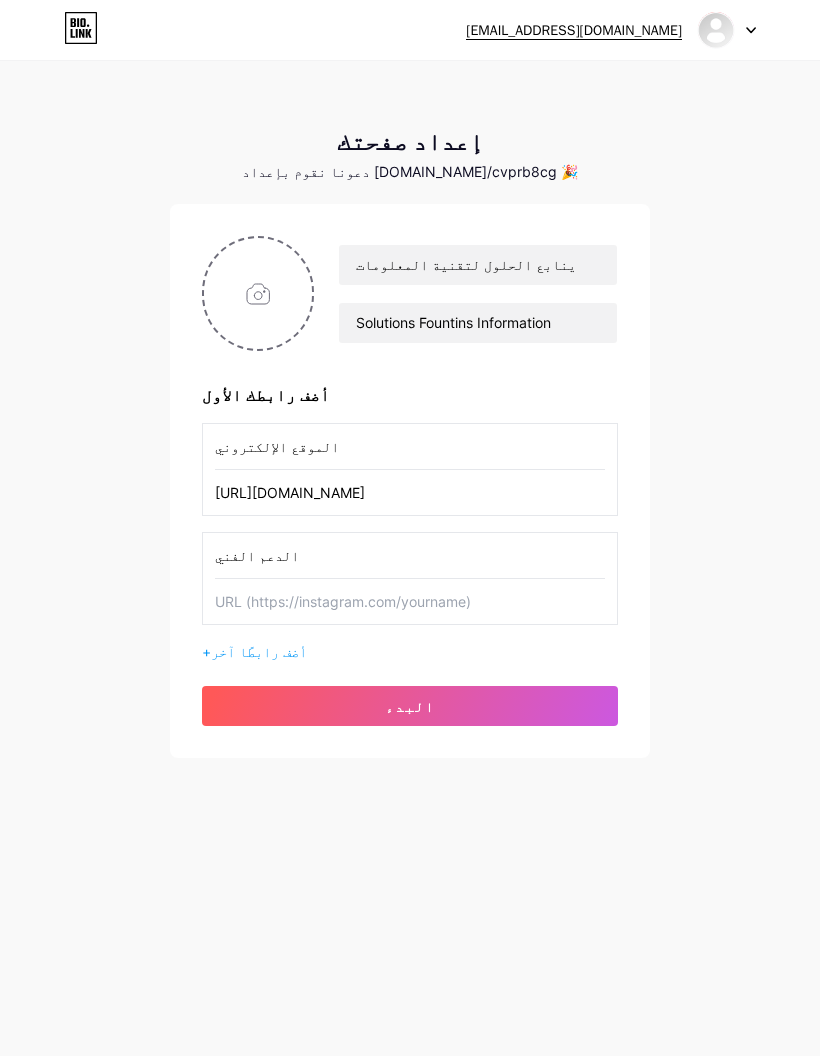 type on "الدعم الفني" 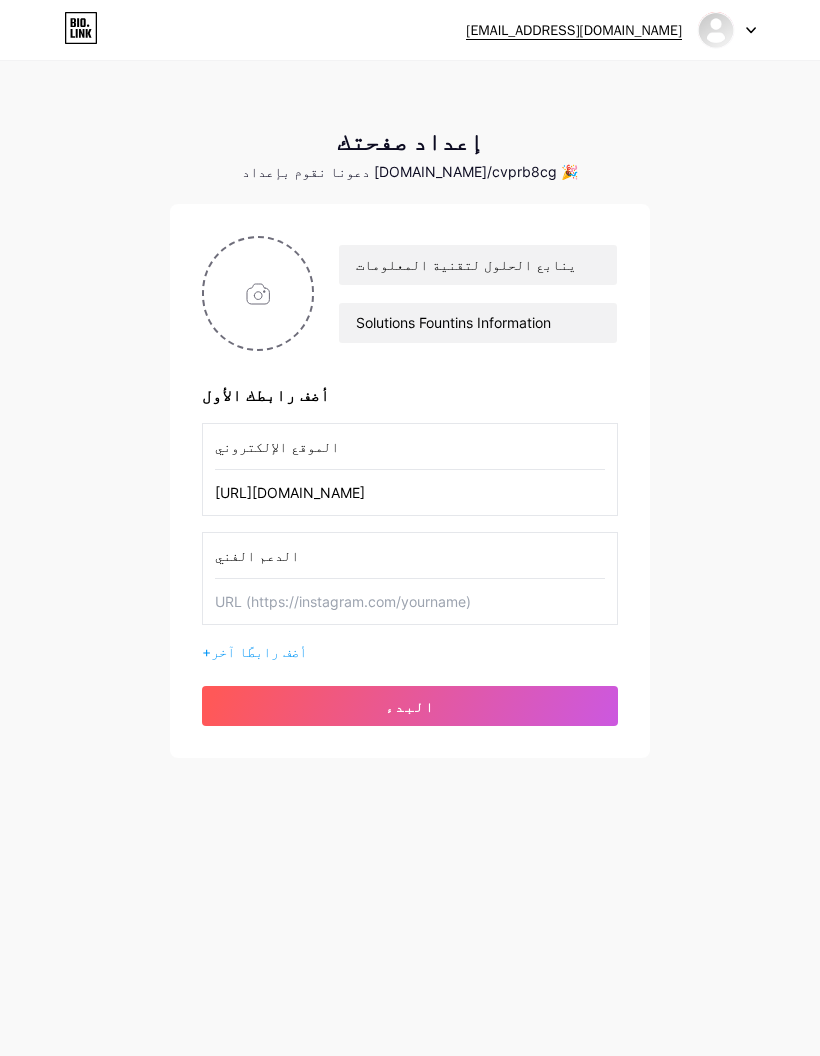 paste on "[URL][DOMAIN_NAME]" 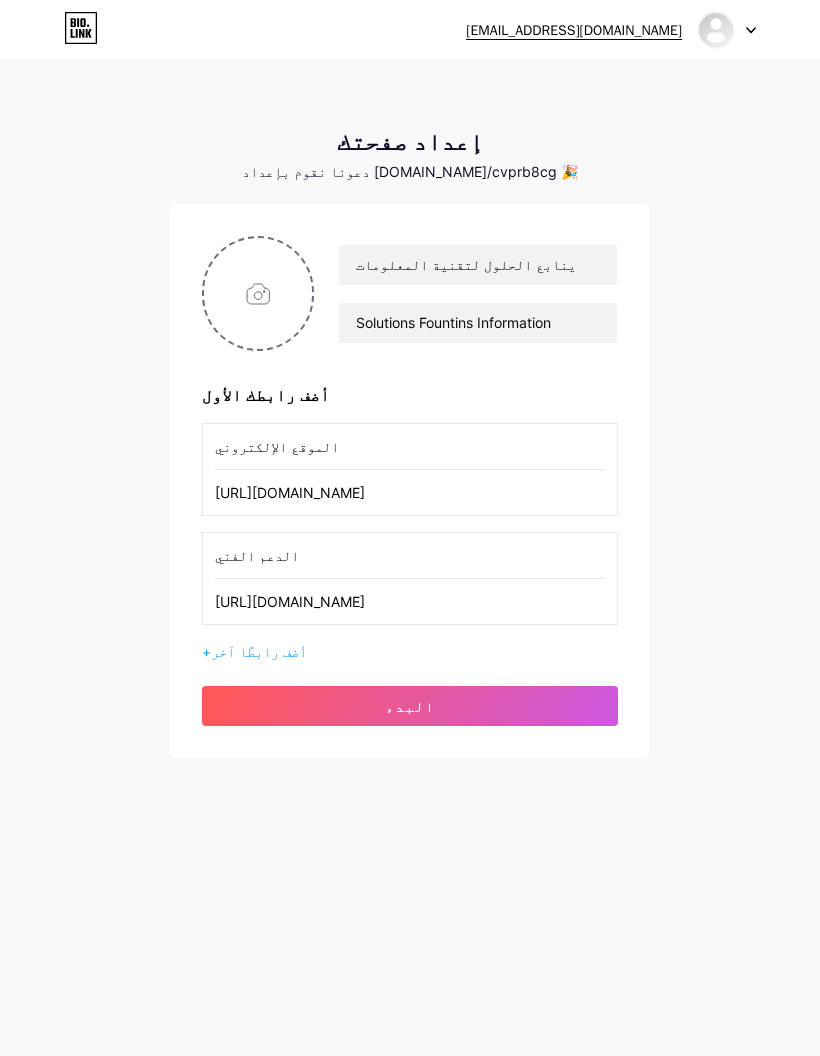 type on "[URL][DOMAIN_NAME]" 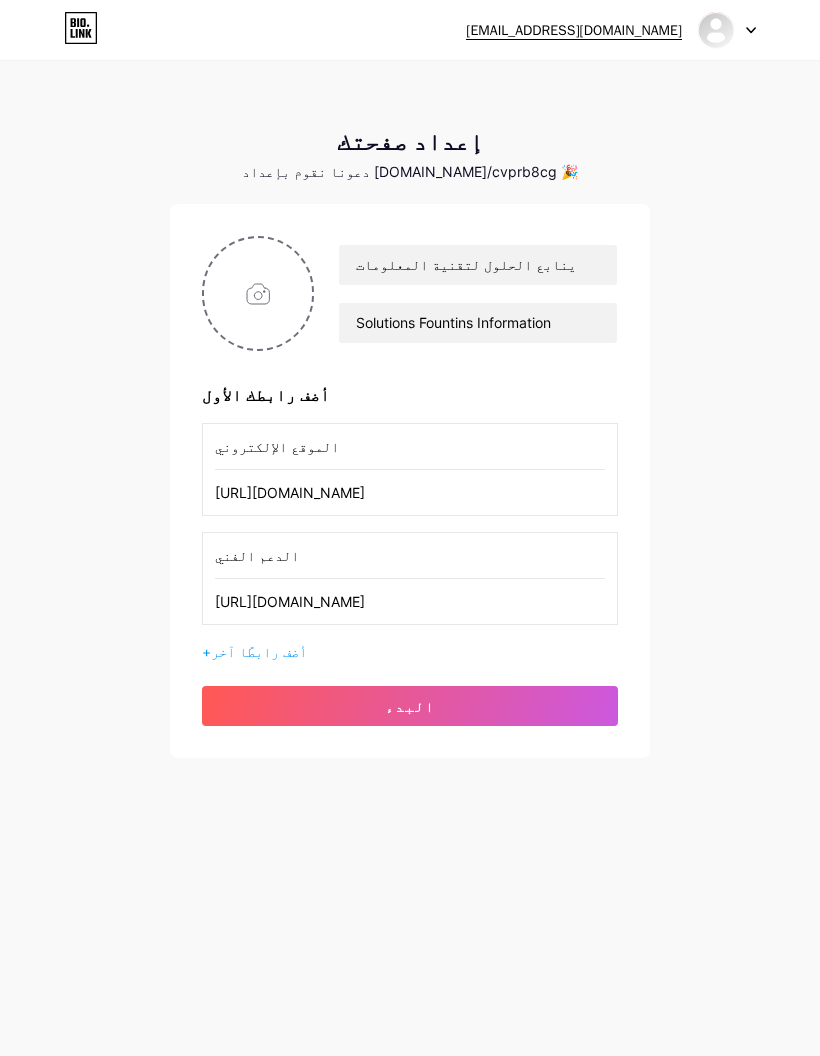 click on "+  أضف رابطًا آخر" at bounding box center [410, 651] 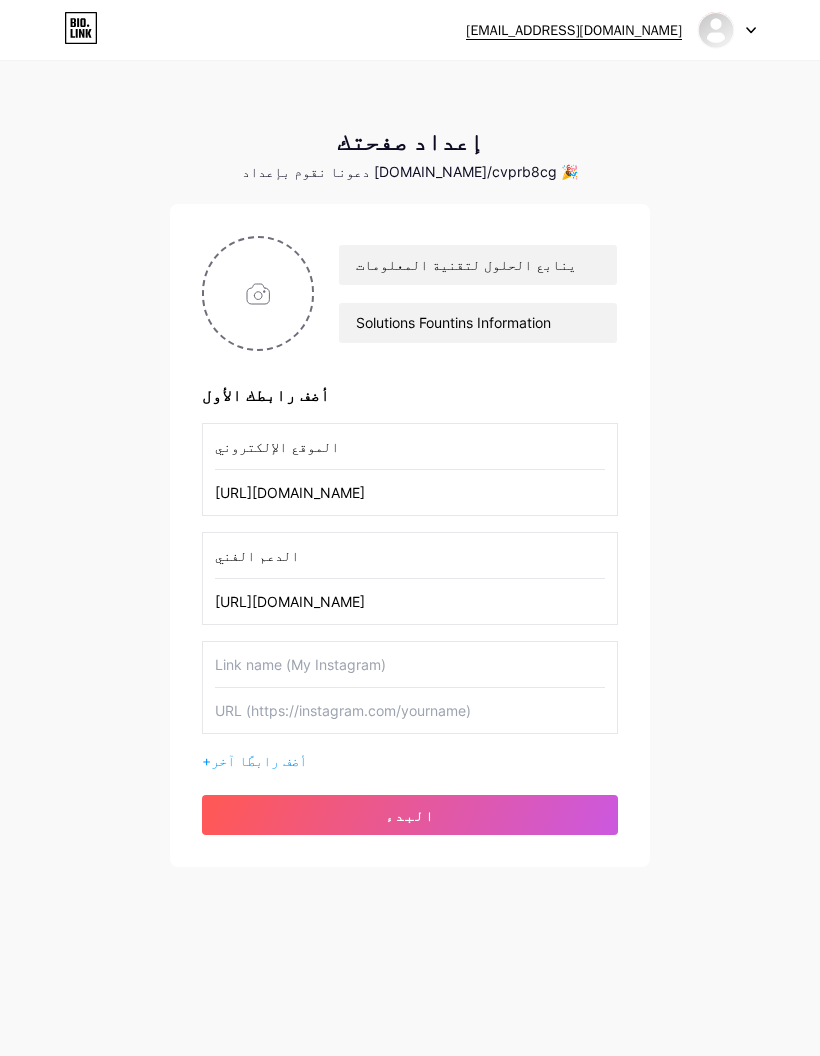 click at bounding box center (410, 664) 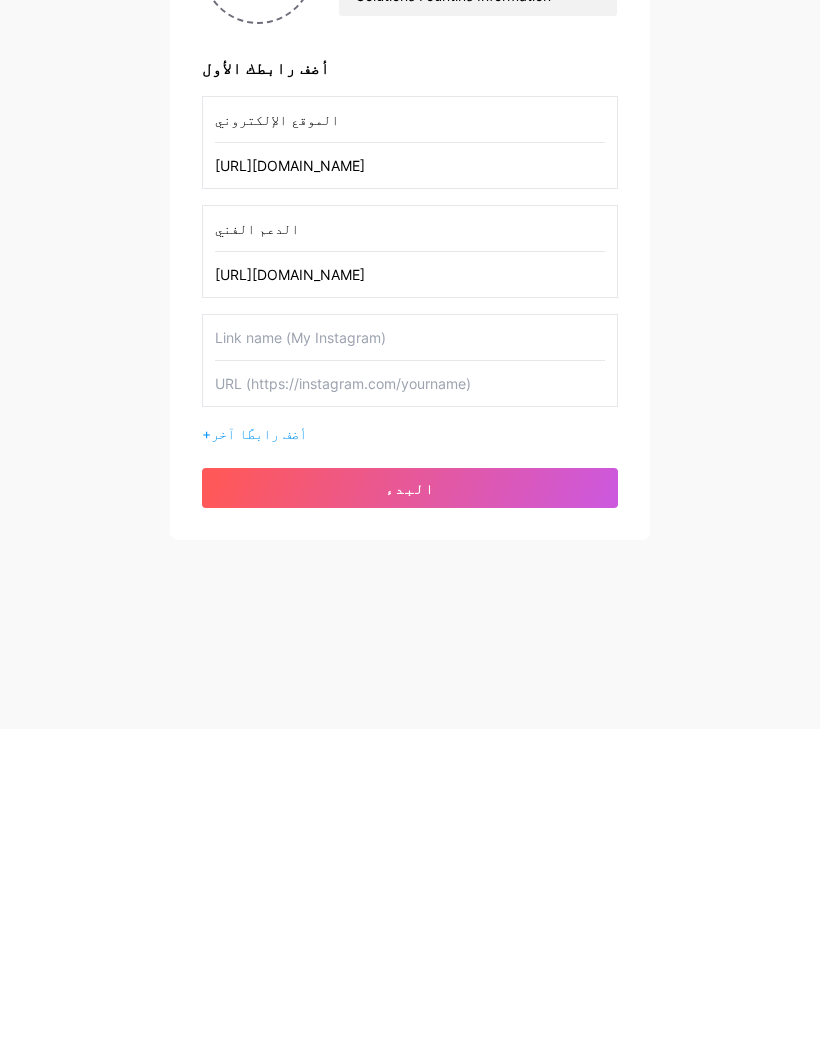 click on "أضف رابطًا آخر" at bounding box center [259, 760] 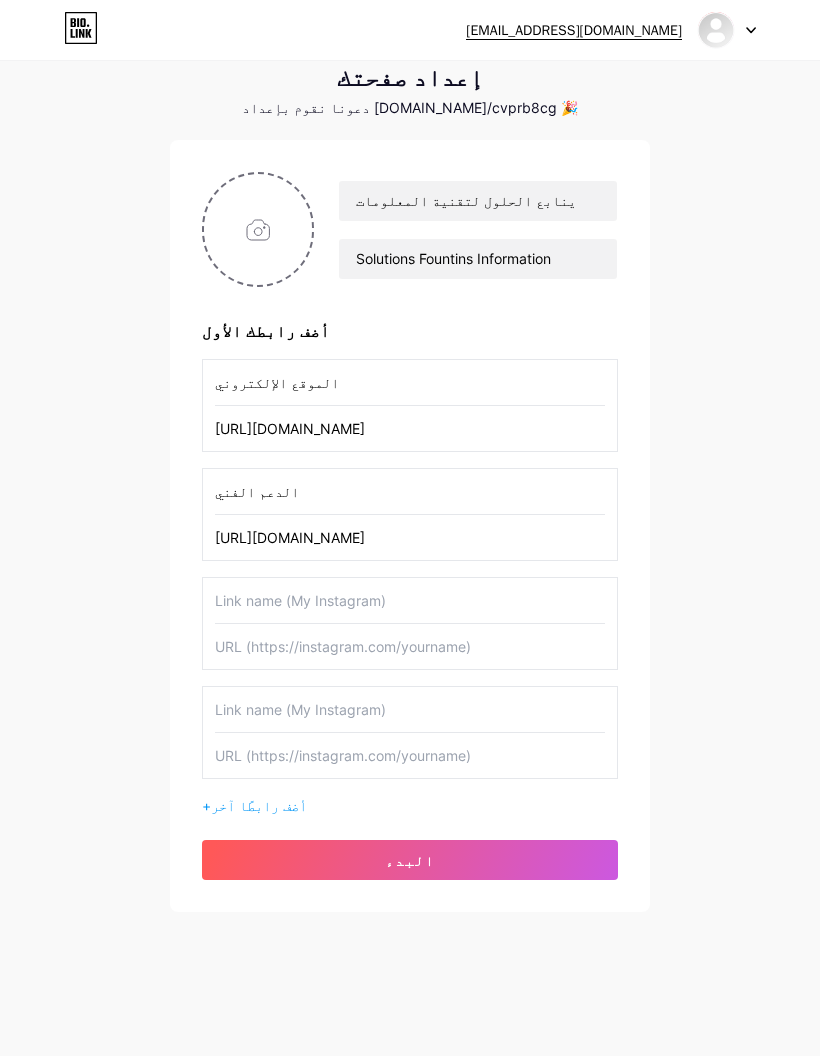 click at bounding box center [410, 709] 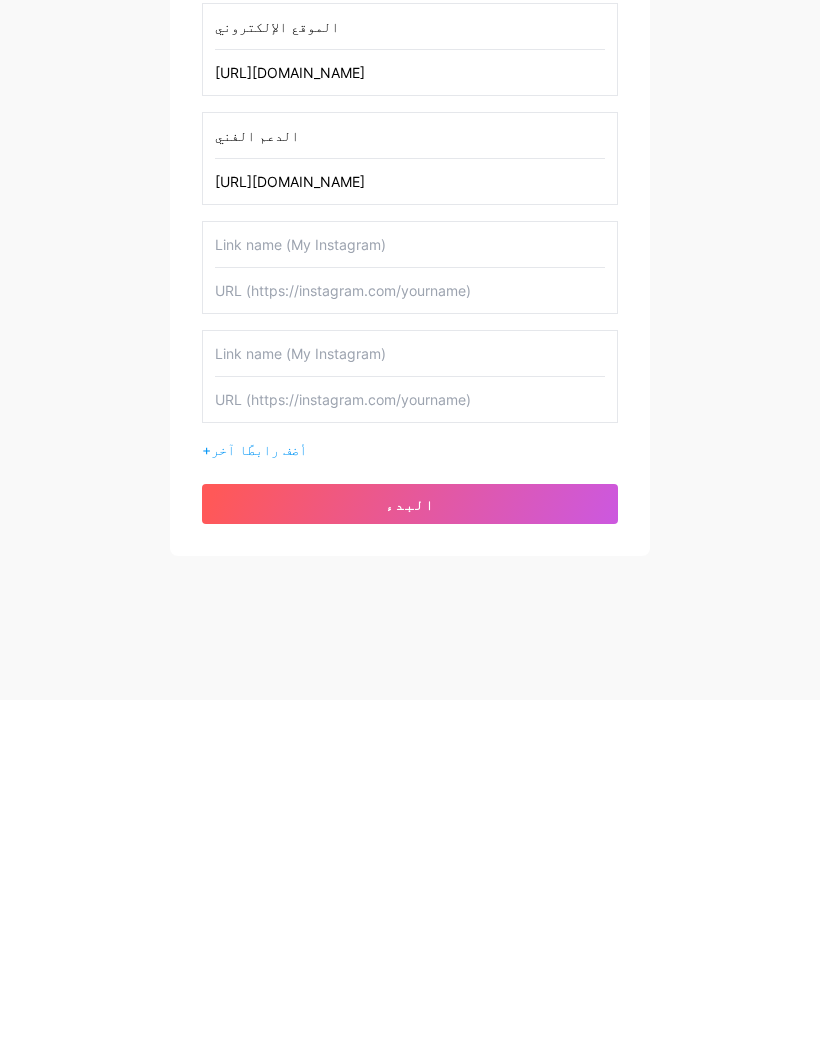 click at bounding box center [410, 755] 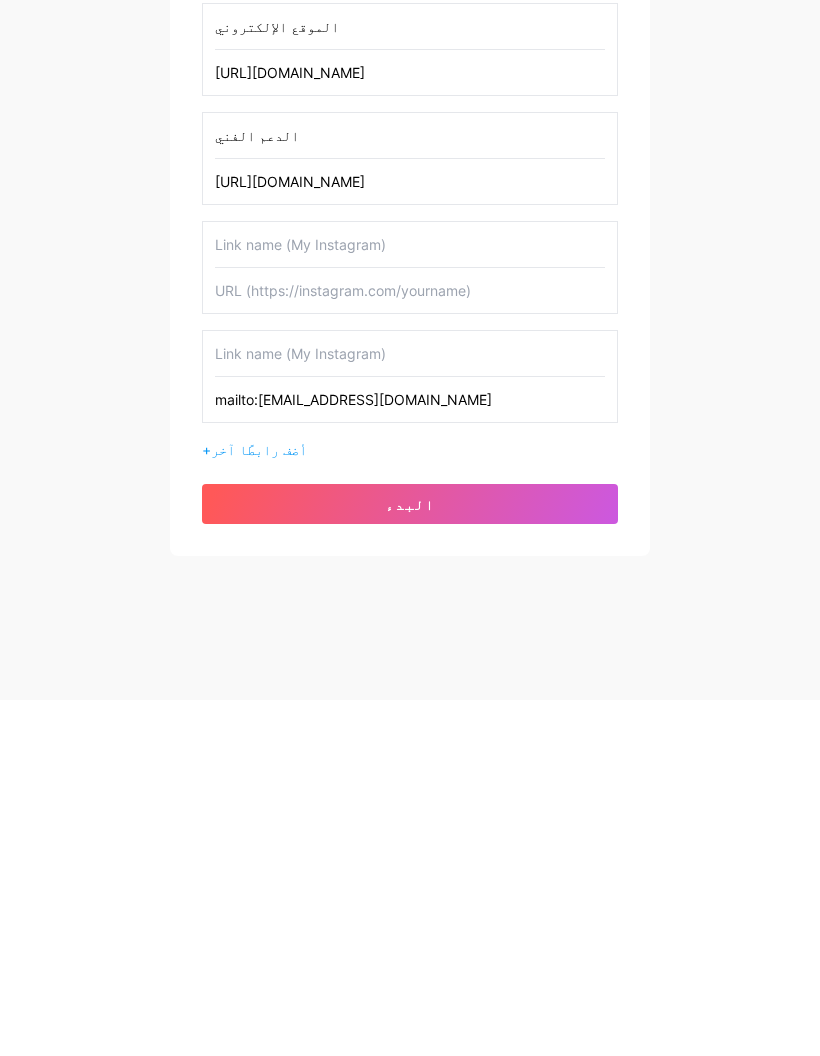 type on "mailto:[EMAIL_ADDRESS][DOMAIN_NAME]" 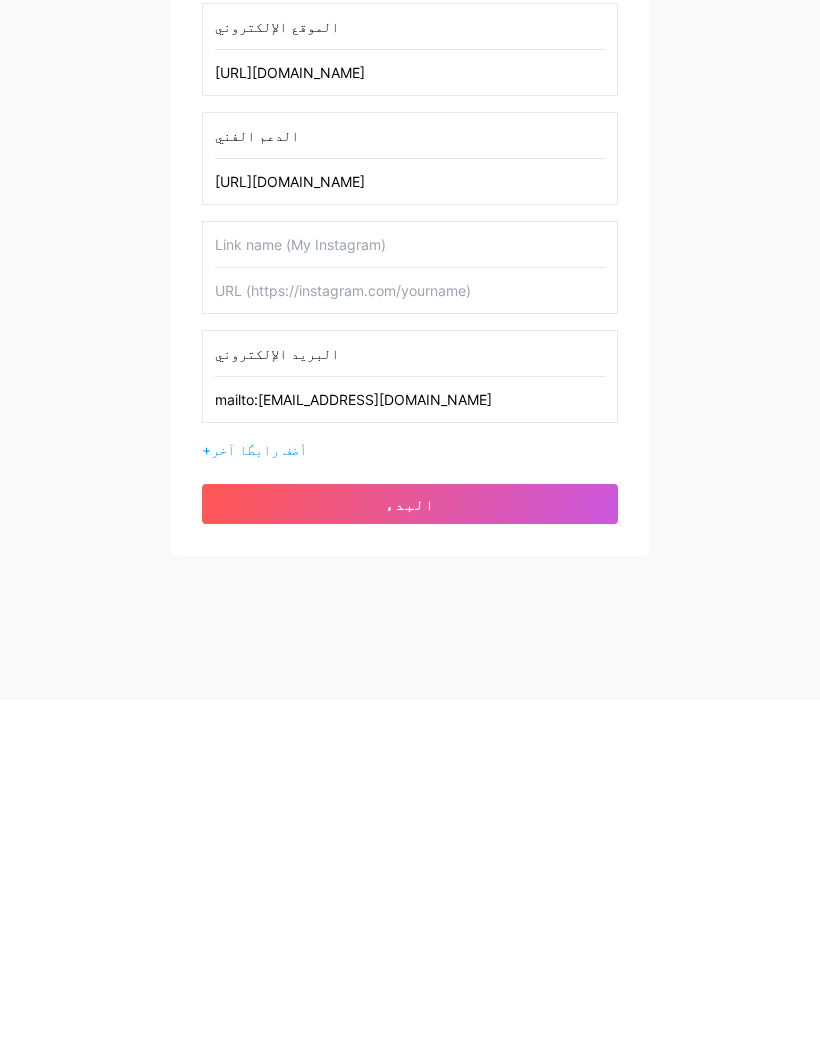 type on "البريد الإلكتروني" 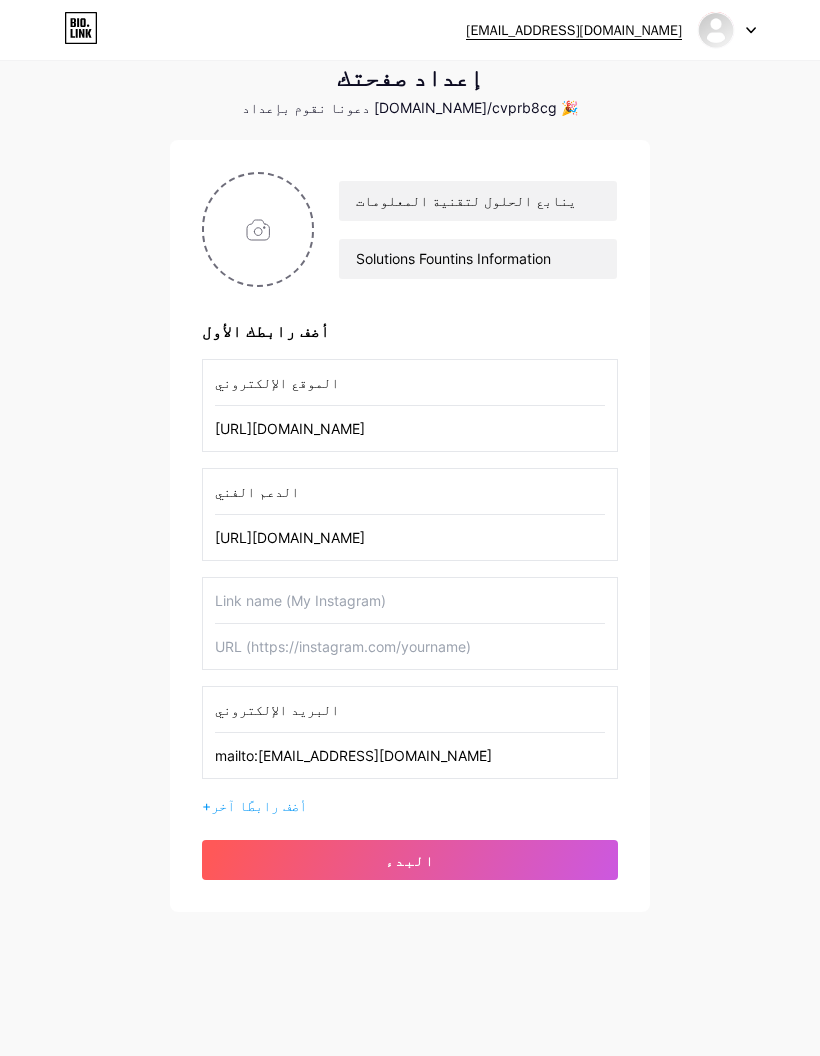 click at bounding box center [410, 600] 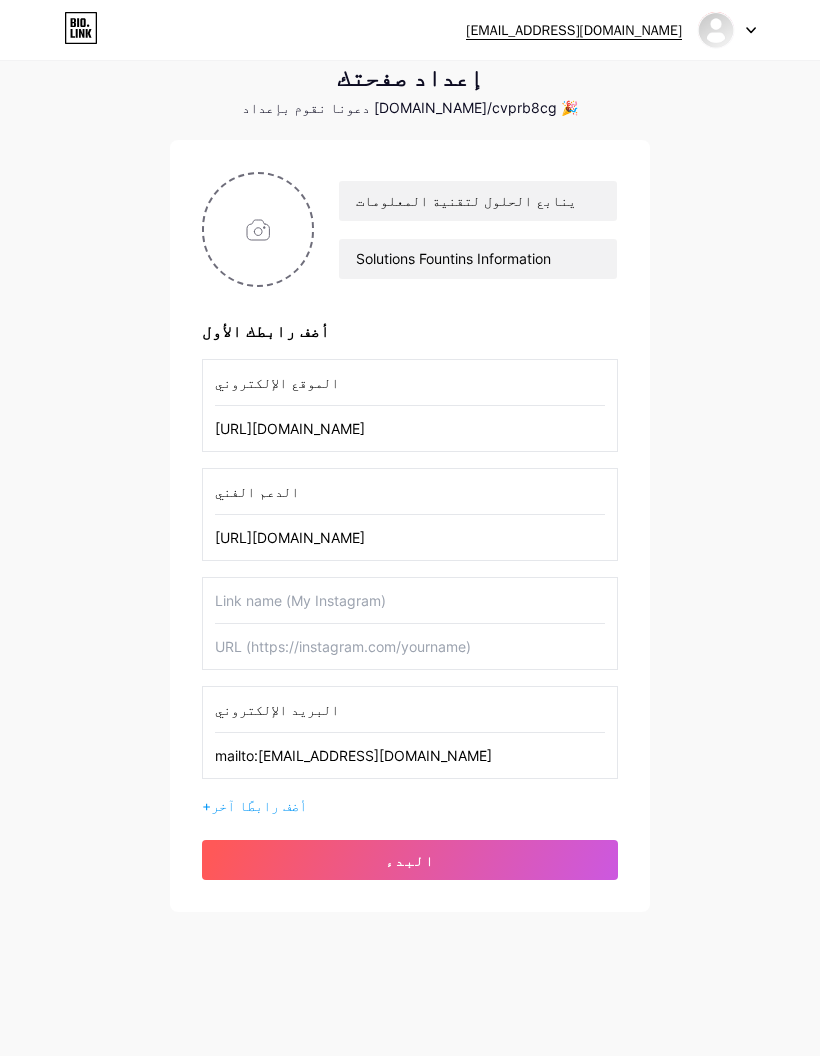 paste on "للشكاوى والملاحظات" 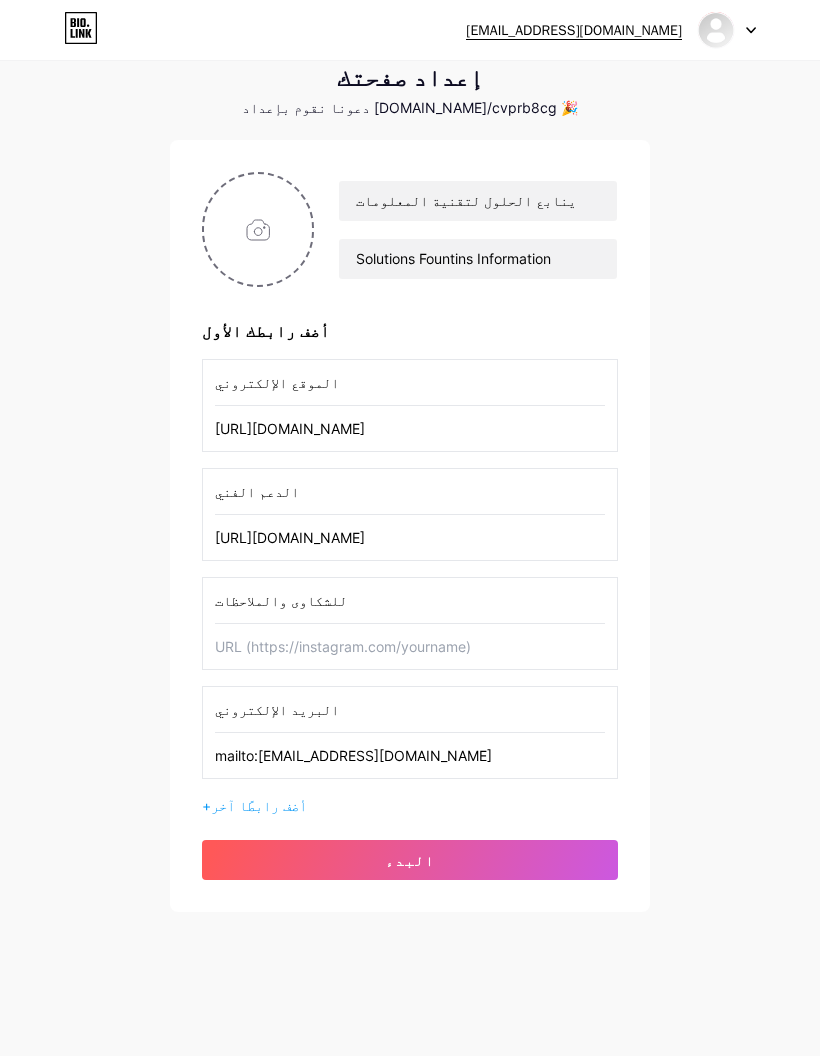type on "للشكاوى والملاحظات" 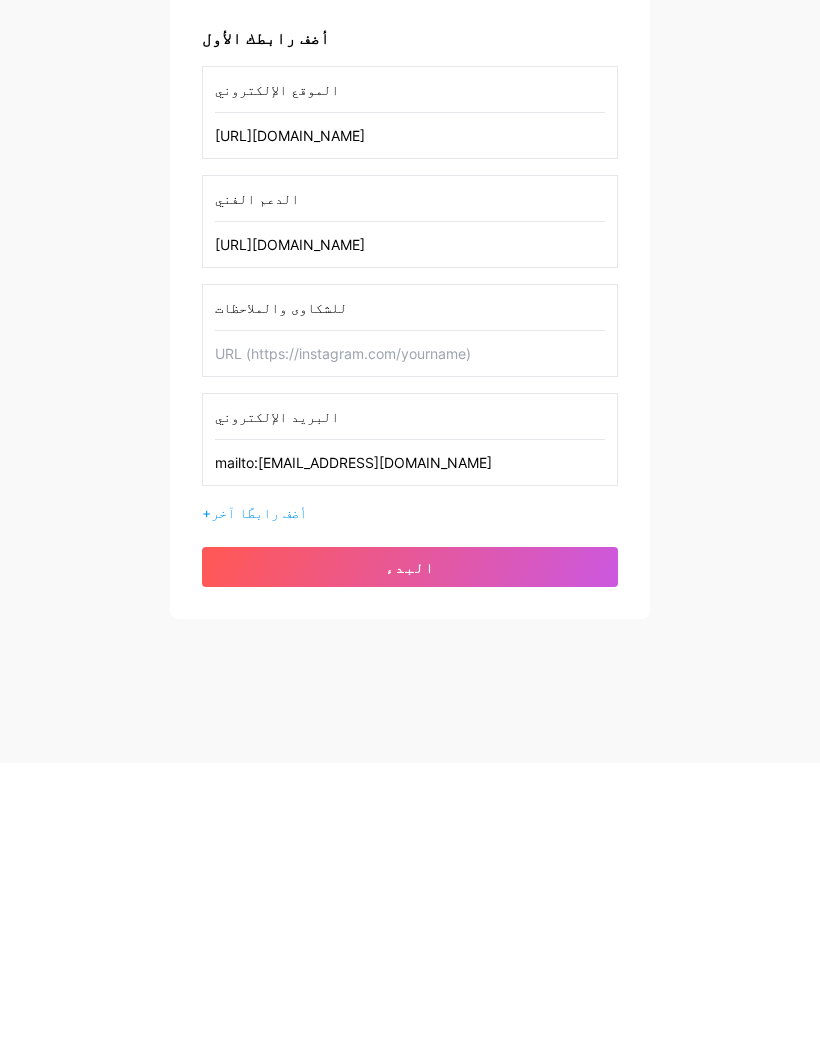 click on "أضف رابطًا آخر" at bounding box center [259, 805] 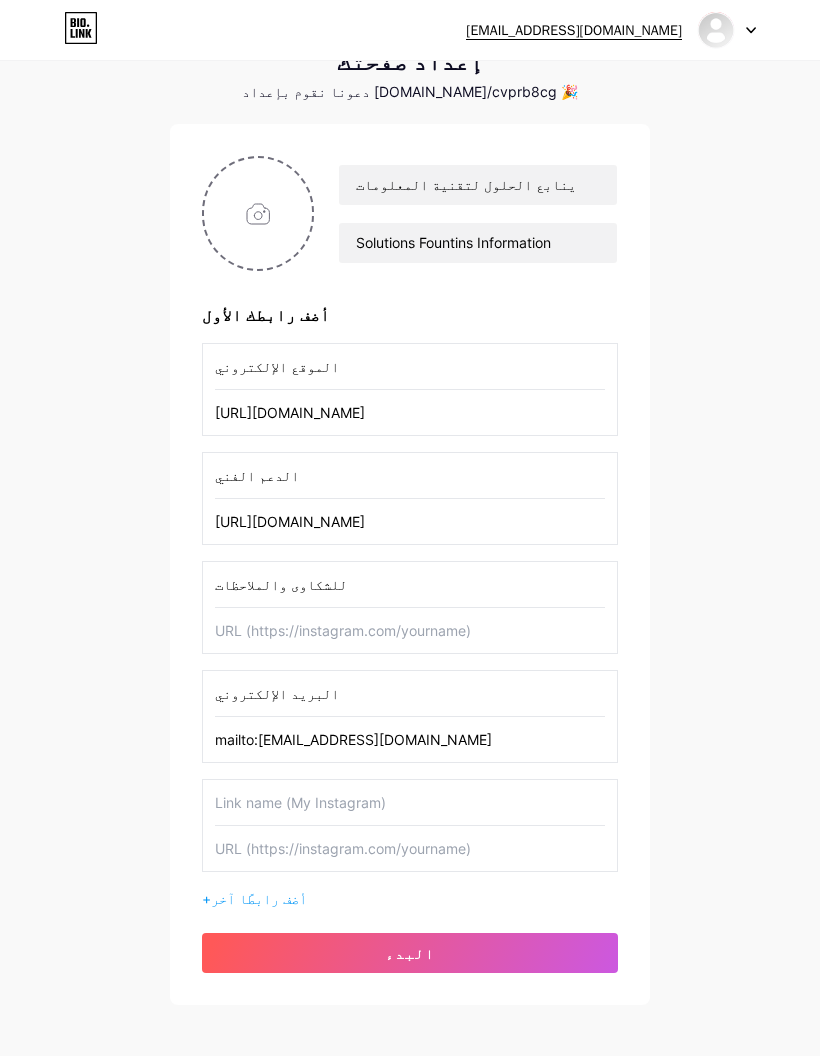 click on "أضف رابطًا آخر" at bounding box center [259, 898] 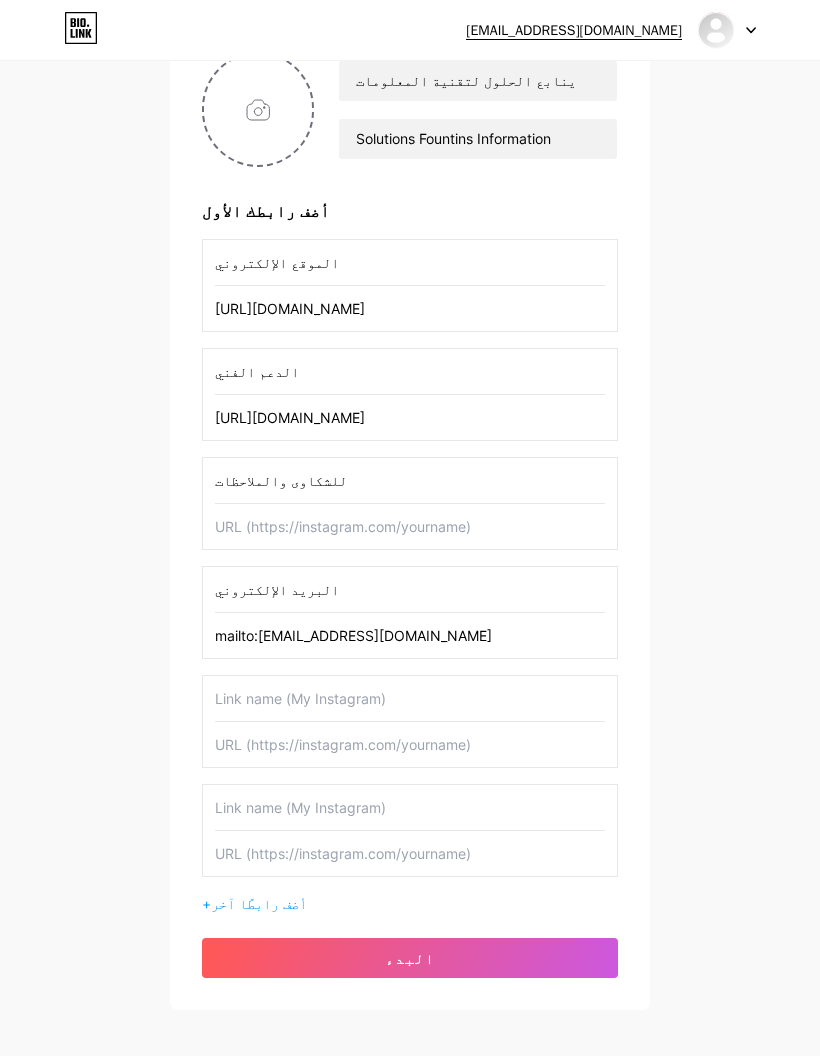 click at bounding box center [410, 807] 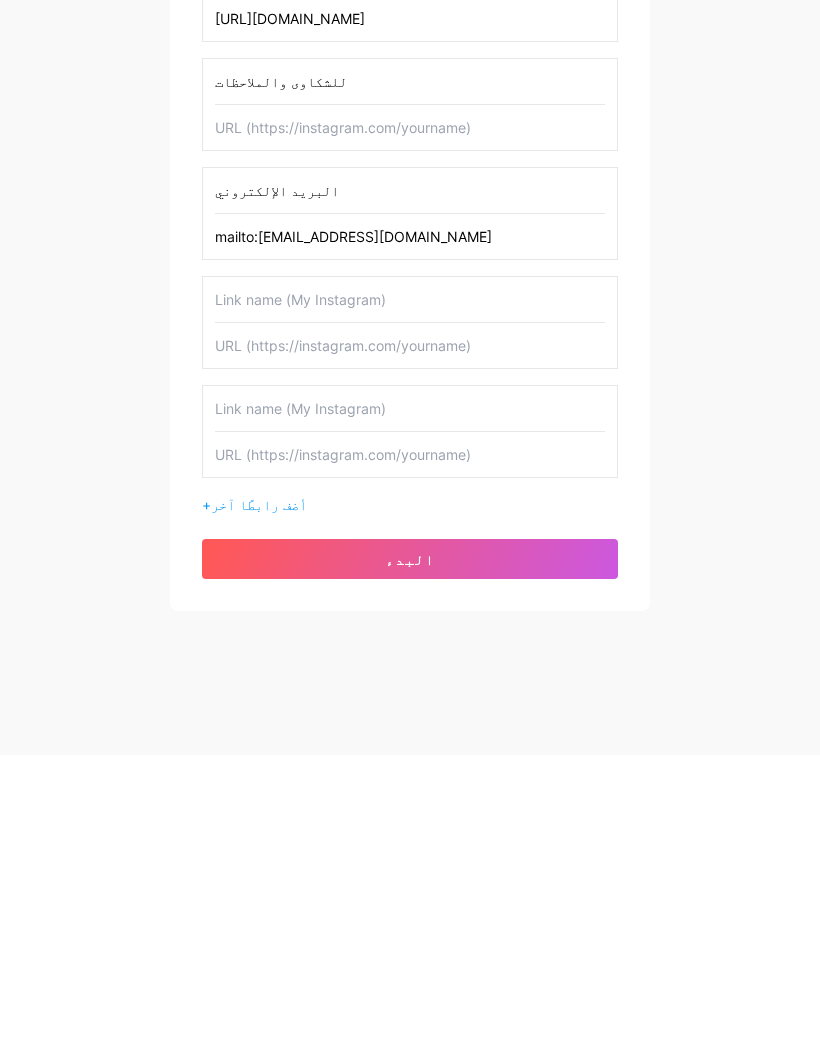 click at bounding box center (410, 709) 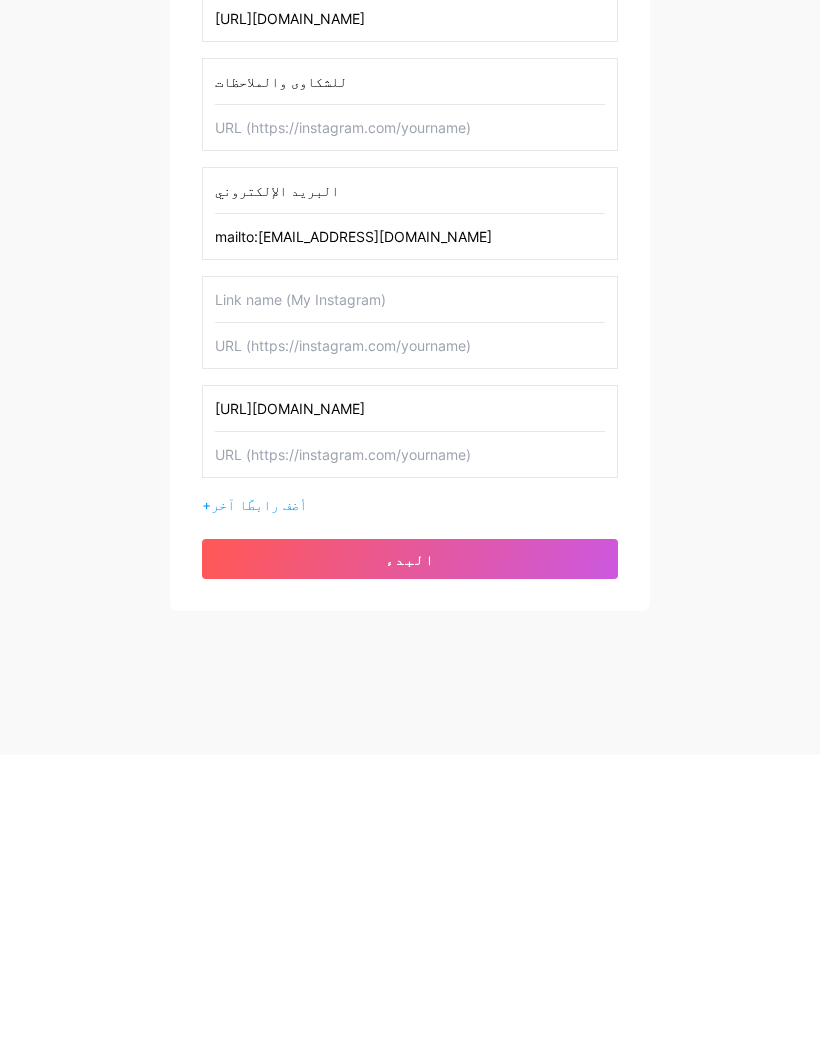 click on "[URL][DOMAIN_NAME]" at bounding box center (410, 709) 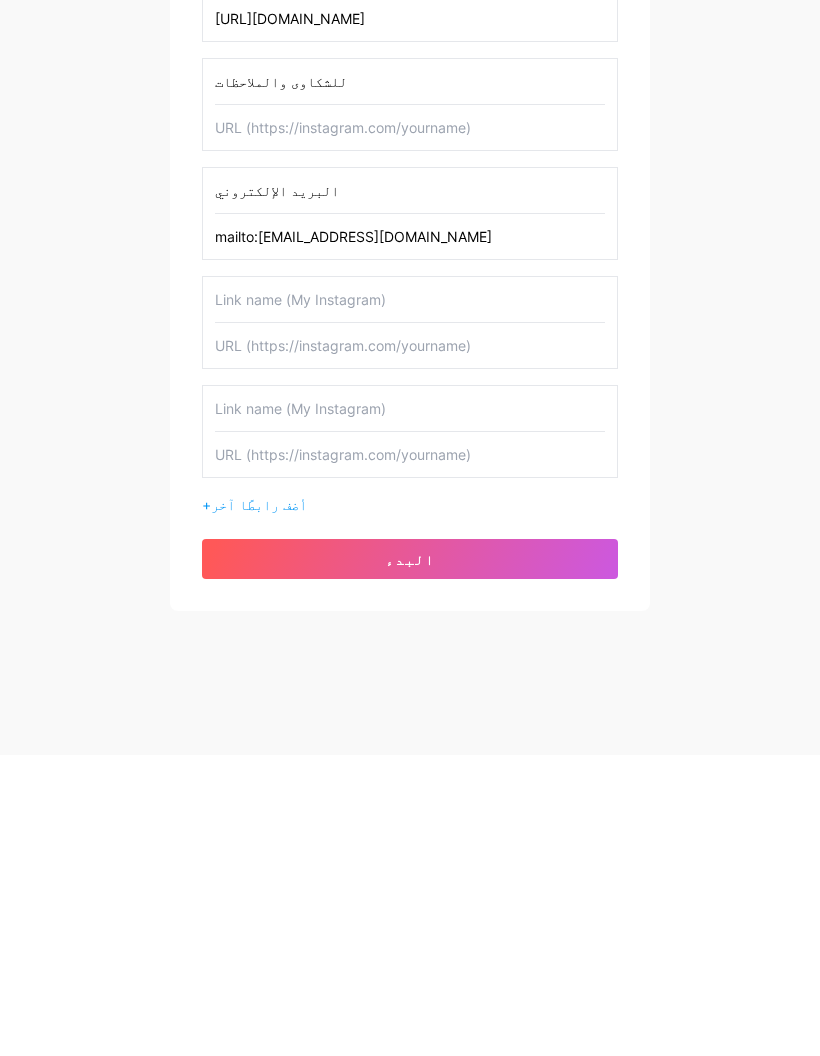 click at bounding box center [410, 755] 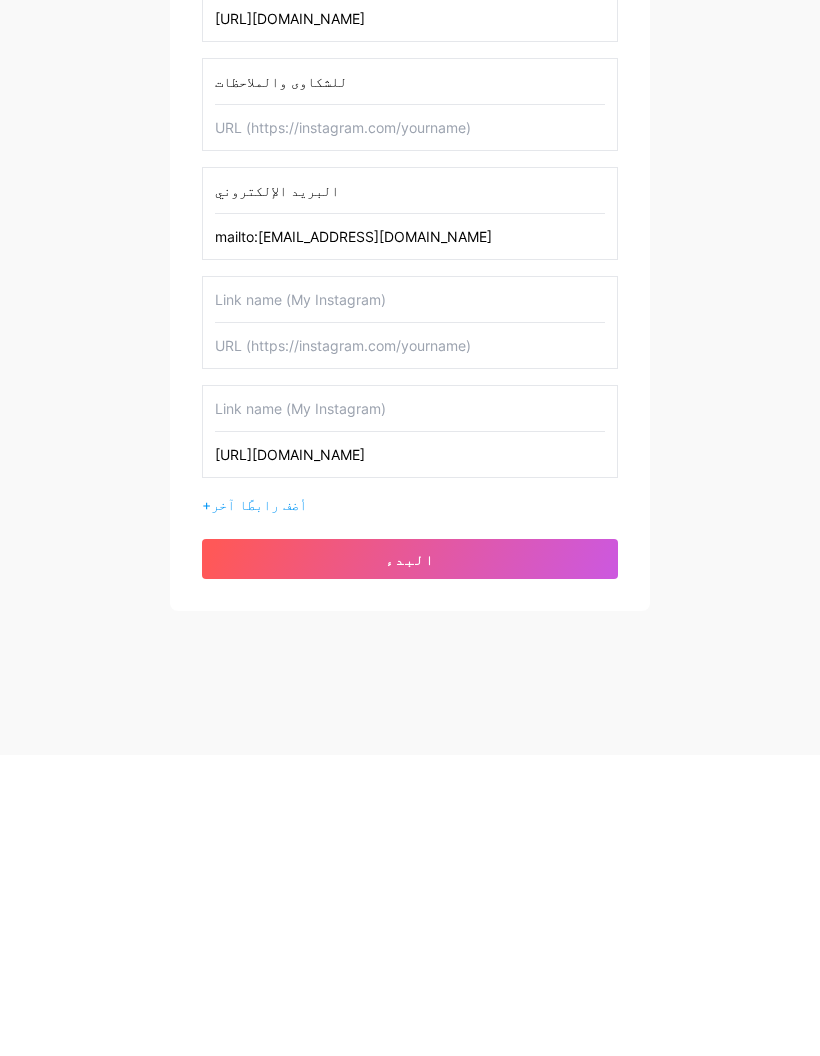 type on "[URL][DOMAIN_NAME]" 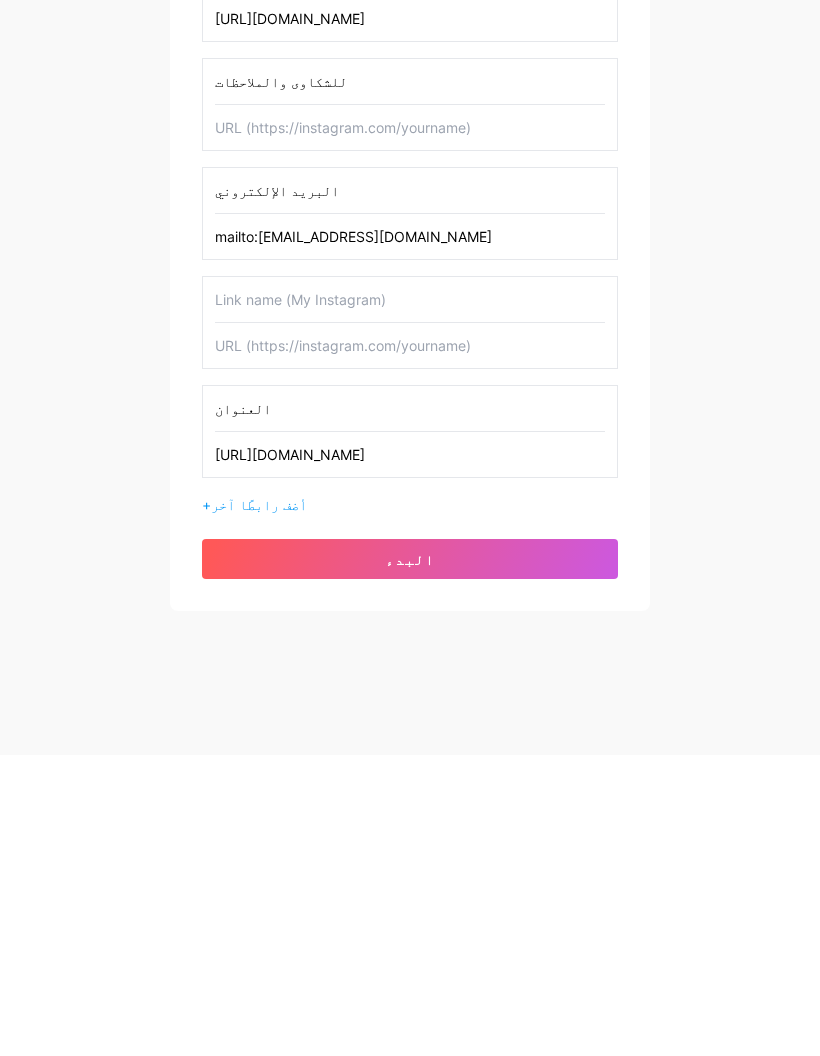 type on "العنوان" 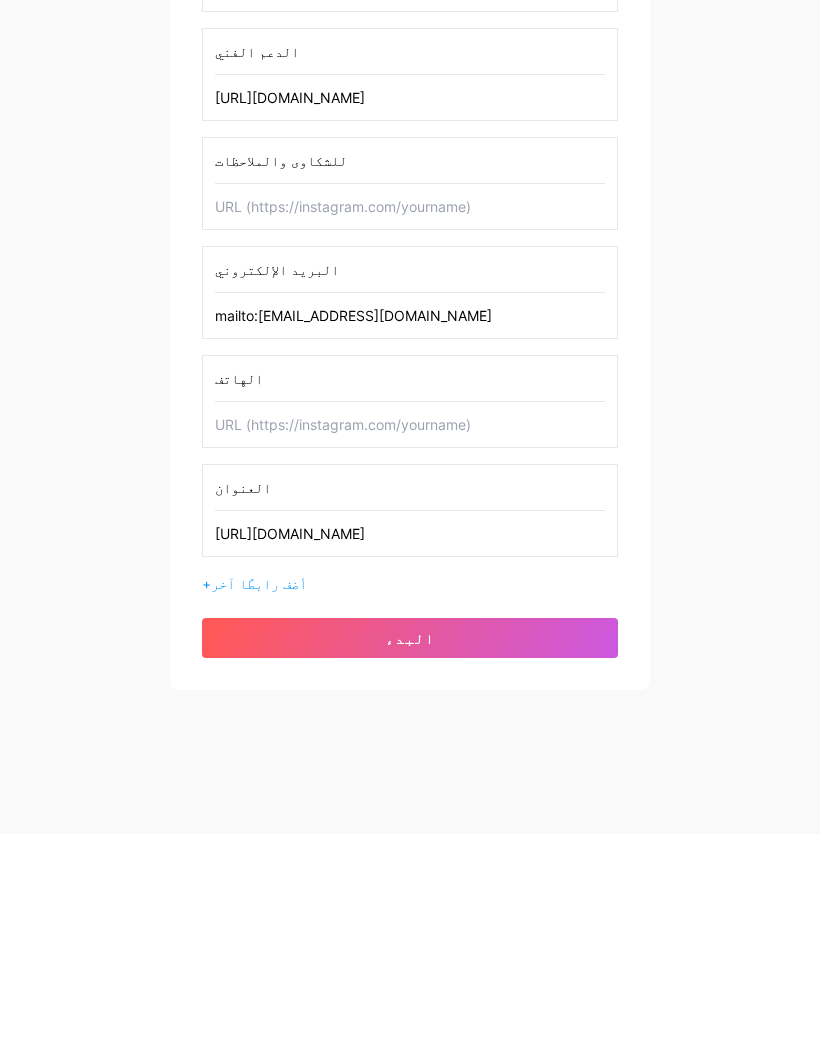 type on "الهاتف" 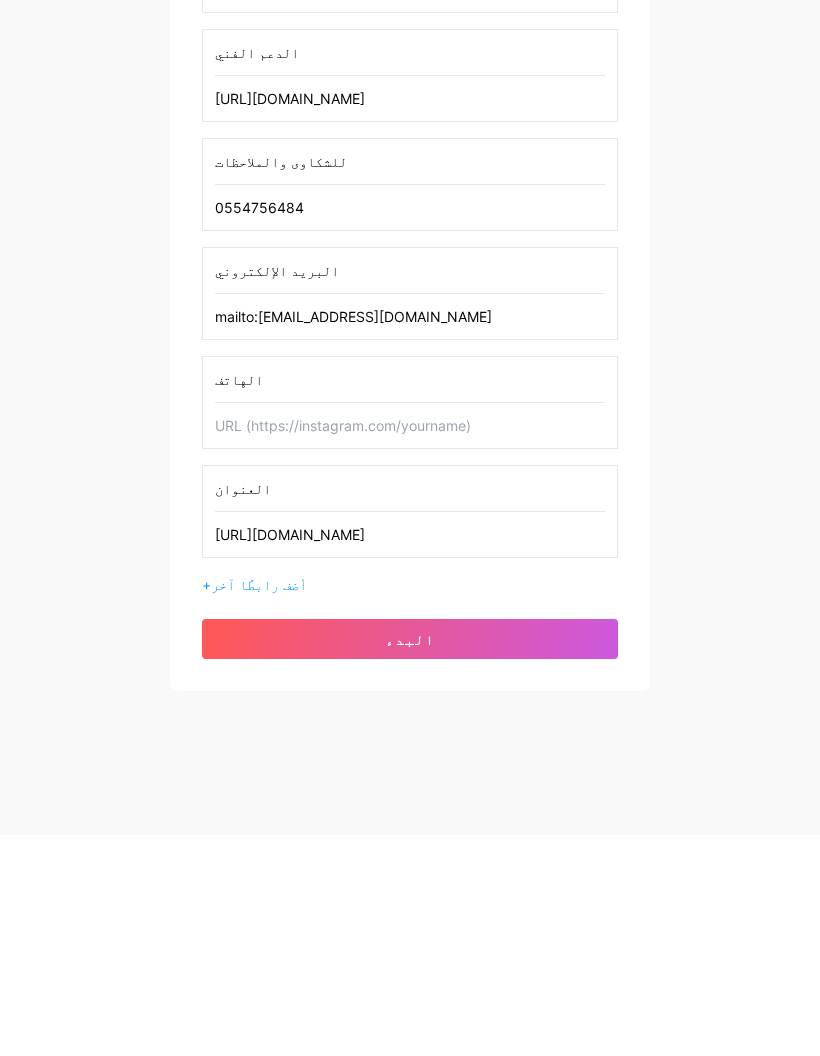 type on "0554756484" 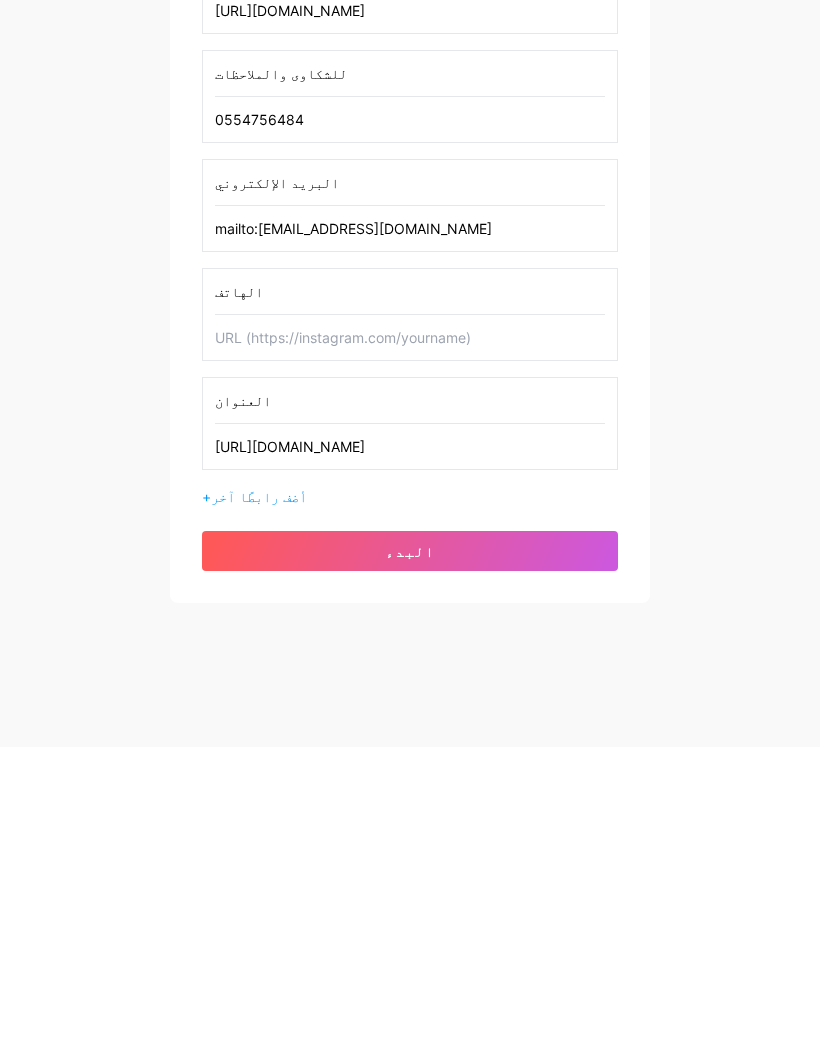 click at bounding box center [410, 646] 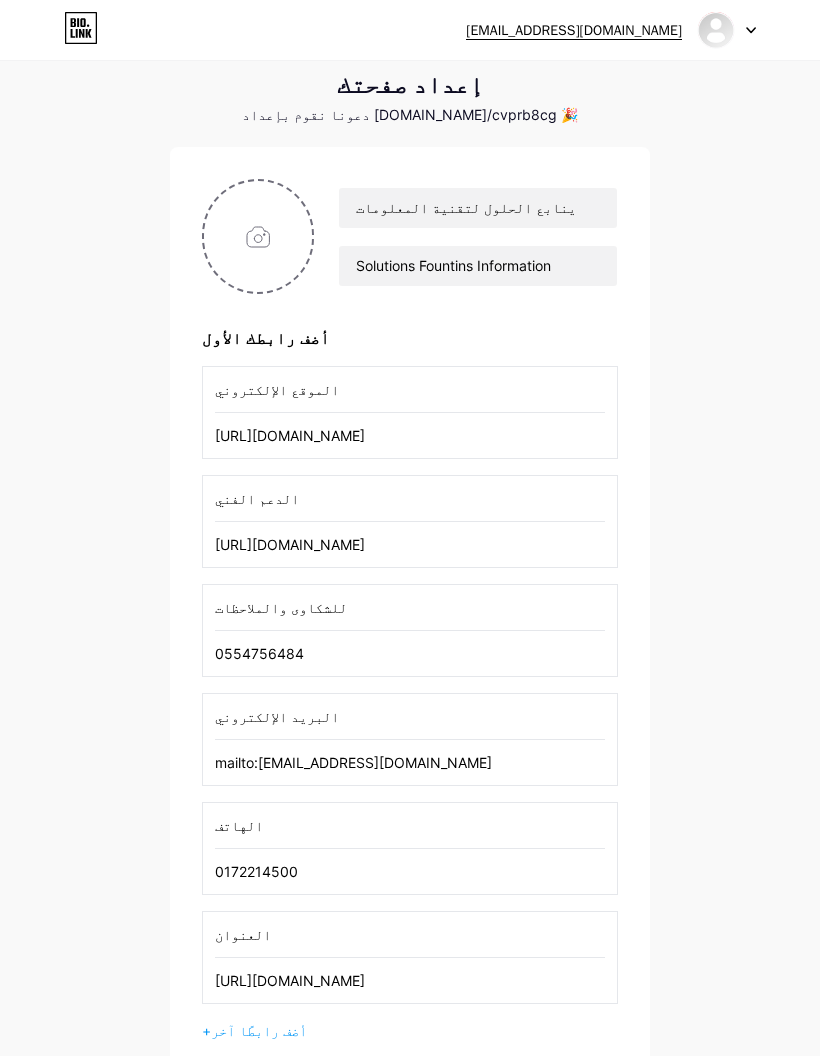 scroll, scrollTop: 0, scrollLeft: 0, axis: both 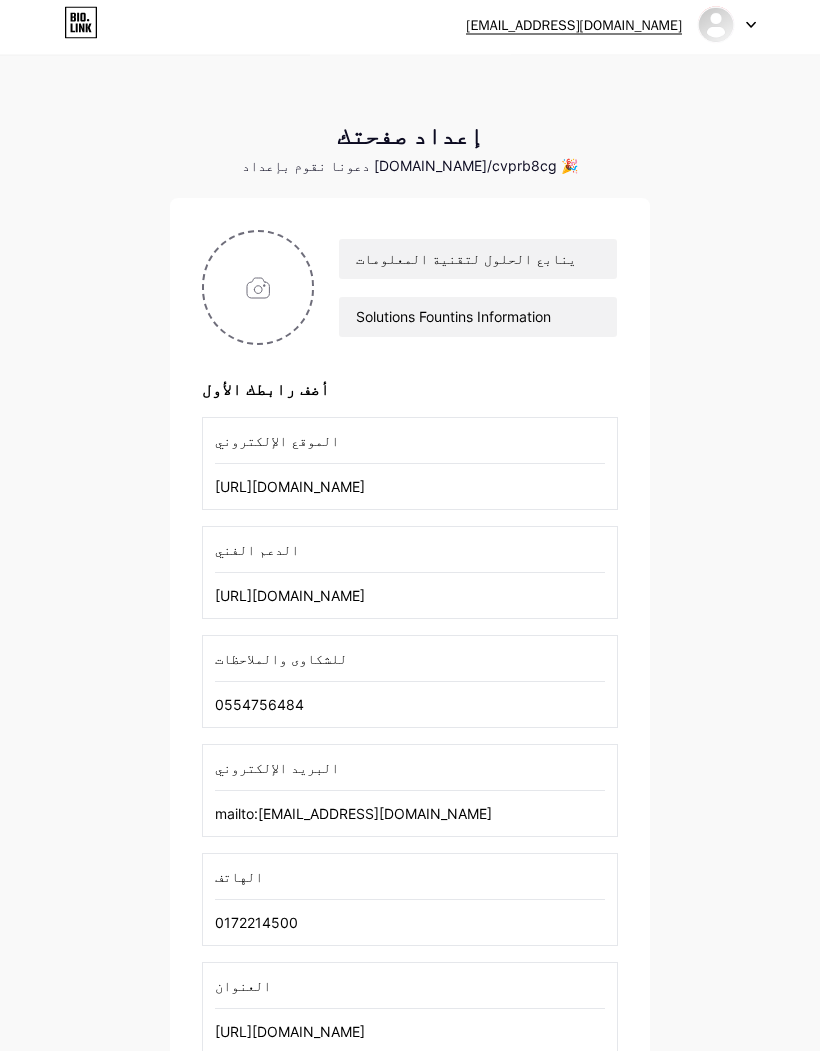 type on "0172214500" 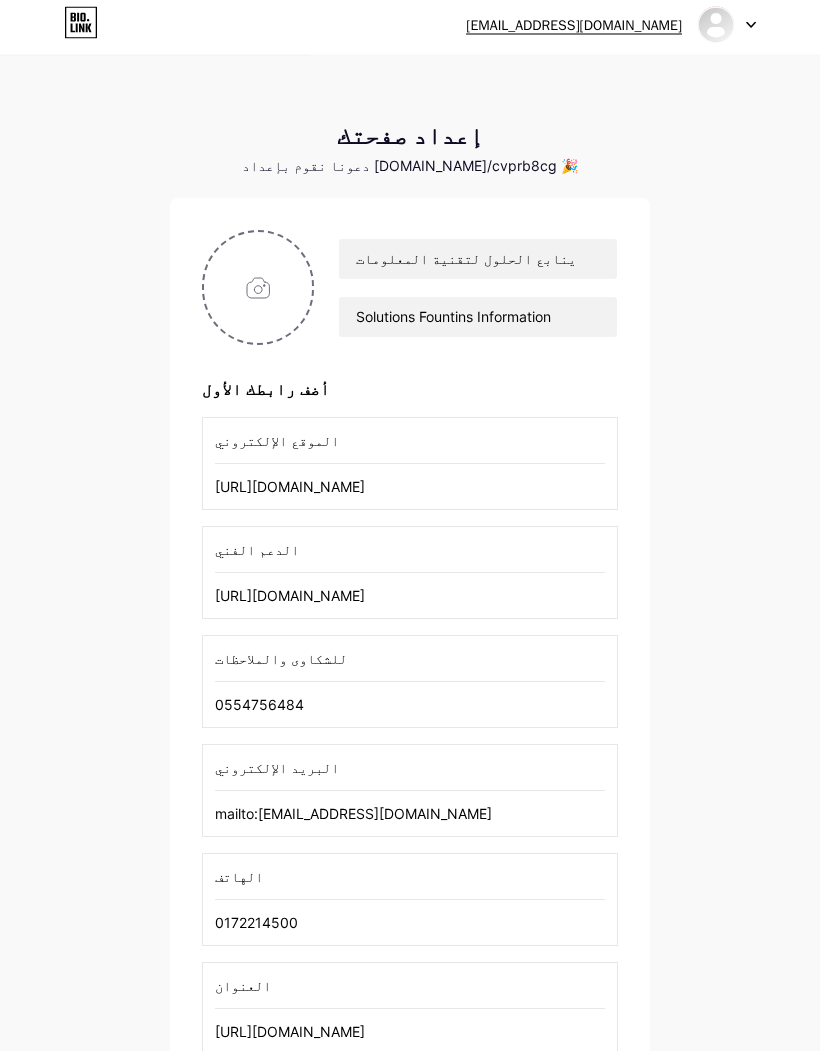 click at bounding box center [258, 293] 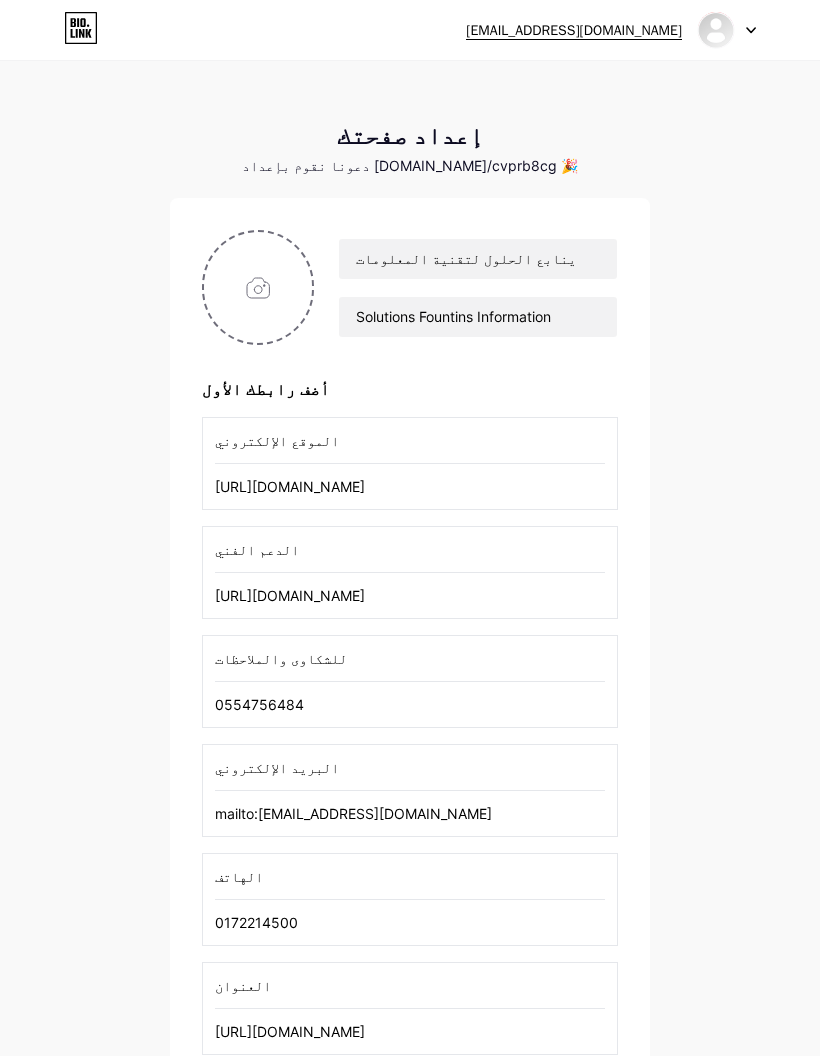 type on "C:\fakepath\IMG_0472.jpeg" 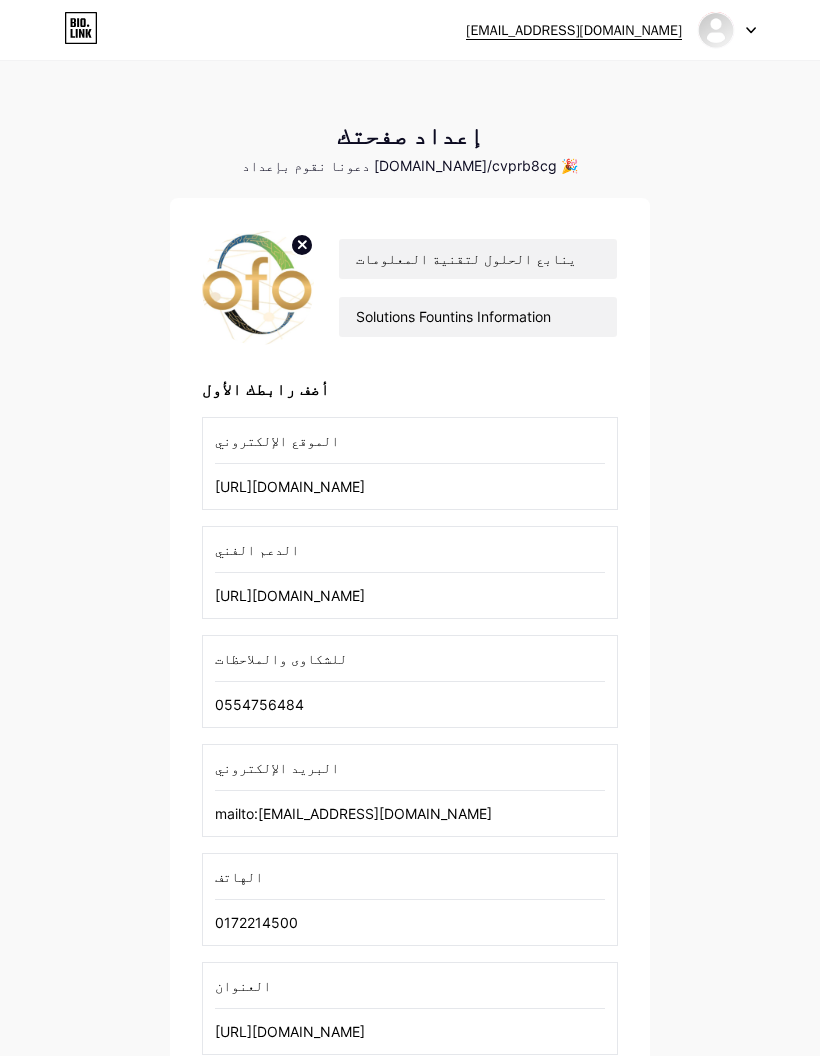 click at bounding box center [258, 287] 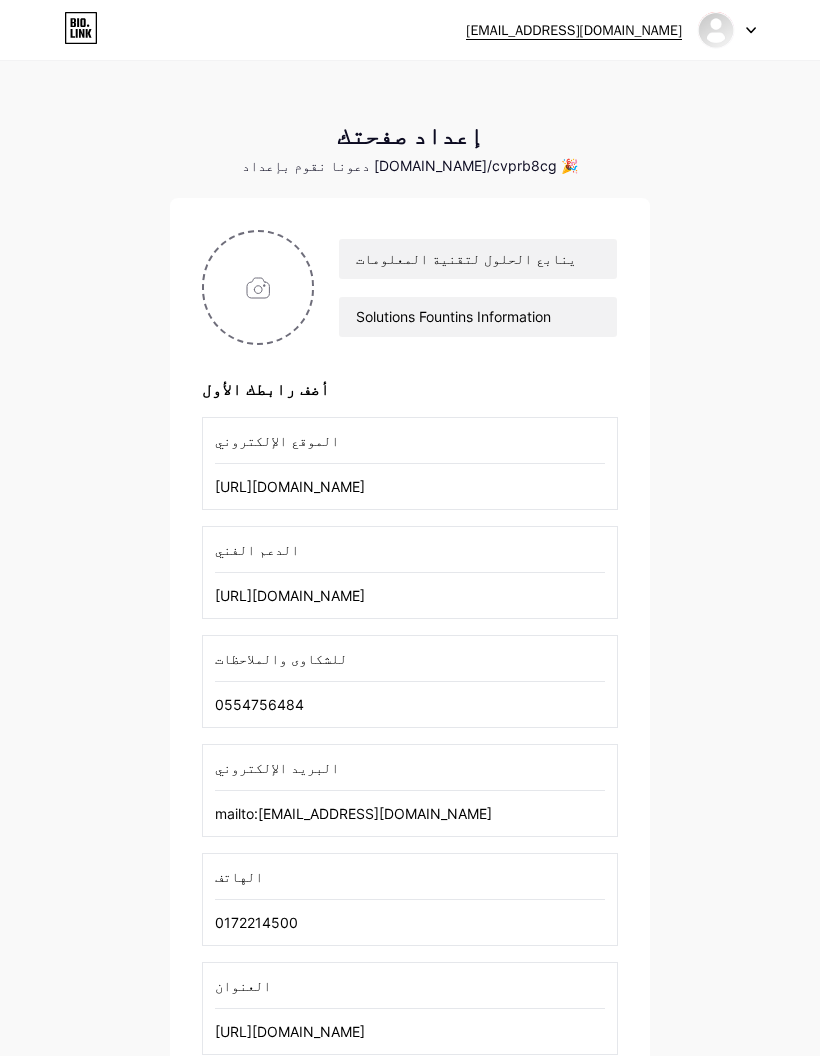 click at bounding box center [258, 287] 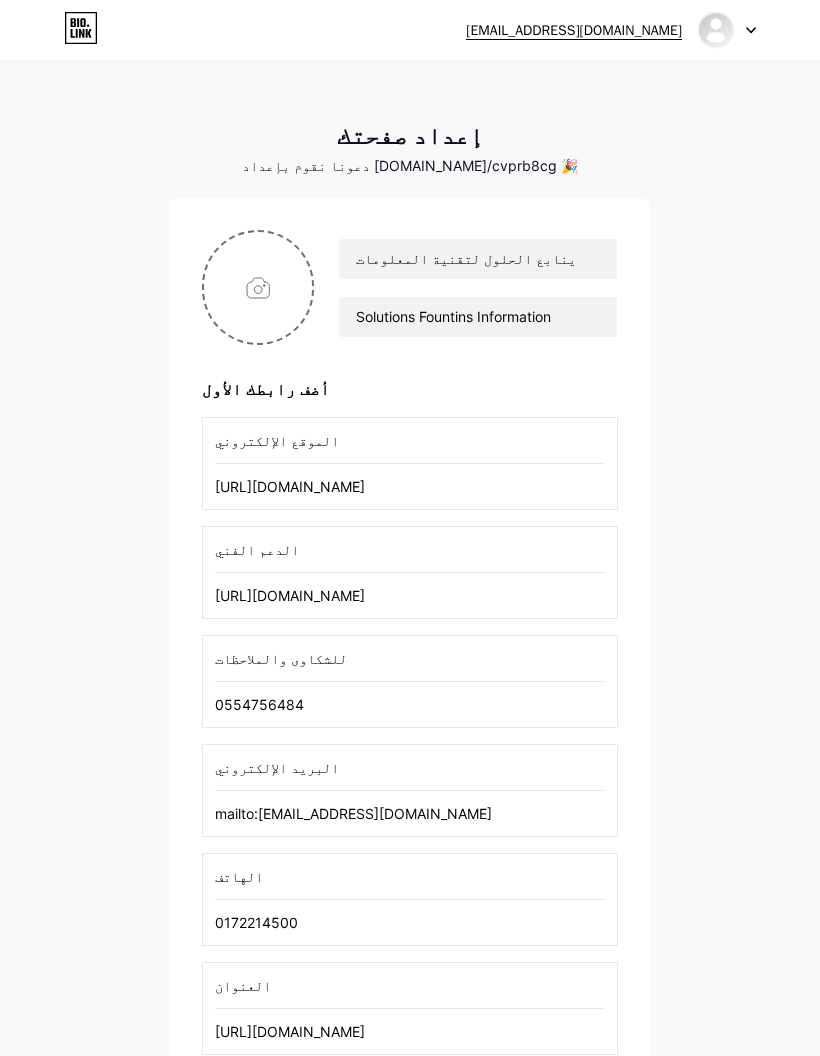 type on "C:\fakepath\PHOTO-2025-05-29-10-05-41.jpeg" 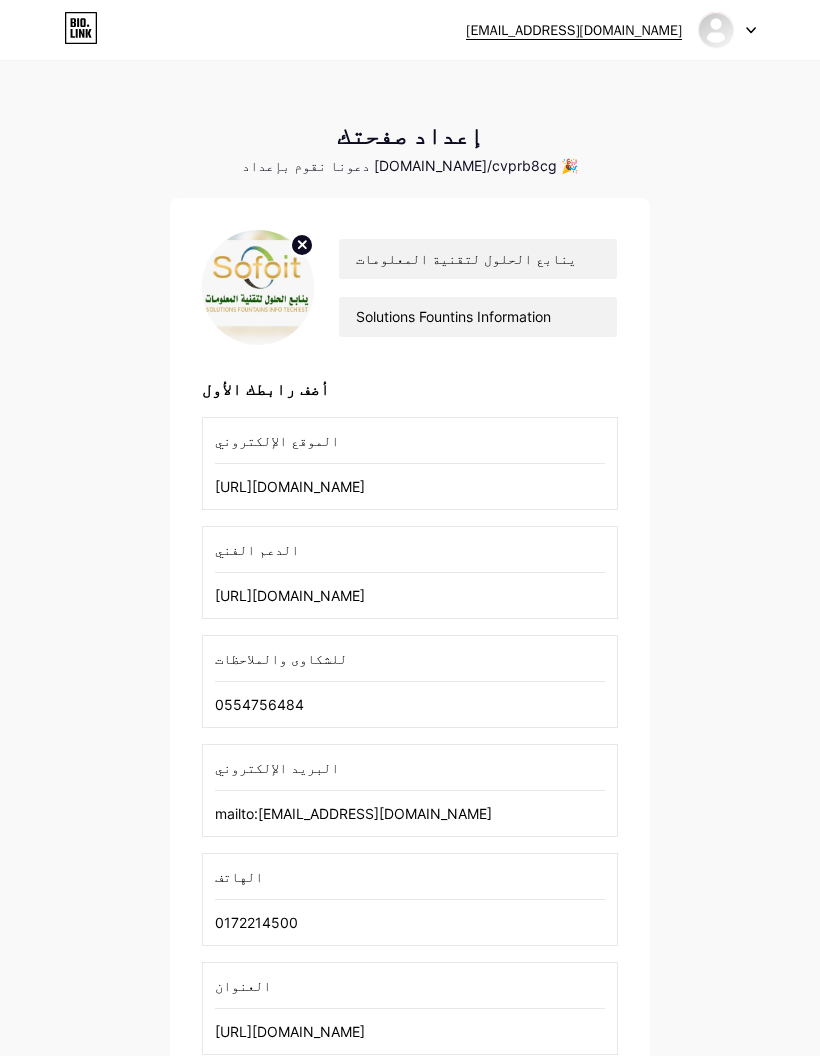 click on "[EMAIL_ADDRESS][DOMAIN_NAME]           لوحة القيادة     تسجيل الخروج   إعداد صفحتك   دعونا نقوم بإعداد [DOMAIN_NAME]/cvprb8cg 🎉               ينابع الحلول لتقنية المعلومات     Solutions Fountins Information     أضف رابطك الأول   الموقع الإلكتروني   [URL][DOMAIN_NAME]   الدعم الفني   [URL][DOMAIN_NAME]   للشكاوى والملاحظات   0554756484   البريد الإلكتروني   mailto:[EMAIL_ADDRESS][DOMAIN_NAME]   الهاتف   0172214500   العنوان   [URL][DOMAIN_NAME]
+  أضف رابطًا آخر     البدء" at bounding box center (410, 623) 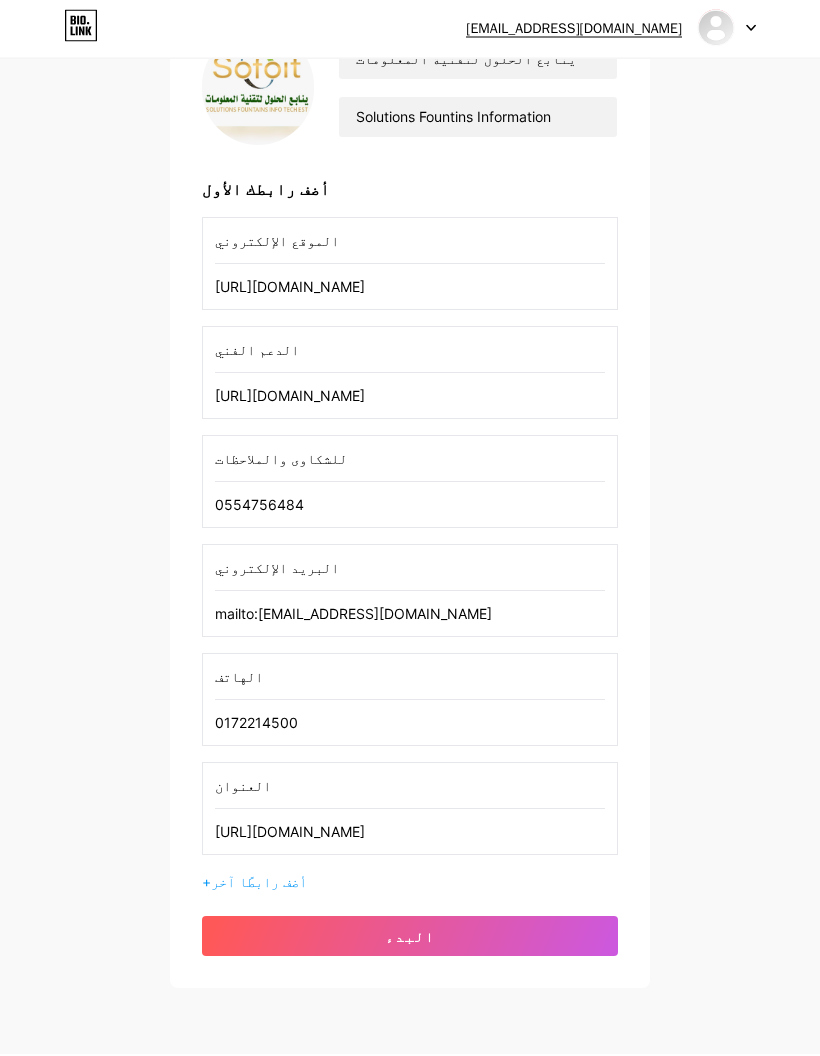 scroll, scrollTop: 202, scrollLeft: 0, axis: vertical 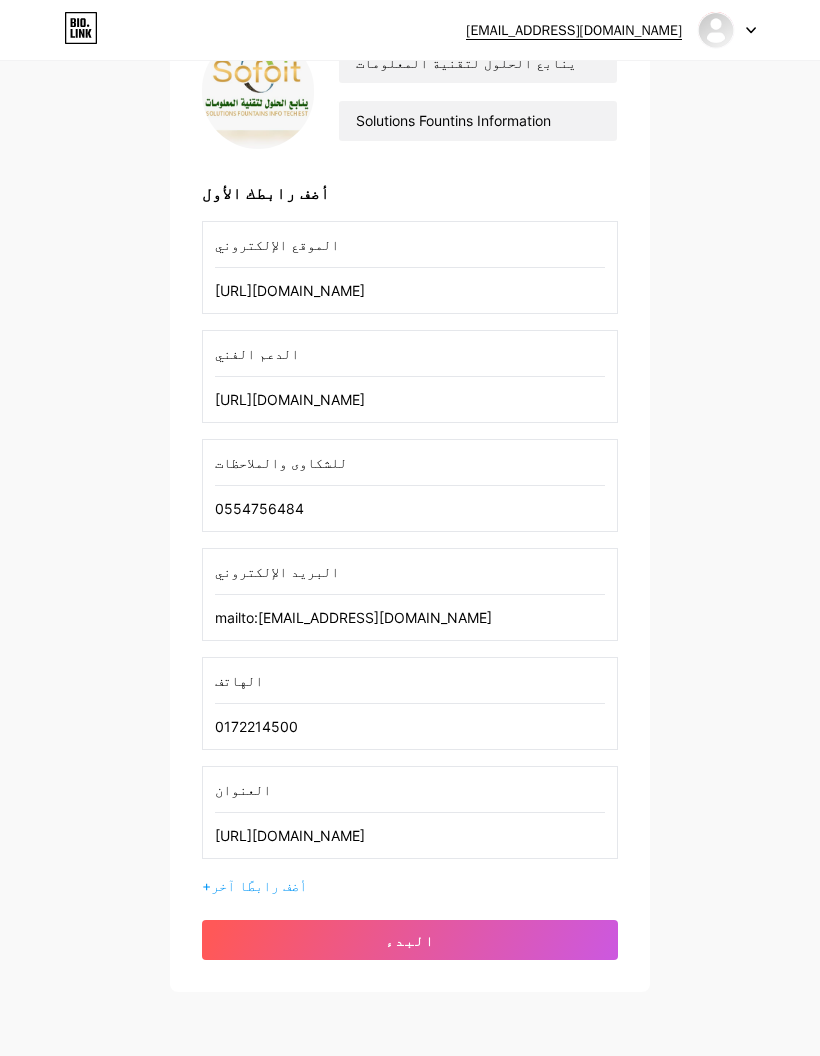 click on "البدء" at bounding box center [410, 940] 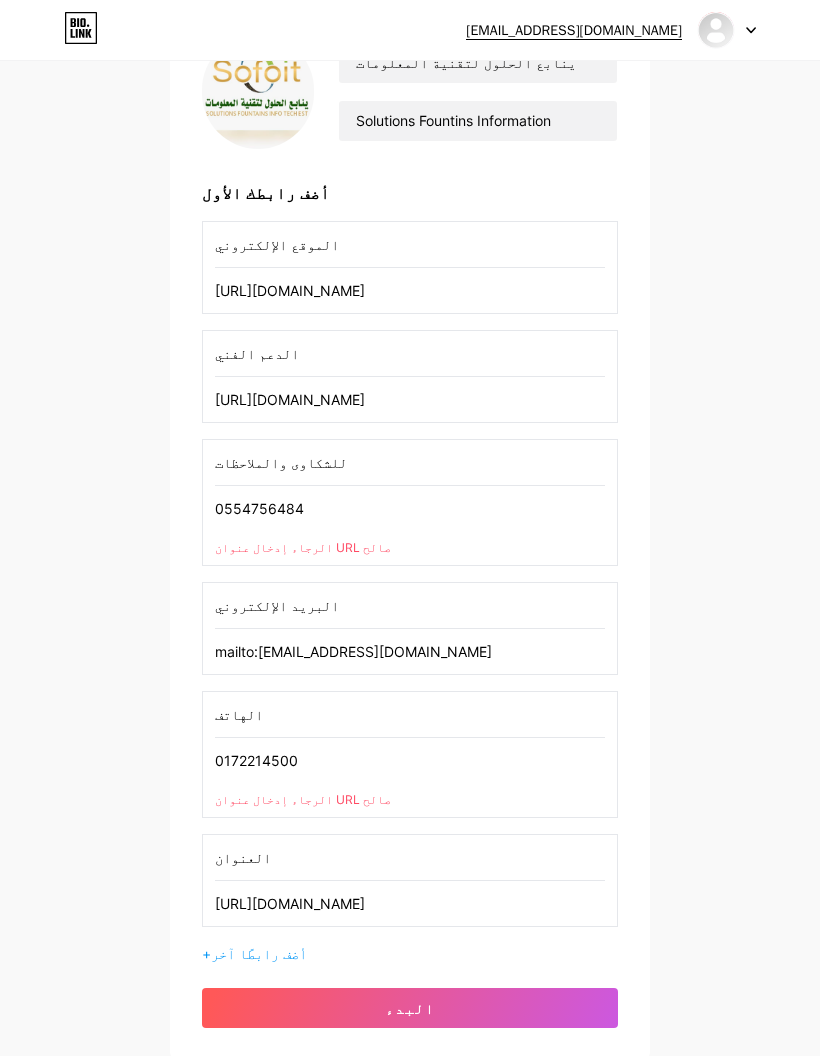 click on "0172214500" at bounding box center (410, 760) 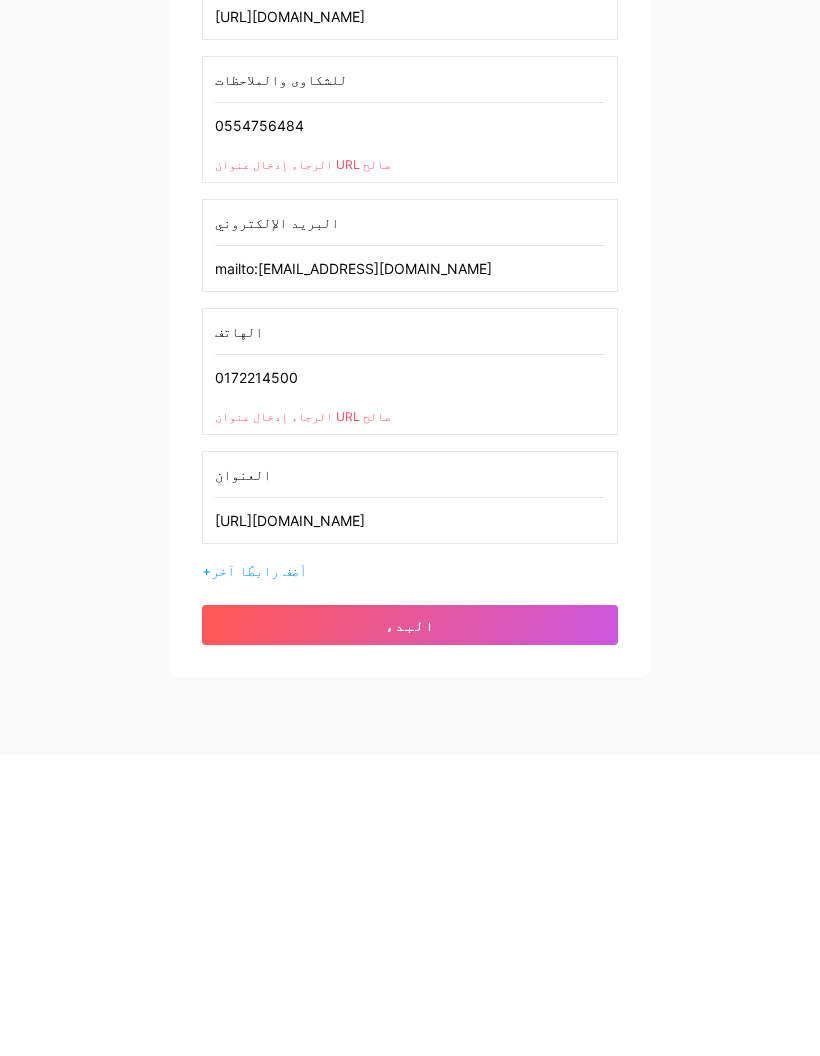 click on "0172214500" at bounding box center (410, 678) 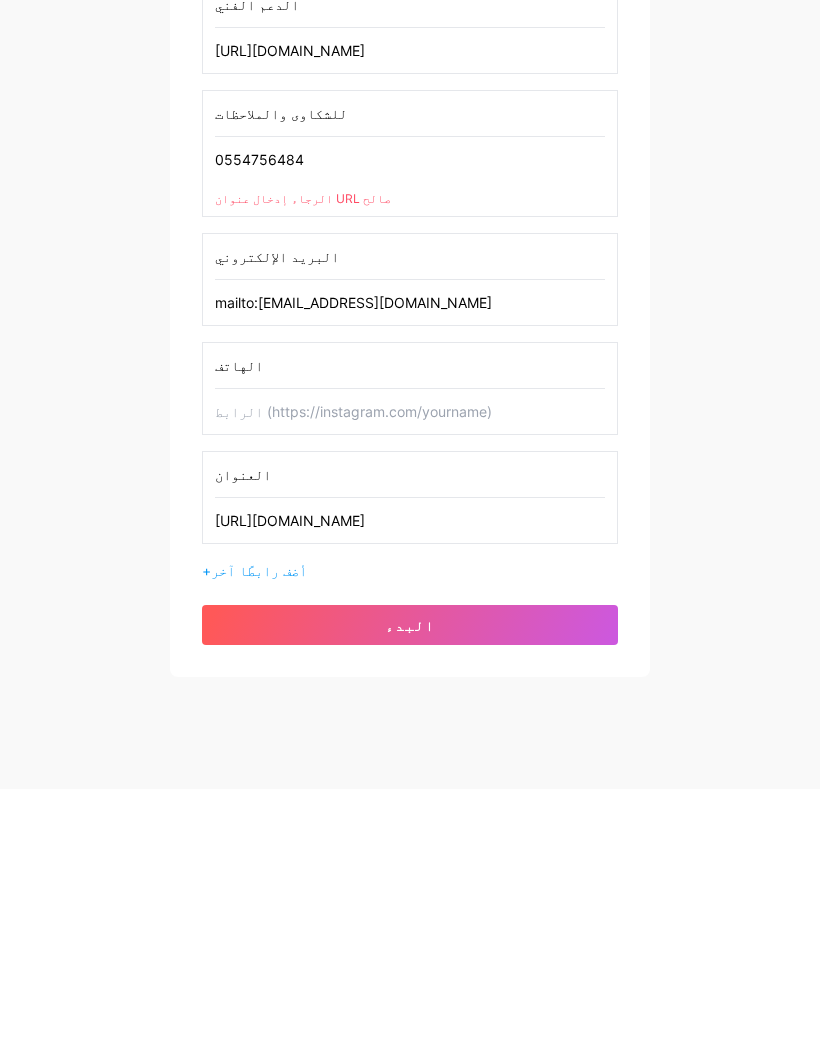 type 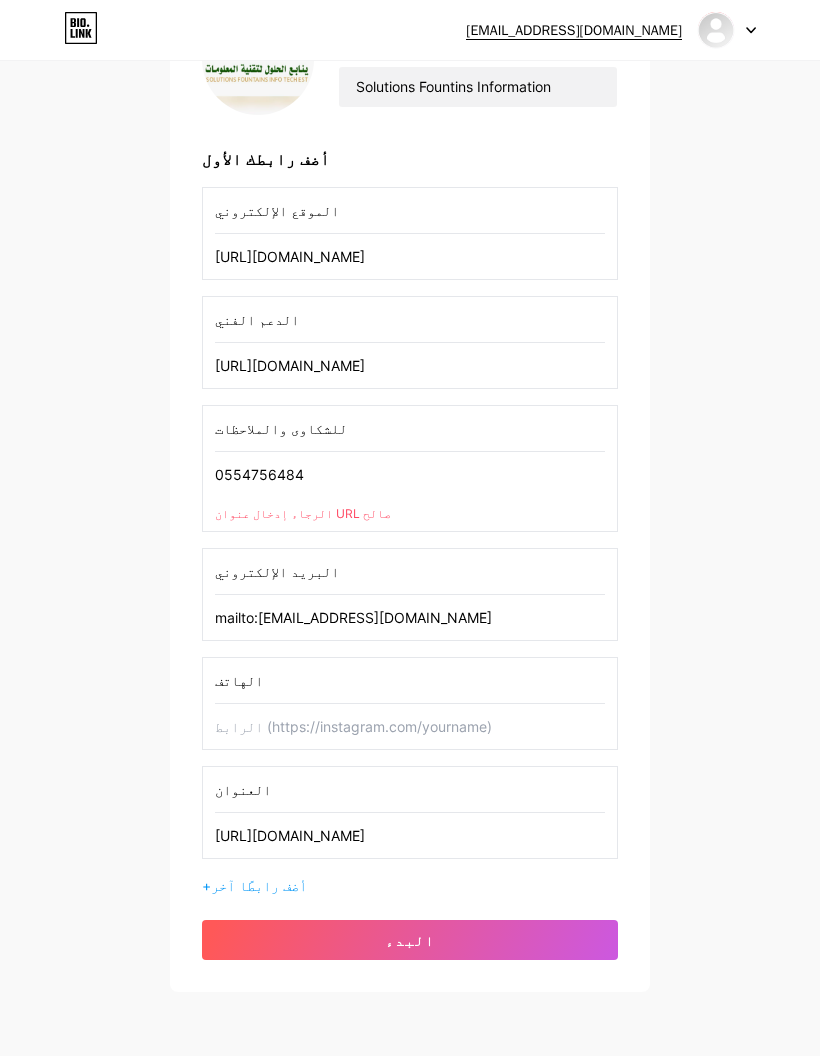 click on "الهاتف" at bounding box center [410, 680] 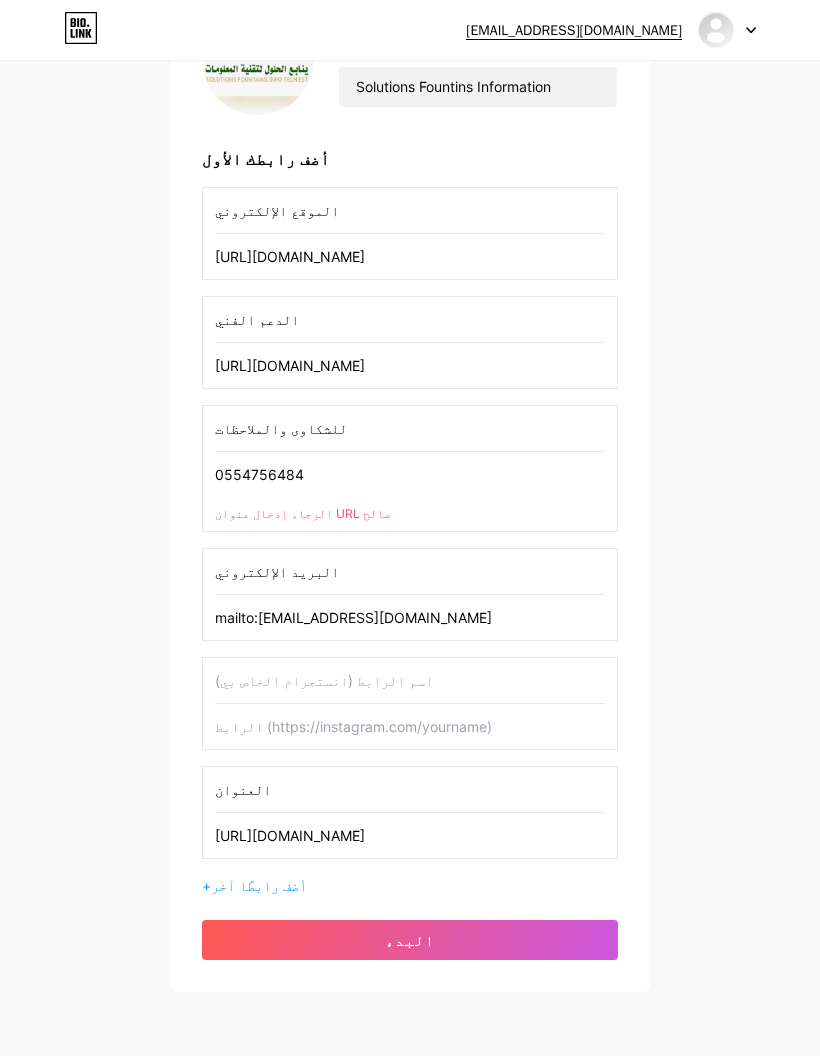 type 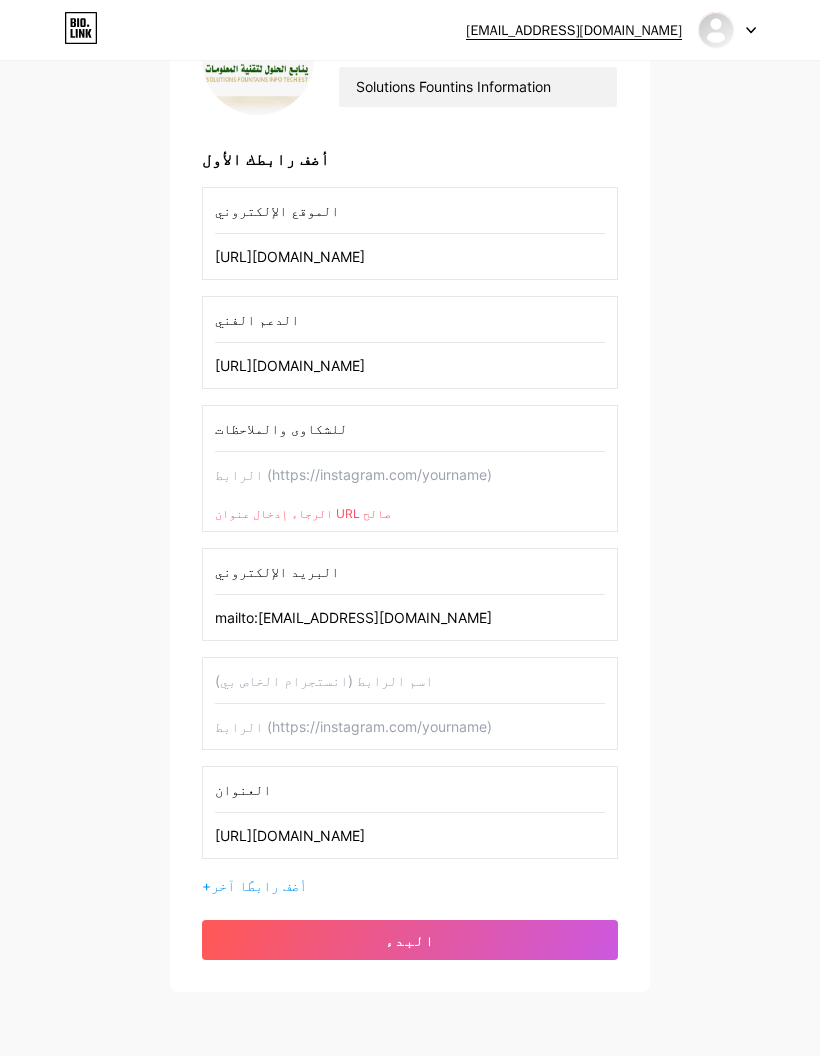 scroll, scrollTop: 202, scrollLeft: 0, axis: vertical 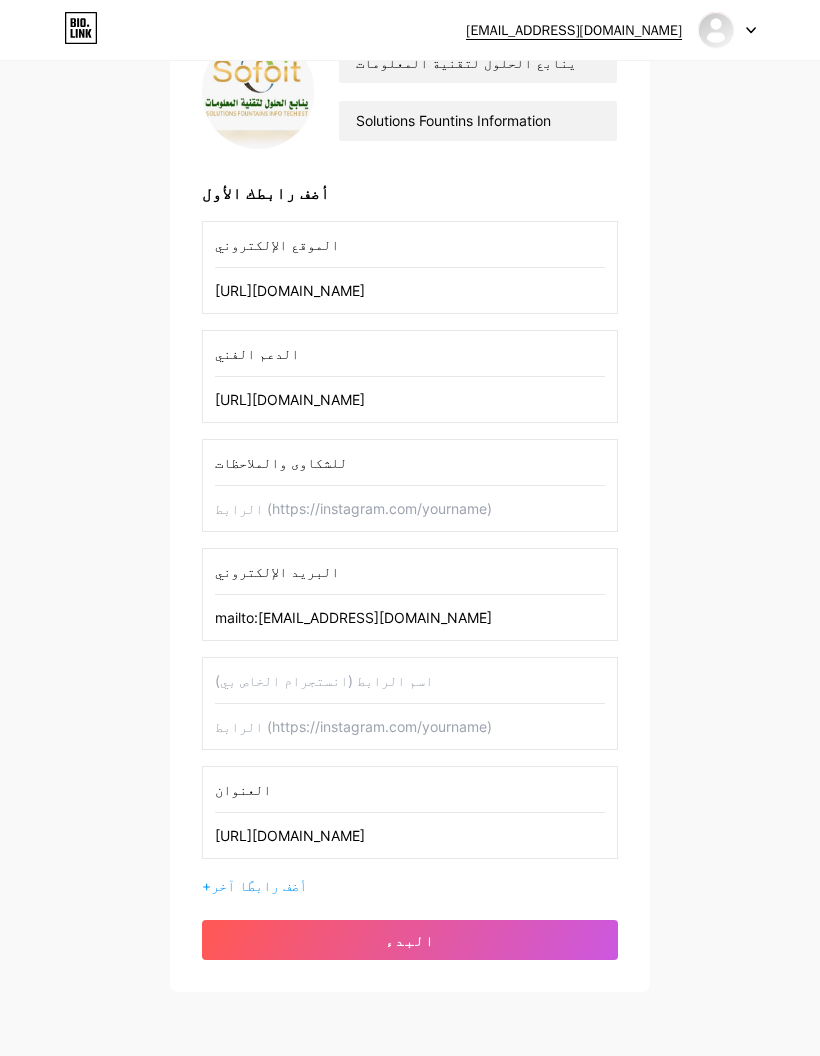 click on "[EMAIL_ADDRESS][DOMAIN_NAME]           لوحة القيادة     تسجيل الخروج   إعداد صفحتك   دعونا نقوم بإعداد [DOMAIN_NAME]/cvprb8cg 🎉               ينابع الحلول لتقنية المعلومات     Solutions Fountins Information     أضف رابطك الأول   الموقع الإلكتروني   [URL][DOMAIN_NAME]   الدعم الفني   [URL][DOMAIN_NAME]   للشكاوى والملاحظات     البريد الإلكتروني   mailto:[EMAIL_ADDRESS][DOMAIN_NAME]       العنوان   [URL][DOMAIN_NAME]
+  أضف رابطًا آخر     البدء" at bounding box center [410, 427] 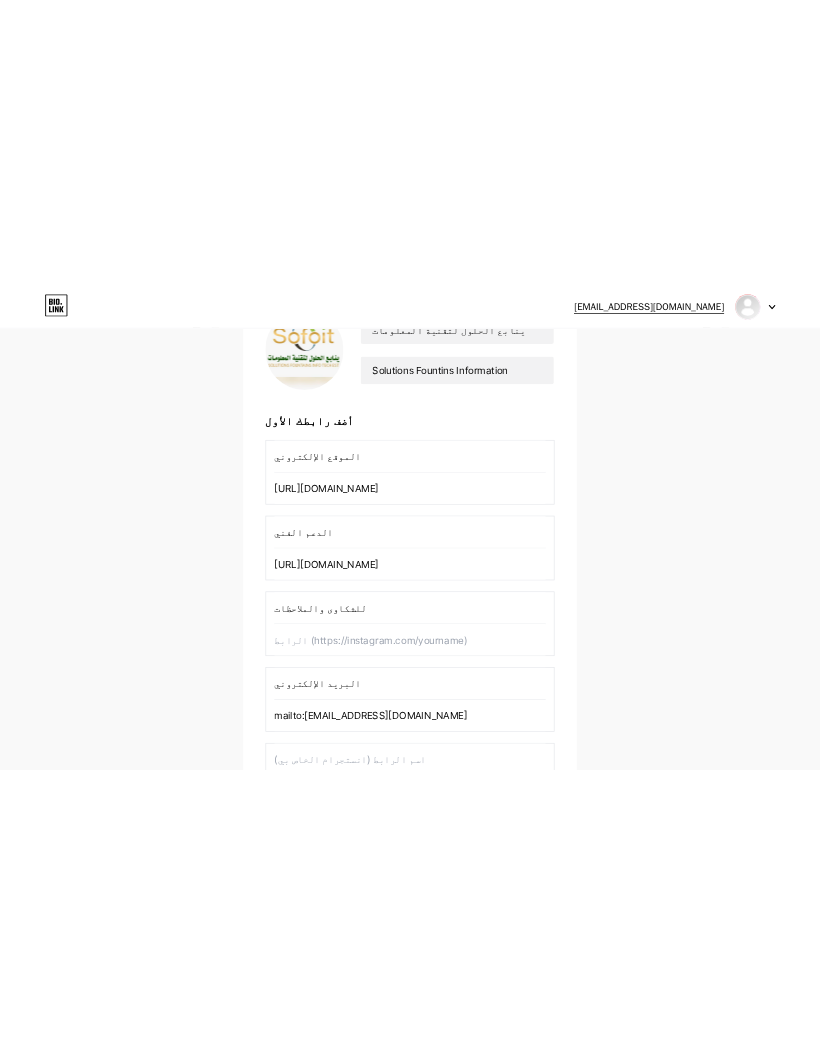 scroll, scrollTop: 282, scrollLeft: 0, axis: vertical 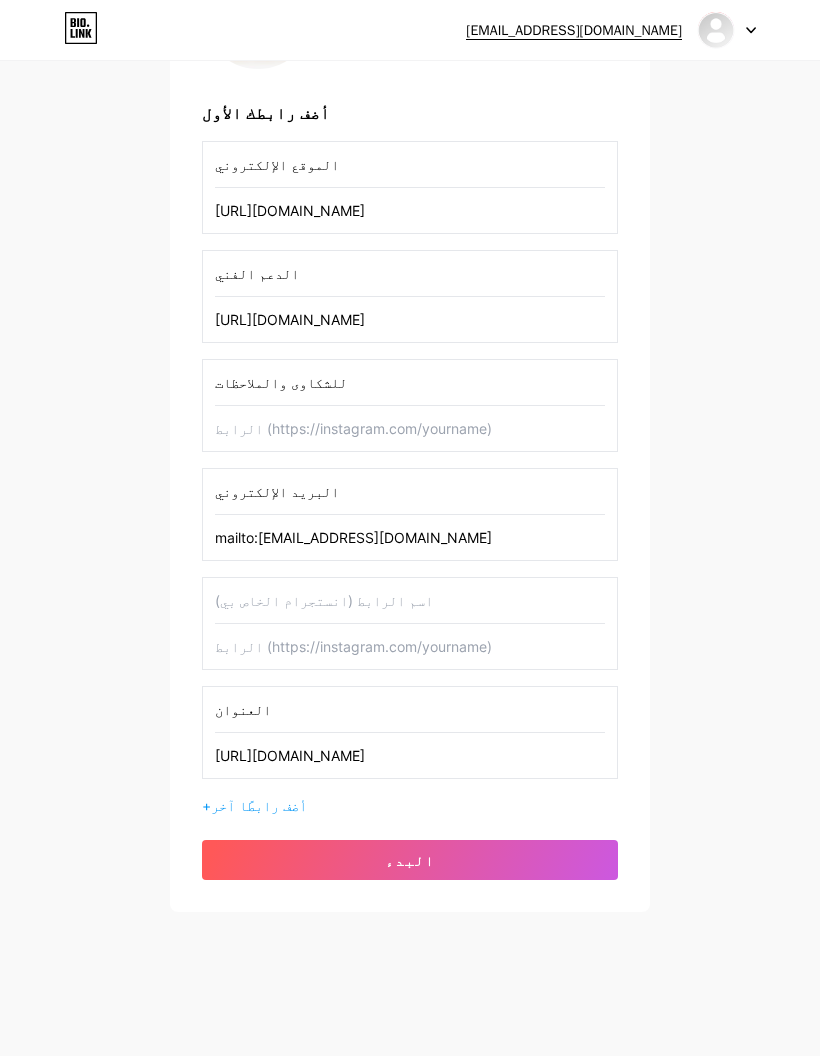 click at bounding box center (410, 428) 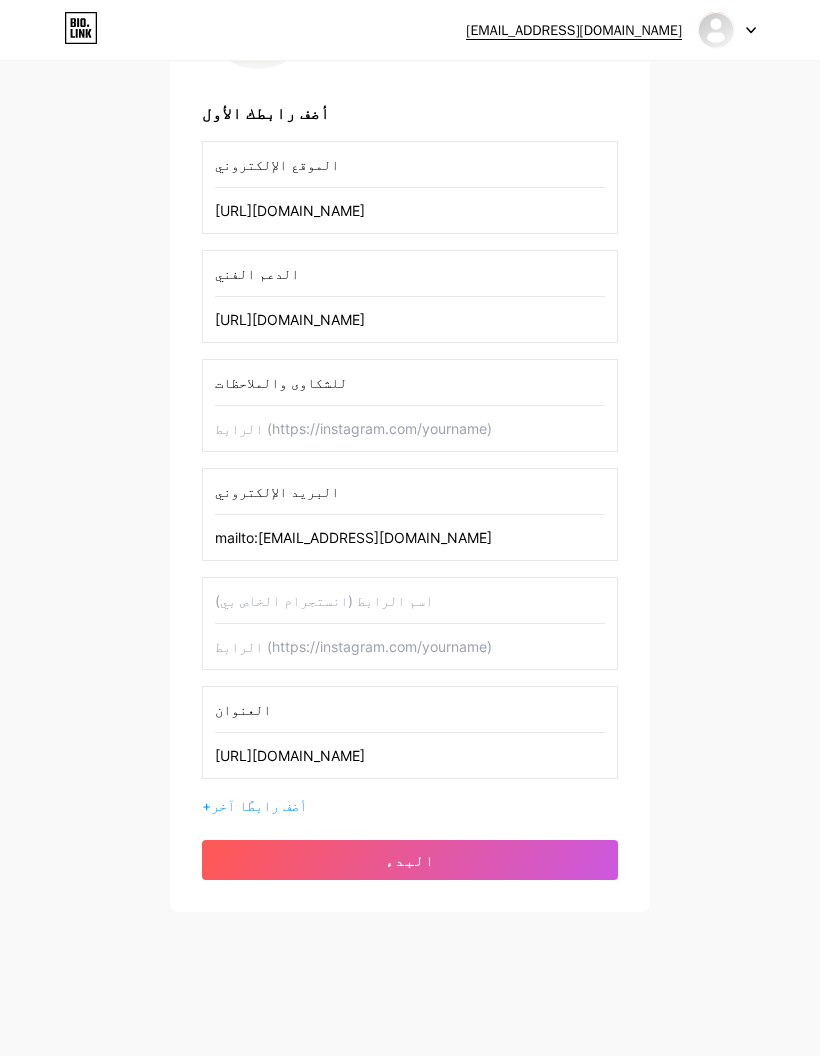 paste on "[URL][DOMAIN_NAME]" 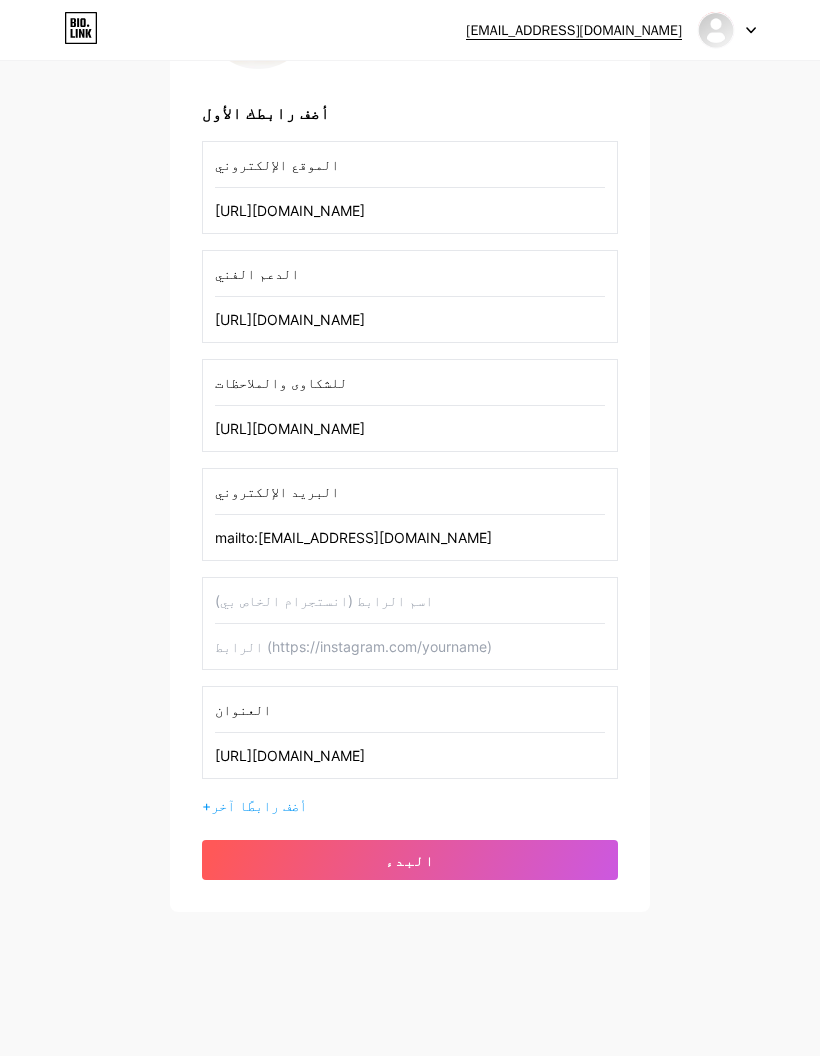 type on "[URL][DOMAIN_NAME]" 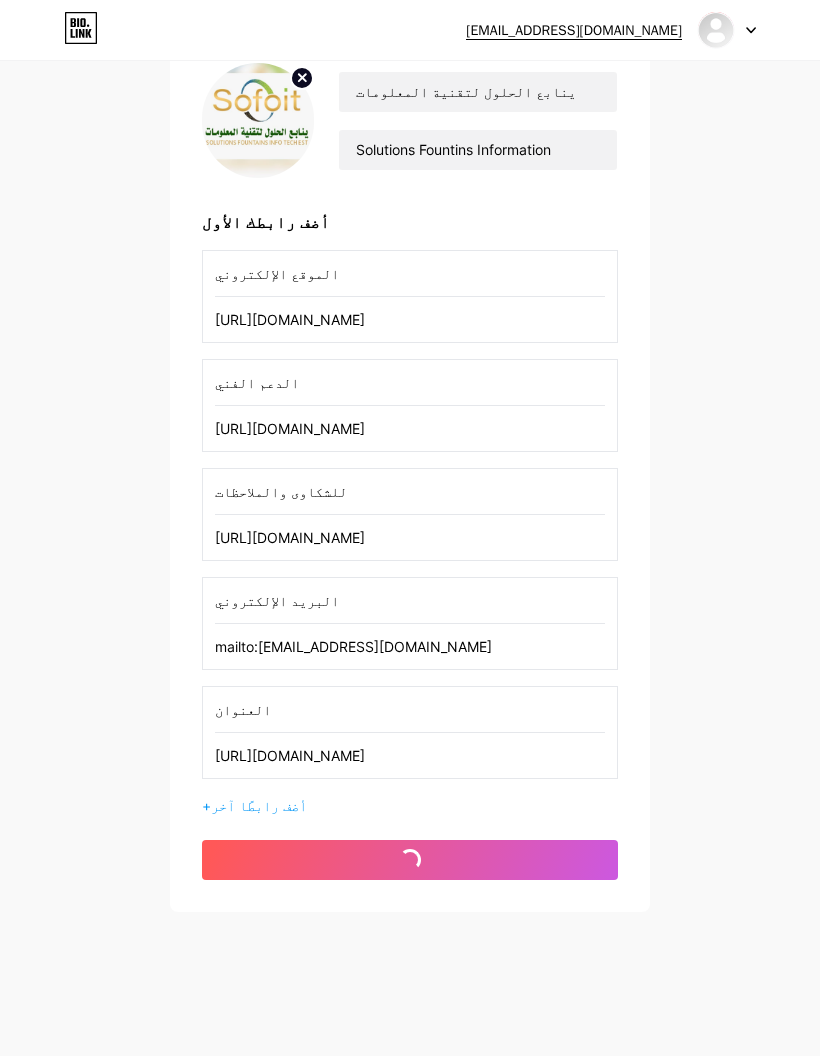 scroll, scrollTop: 173, scrollLeft: 0, axis: vertical 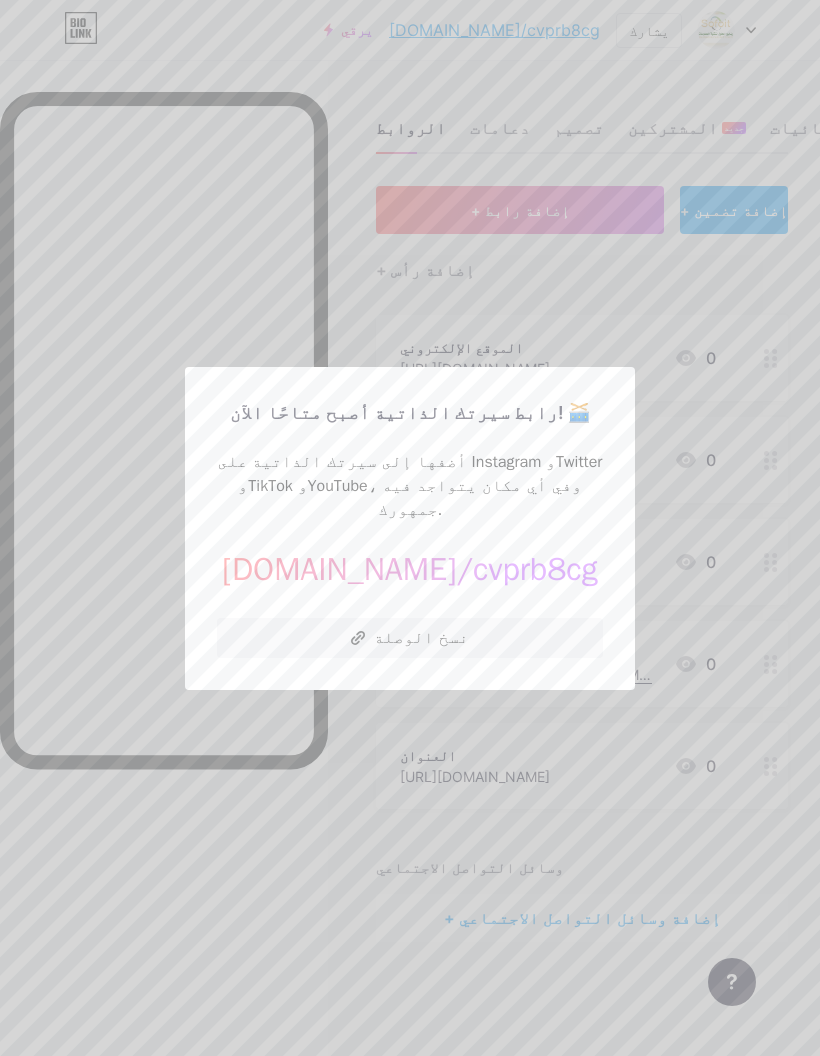 click on "[DOMAIN_NAME]/  cvprb8cg" at bounding box center (410, 570) 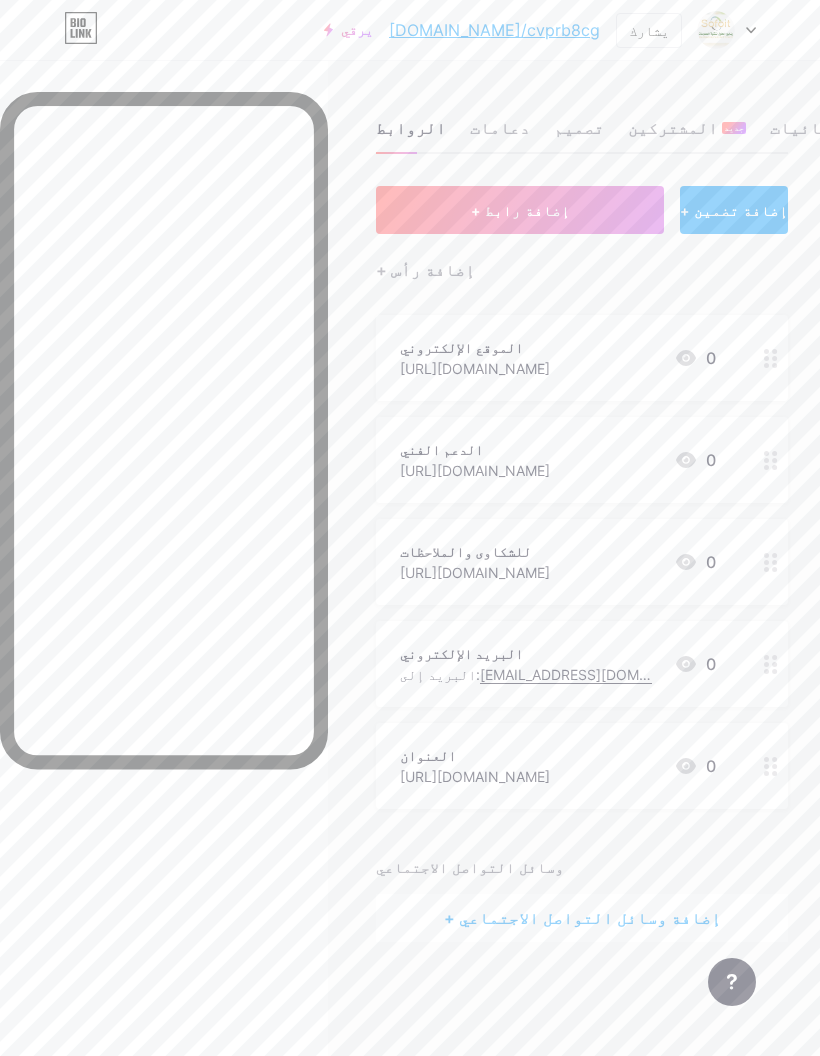 click on "[DOMAIN_NAME]/cvprb8cg" at bounding box center [494, 30] 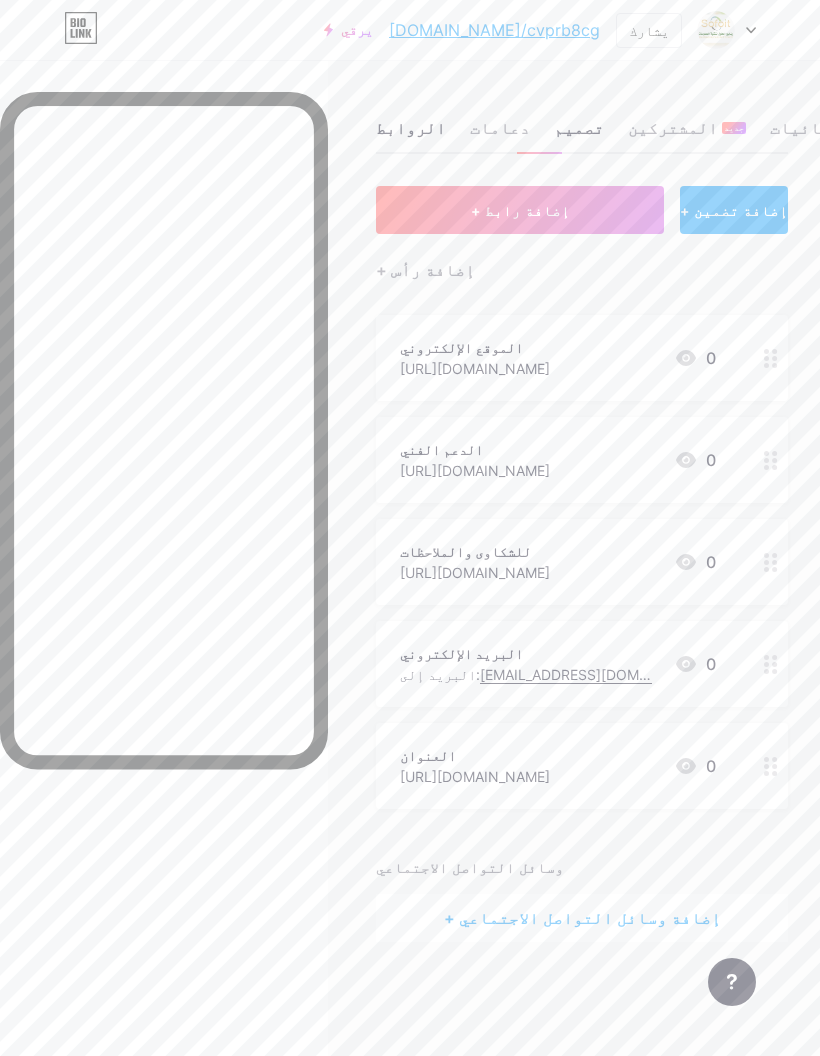 scroll, scrollTop: 80, scrollLeft: 0, axis: vertical 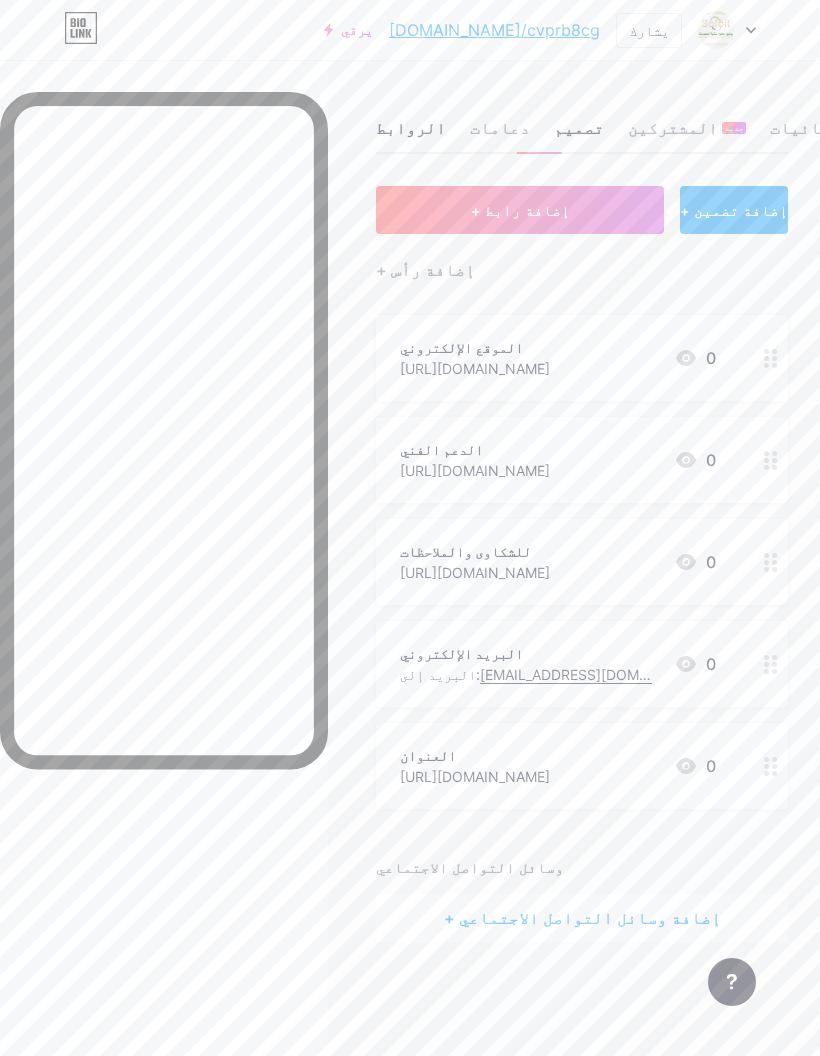 click 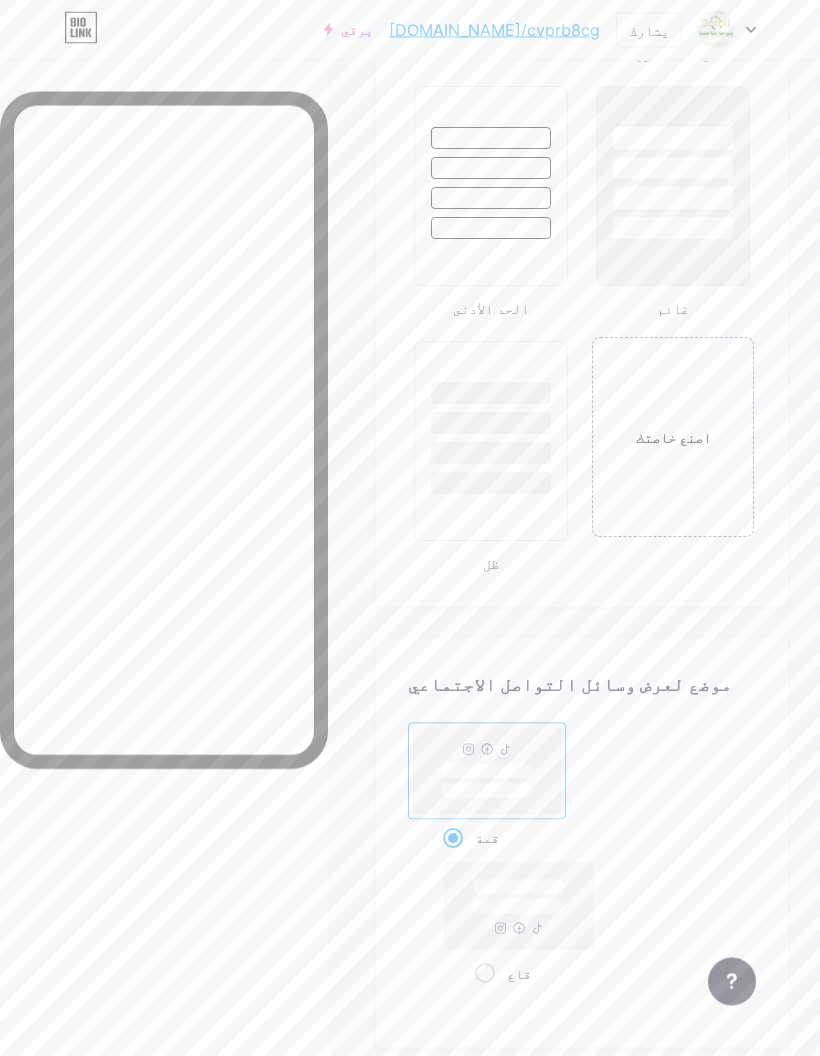 scroll, scrollTop: 3193, scrollLeft: 0, axis: vertical 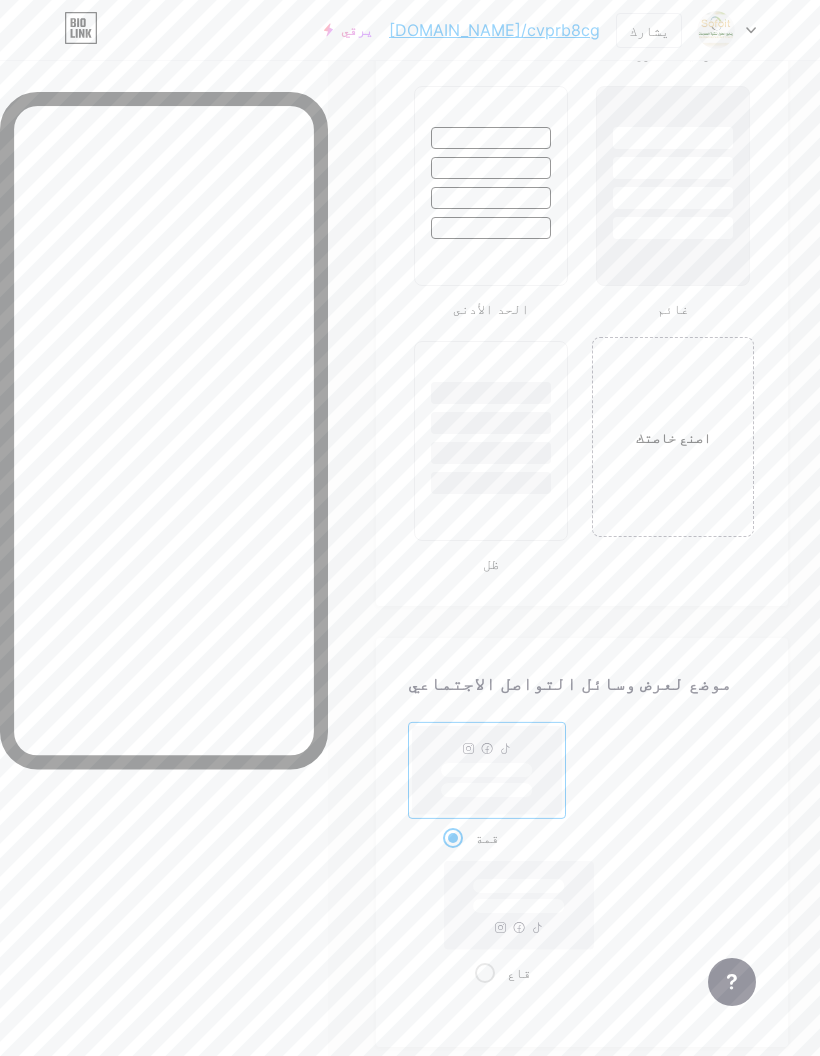 click on "اصنع خاصتك" at bounding box center [673, 437] 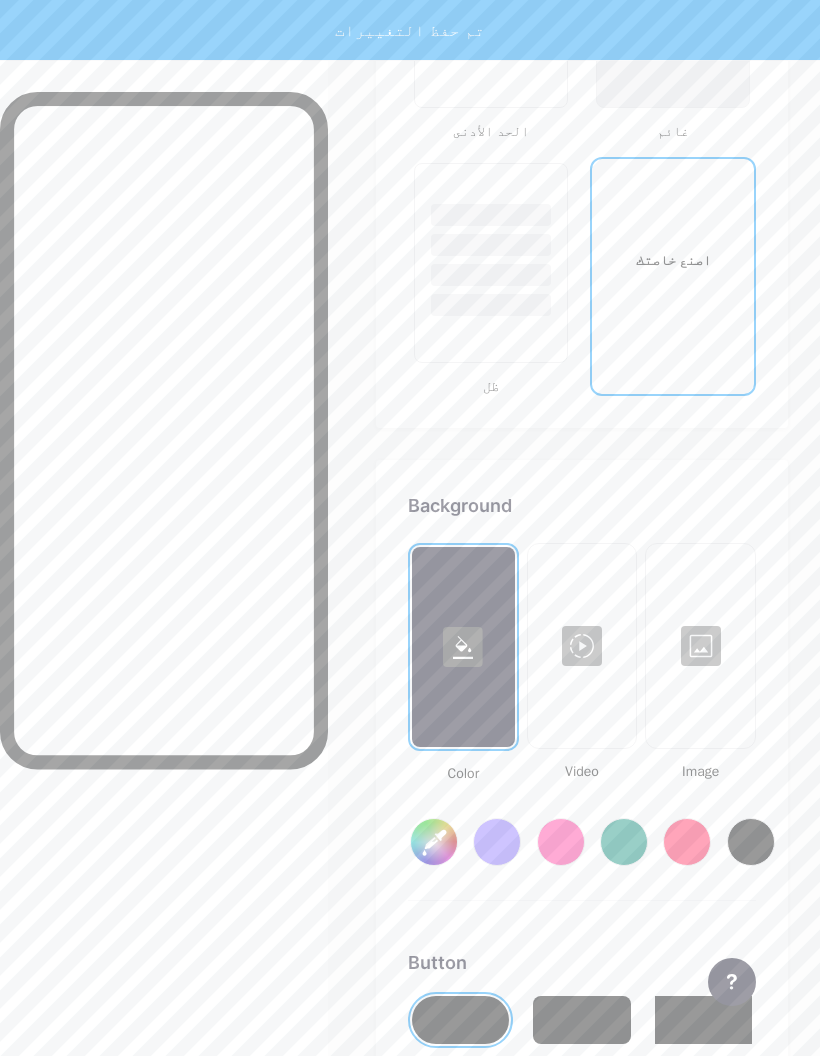 click on "حساب تعريفي   ينابع الحلول لتقنية المعلومات     Solutions Fountins Information                   المواضيع   الرابط في السيرة الذاتية   مدونة   محل       الأساسيات       الكربون       [DATE] 23       فخر       خلل       الشتاء · مباشر       زجاجي · مباشر       الحرباء · مباشر       ليلة ممطرة · مباشر       نيون · مباشر       صيف       ريترو       الفراولة · مباشر       صحراء       مشمس       خريف       ورقة       سماء صافية       استحى       وحيد القرن       الحد الأدنى       غائم       ظل     اصنع خاصتك           تم حفظ التغييرات     Background         Color           Video             Image           #ffffff     Button       #000000   Font   Inter Poppins EB Garamond TEKO BALSAMIQ SANS Kite One PT Sans Quicksand DM Sans     #ffffff" at bounding box center [582, -376] 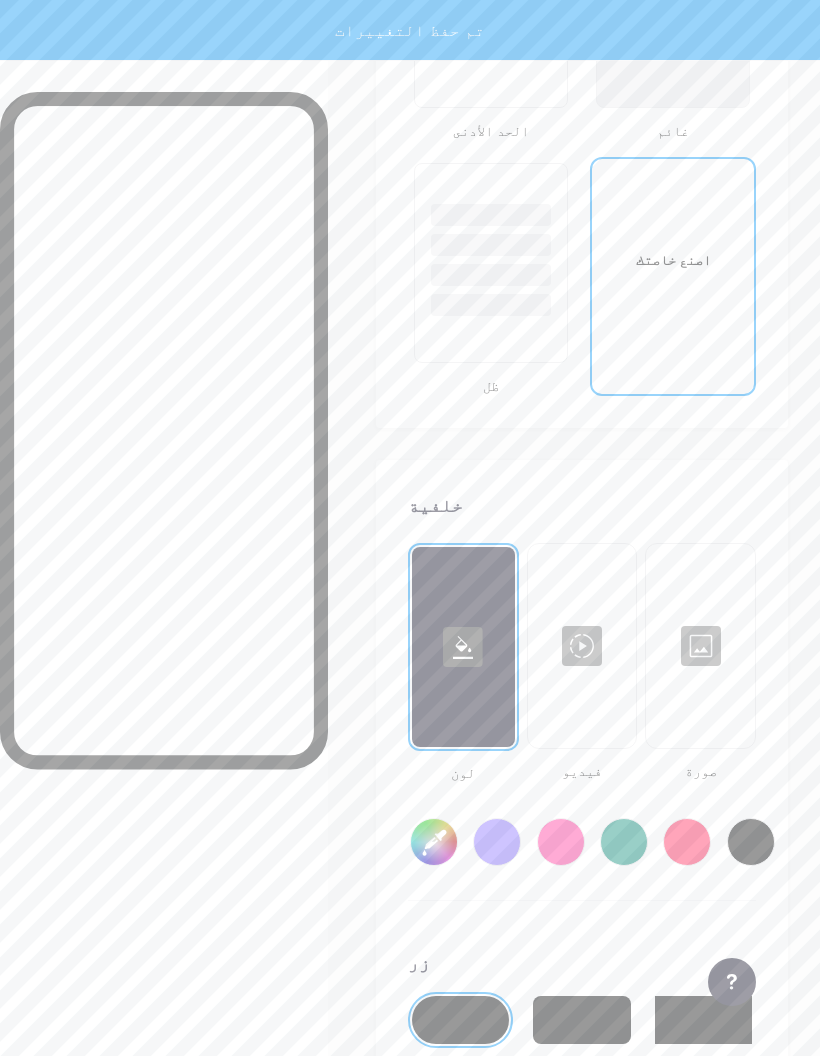 type on "#ffffff" 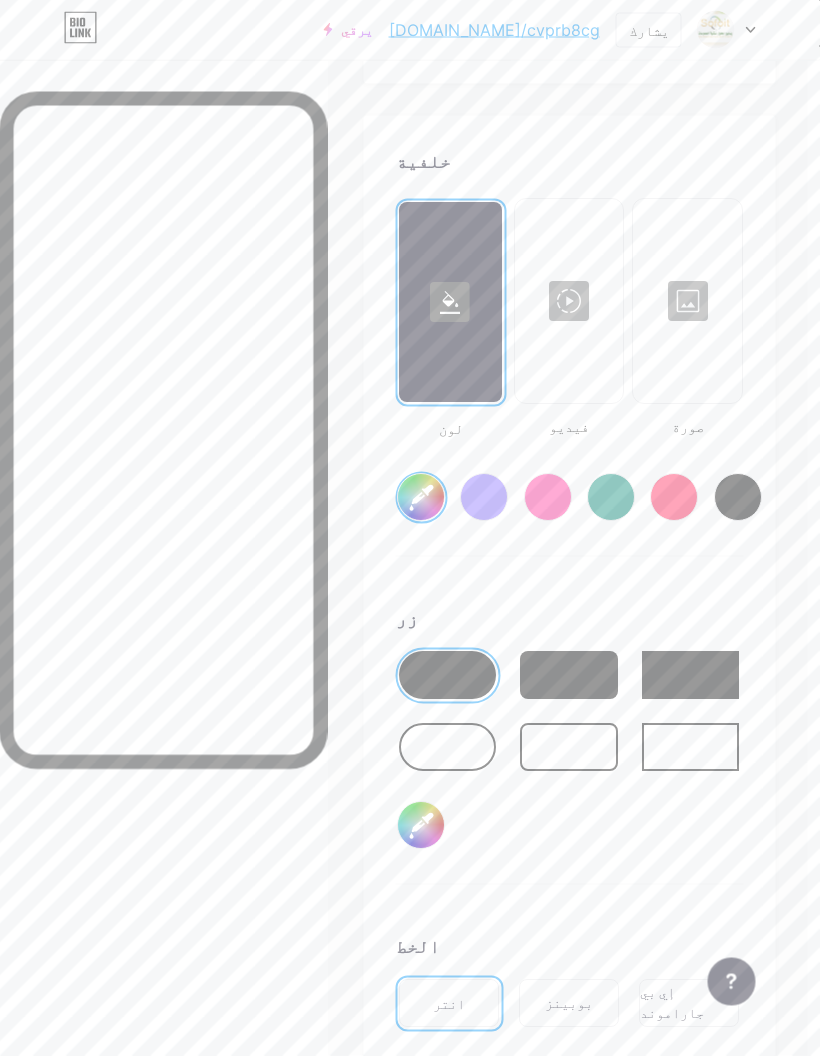 scroll, scrollTop: 3715, scrollLeft: 12, axis: both 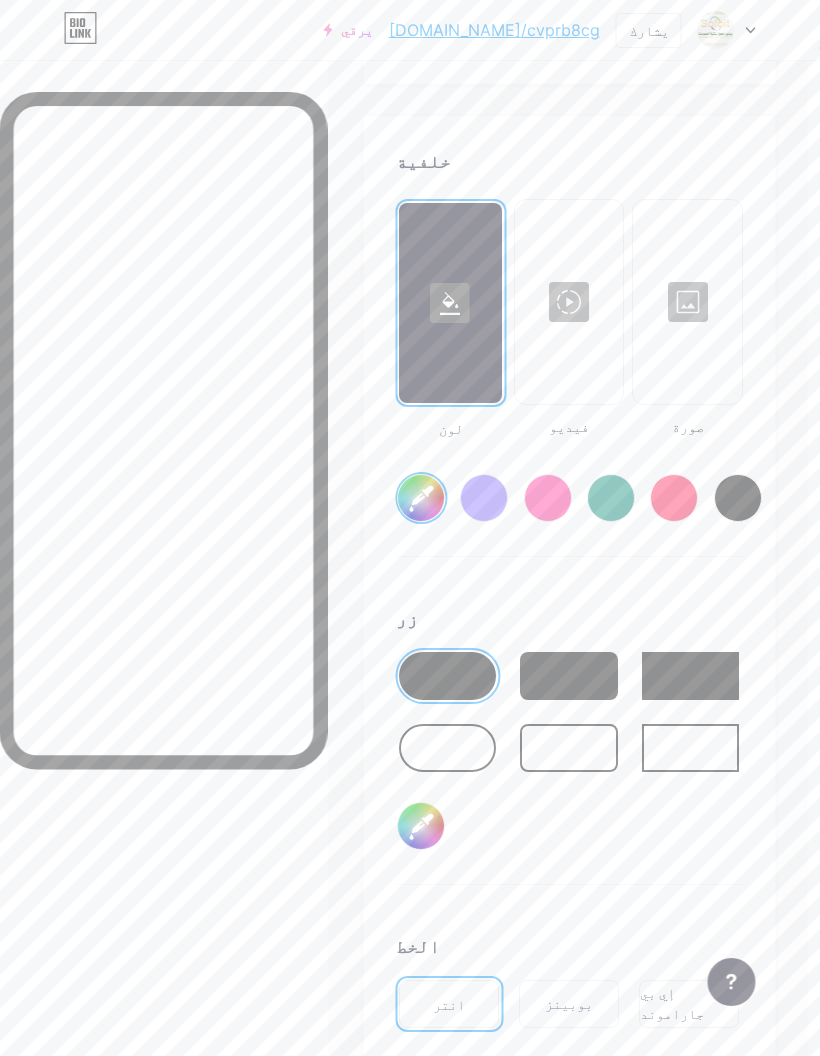 click at bounding box center [569, 676] 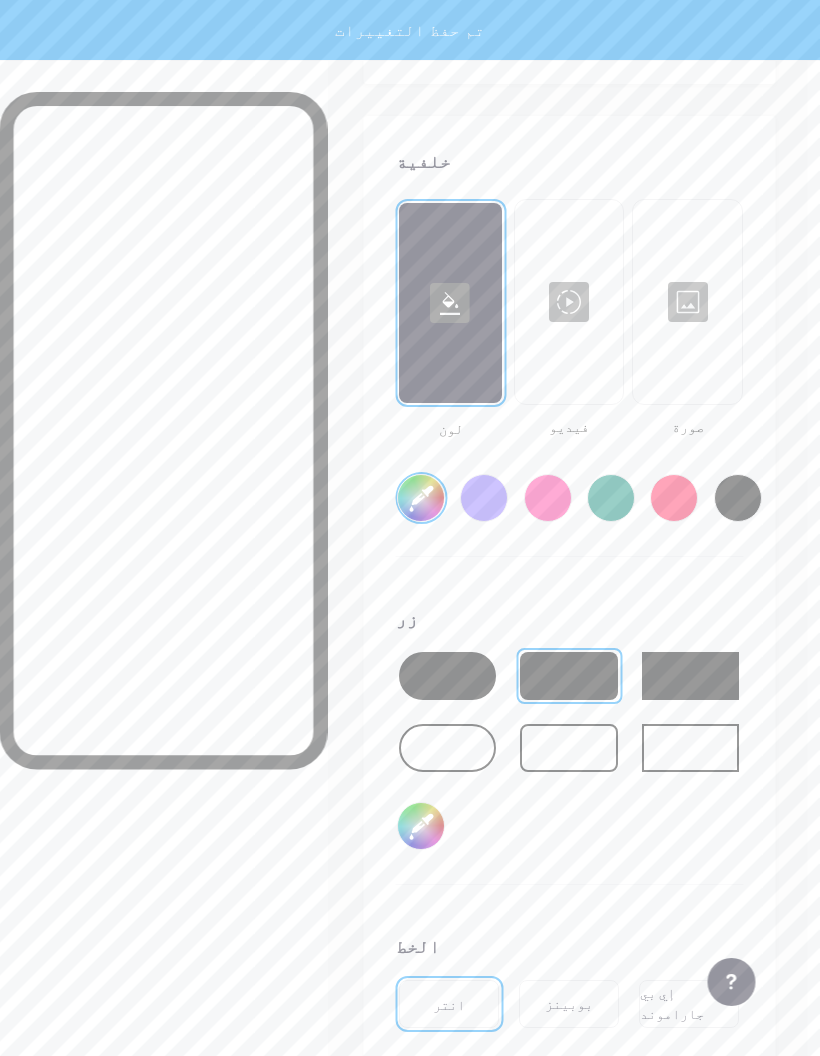 scroll, scrollTop: 3715, scrollLeft: 13, axis: both 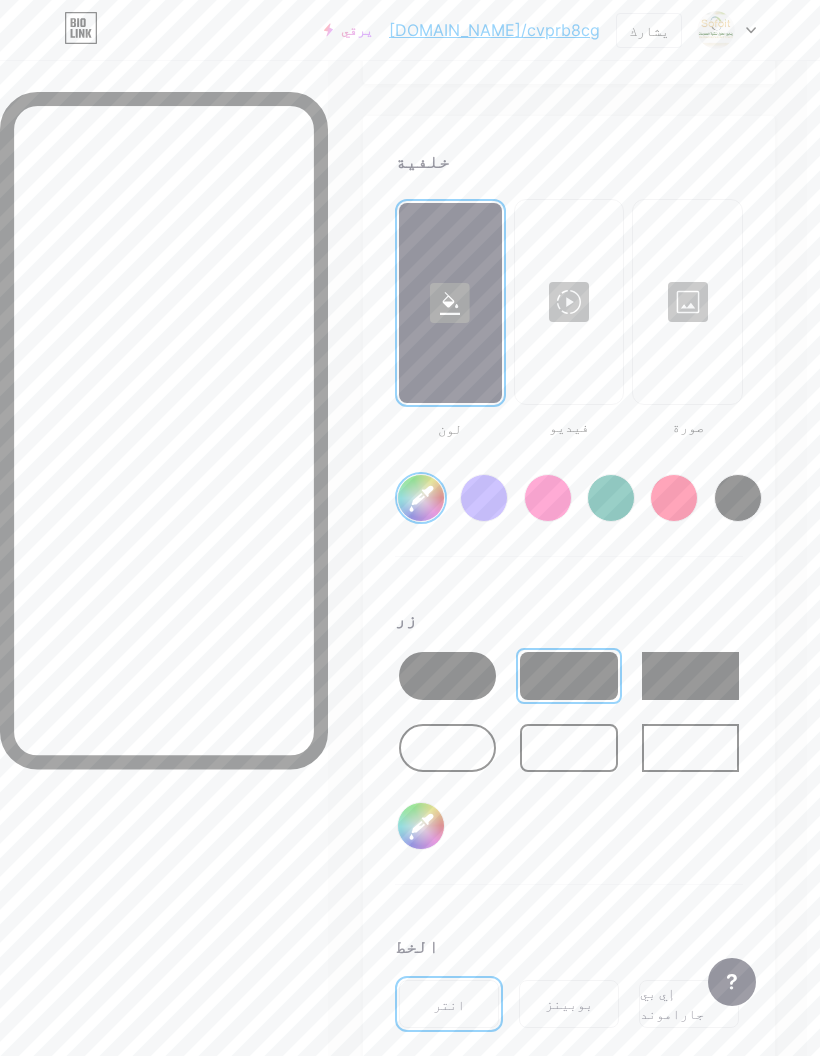 click at bounding box center (447, 676) 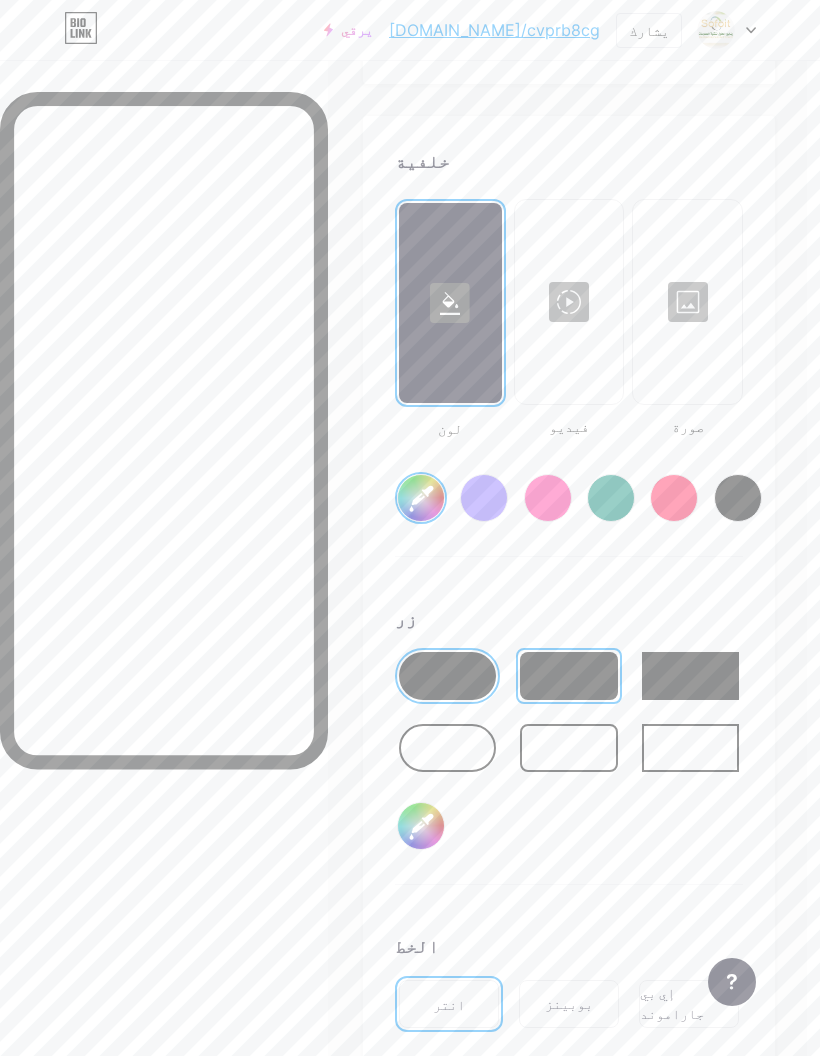 click at bounding box center [447, 748] 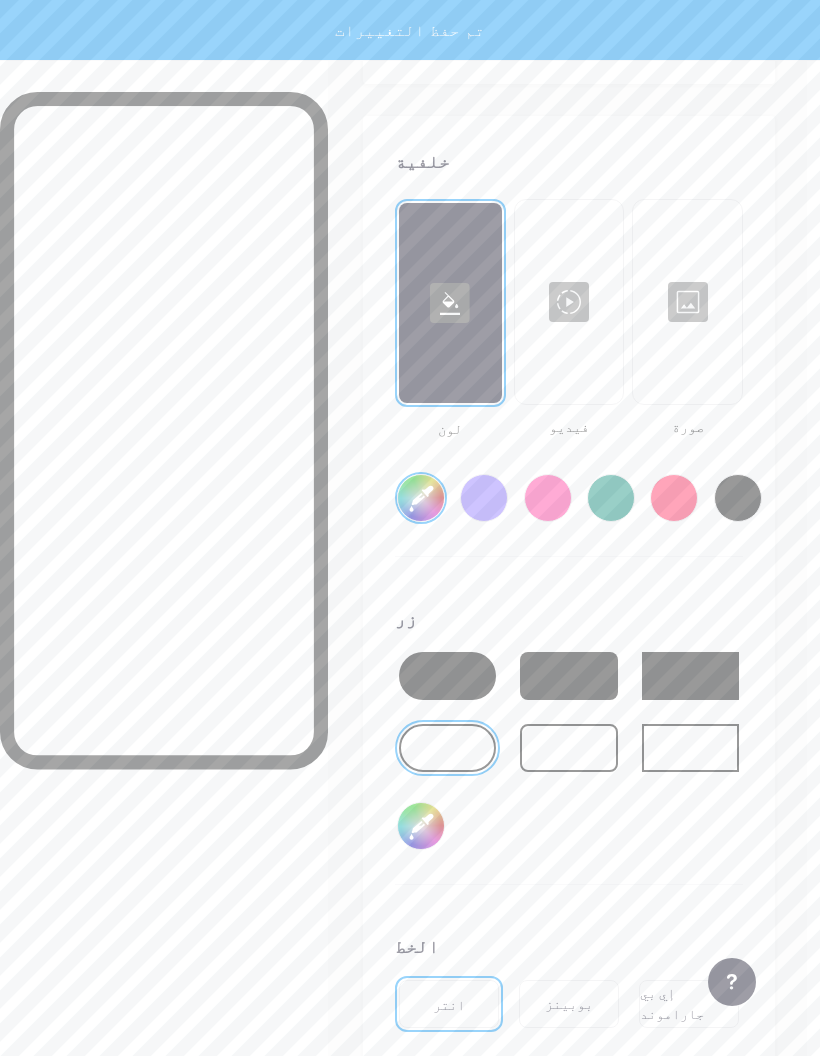 type on "#ffffff" 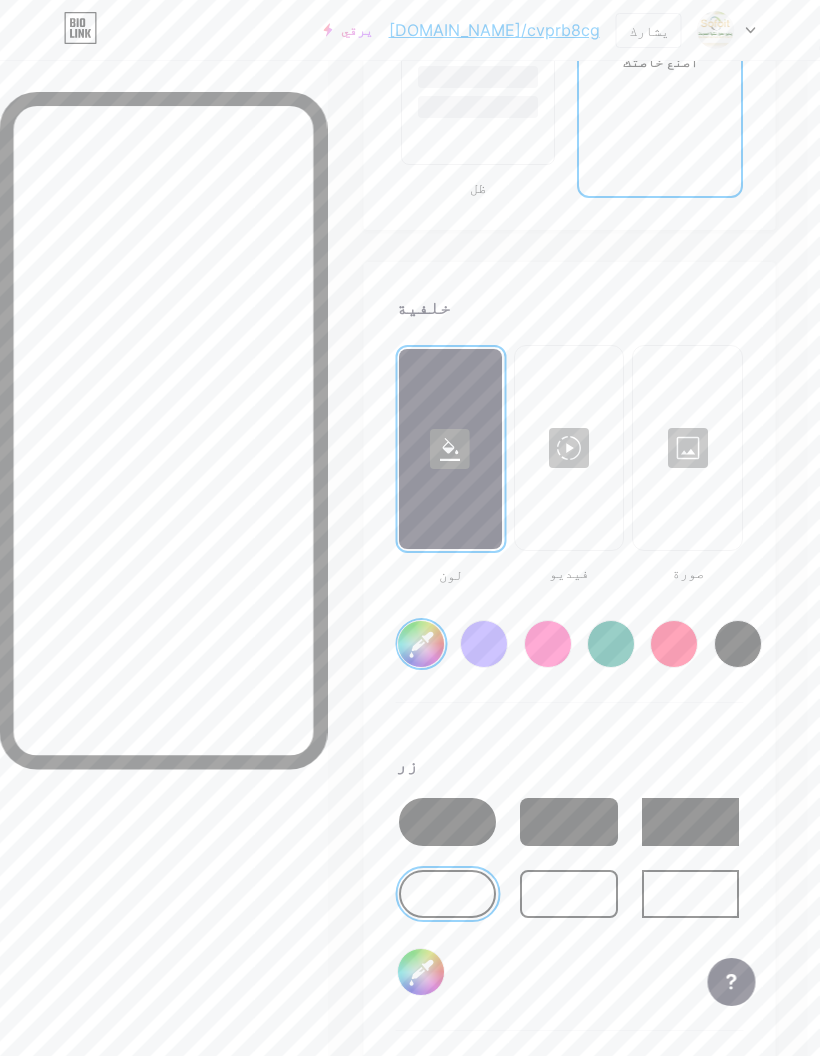 scroll, scrollTop: 3570, scrollLeft: 13, axis: both 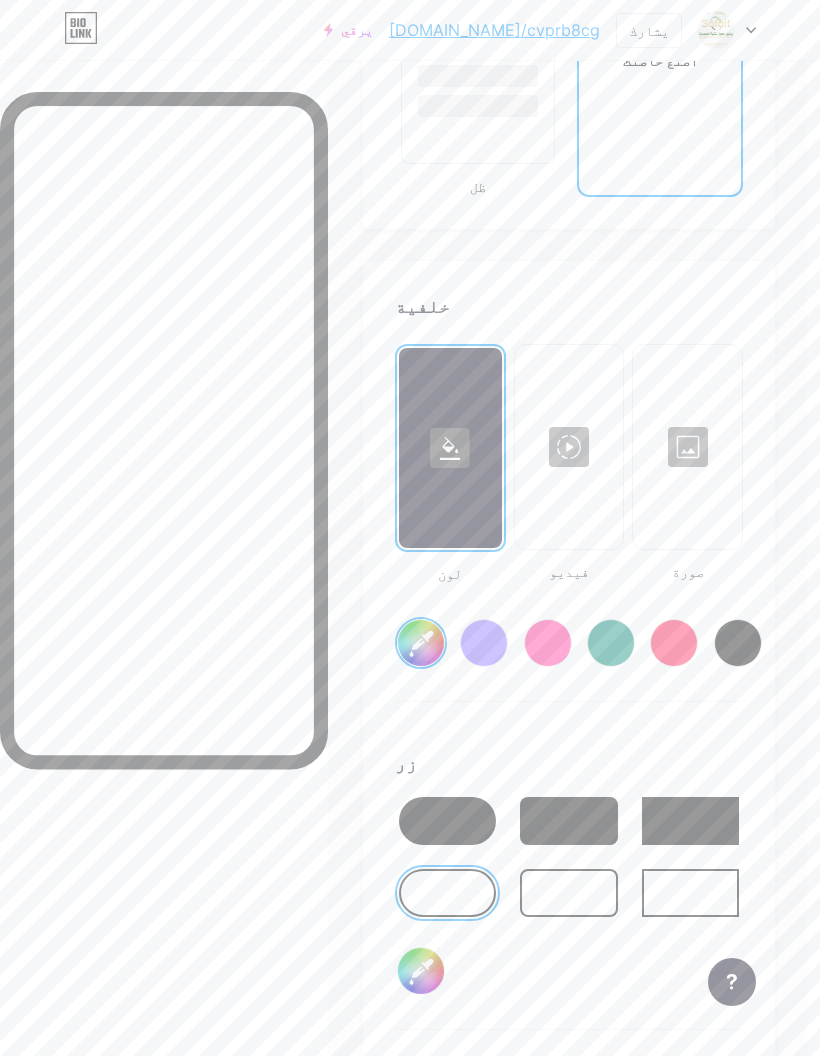 click at bounding box center (687, 447) 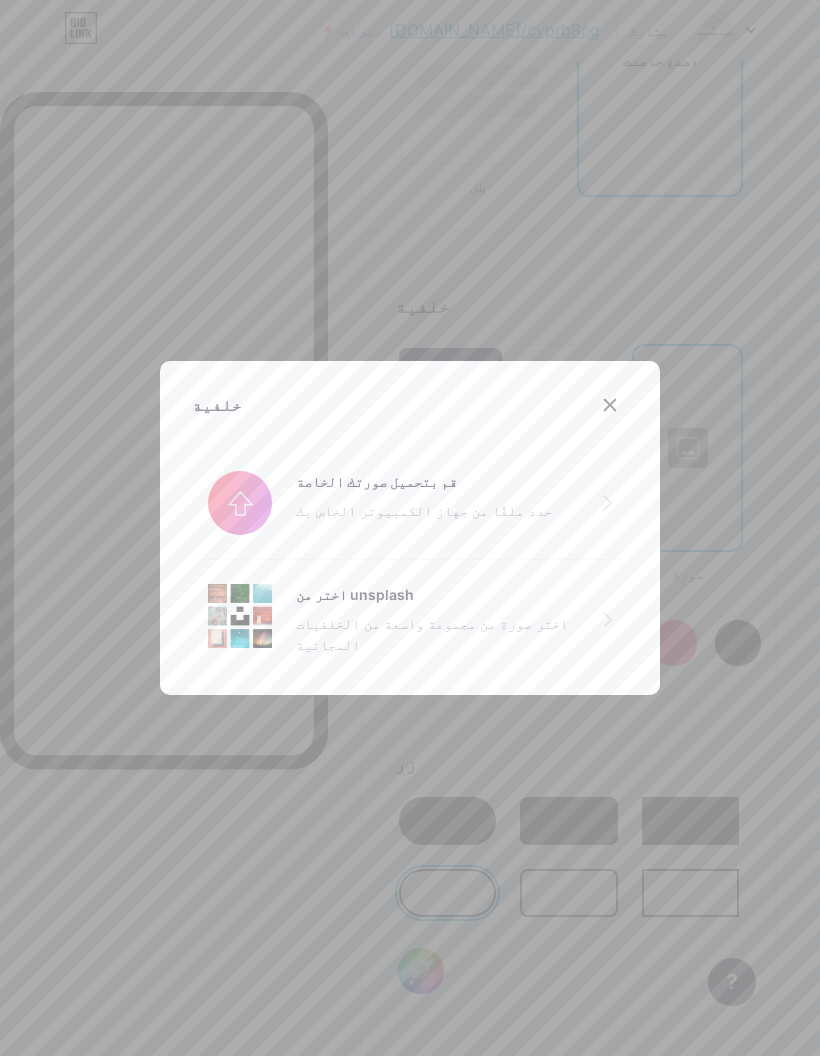 click at bounding box center (410, 503) 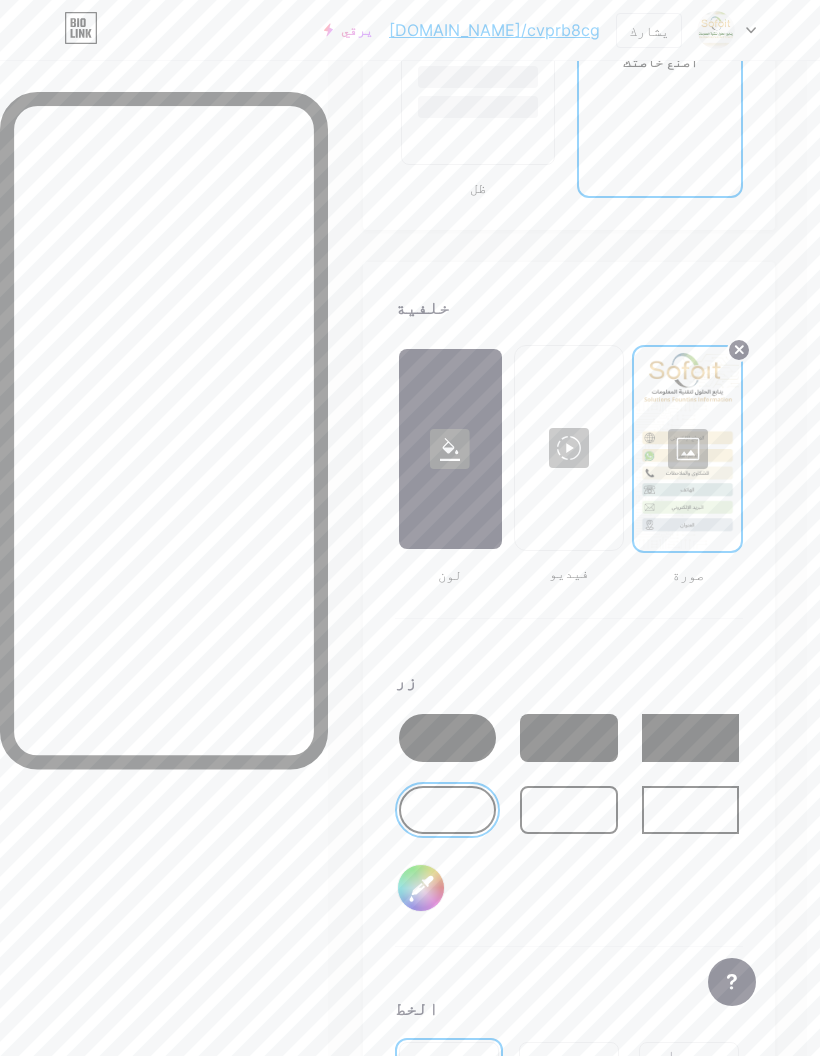 scroll, scrollTop: 3570, scrollLeft: 13, axis: both 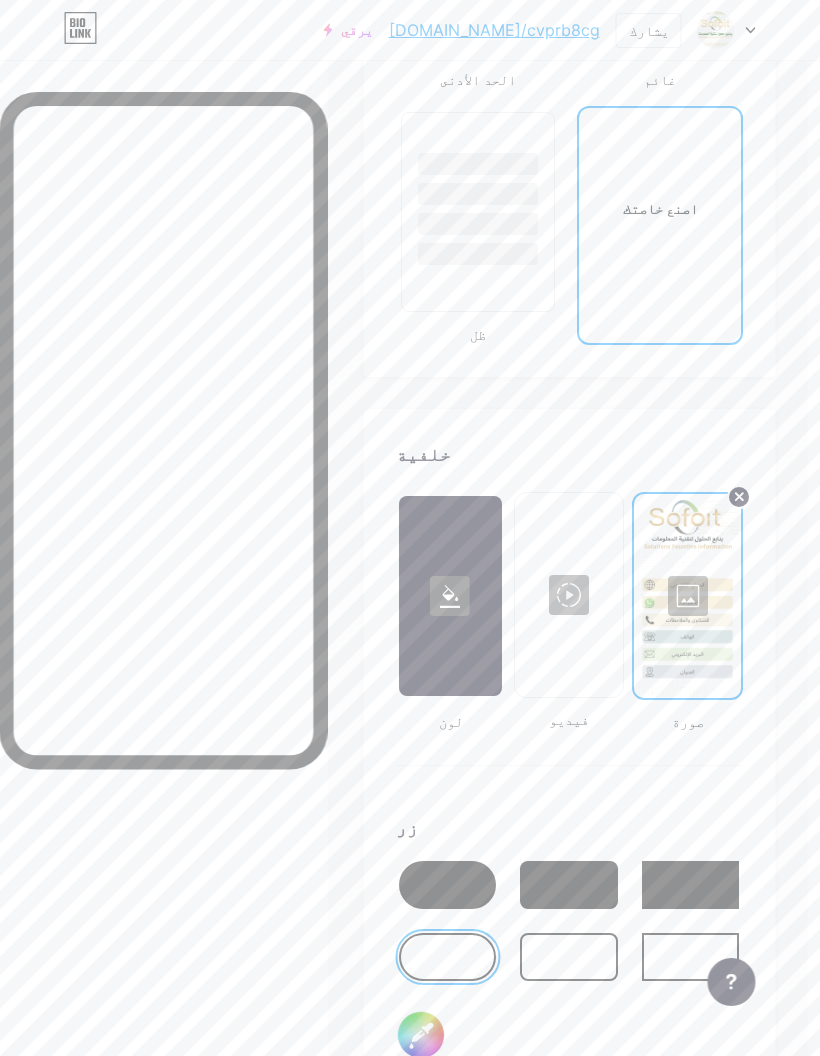 click 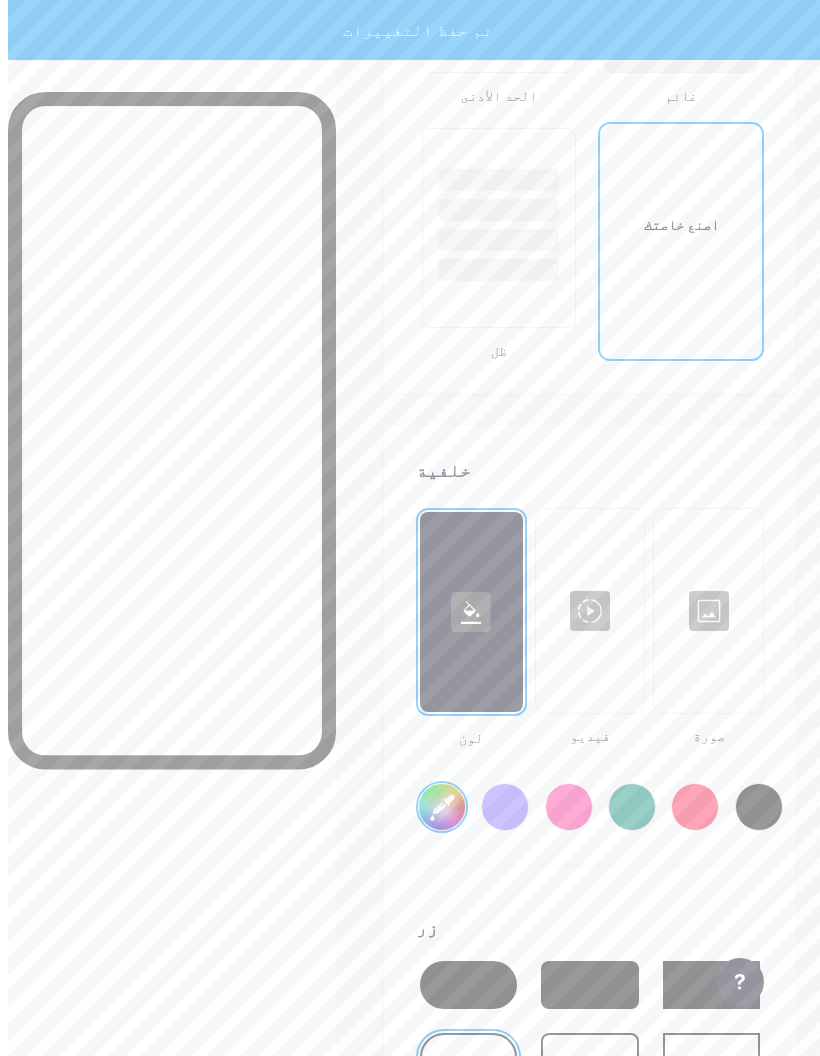 scroll, scrollTop: 3431, scrollLeft: 0, axis: vertical 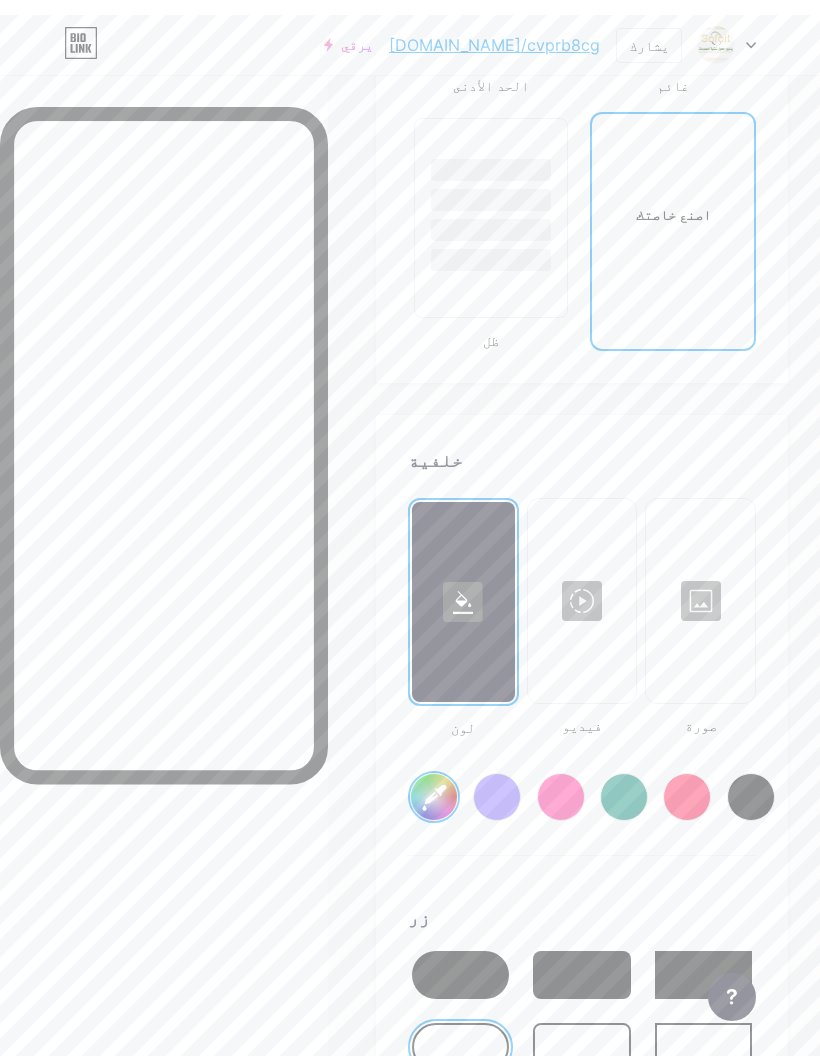 click on "#ffffff" at bounding box center (434, 782) 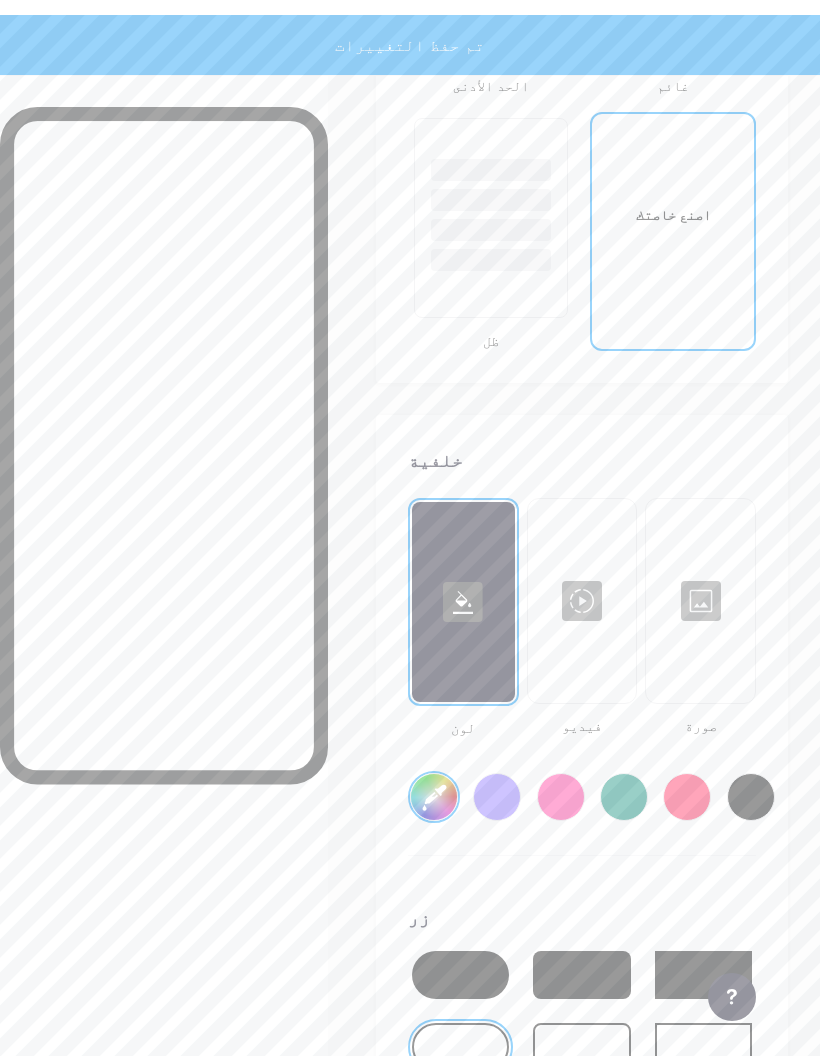 scroll, scrollTop: 3416, scrollLeft: 0, axis: vertical 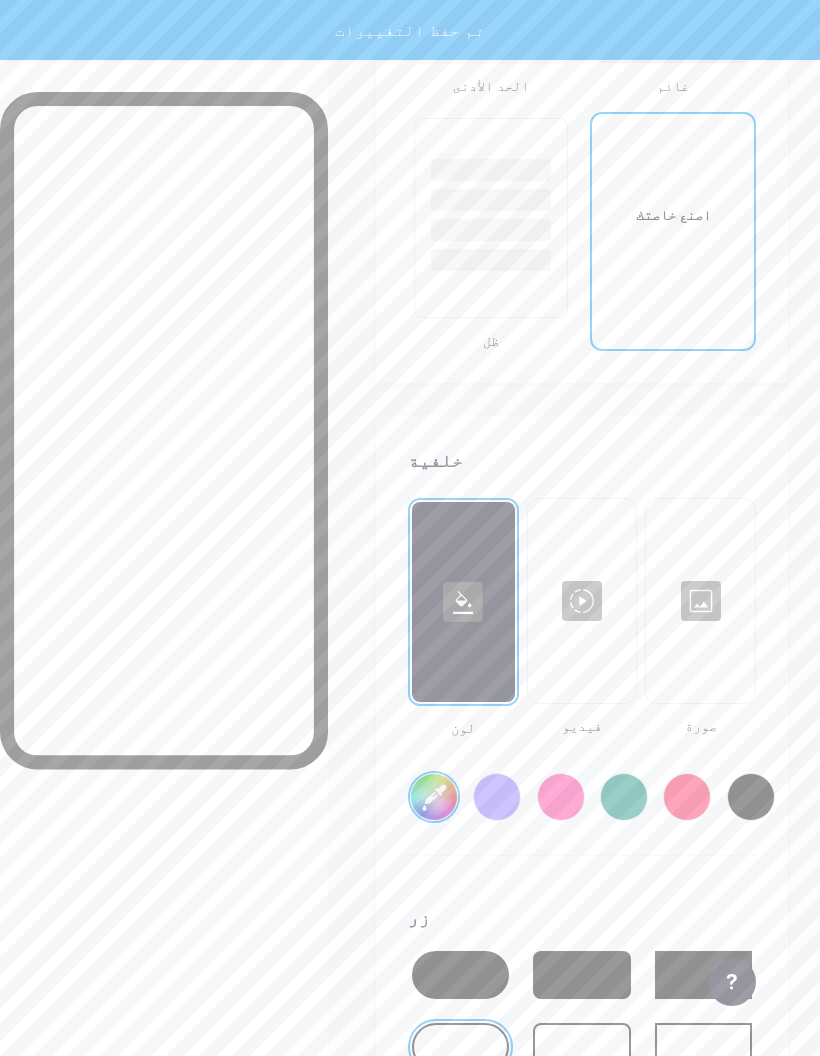 type on "#ffffff" 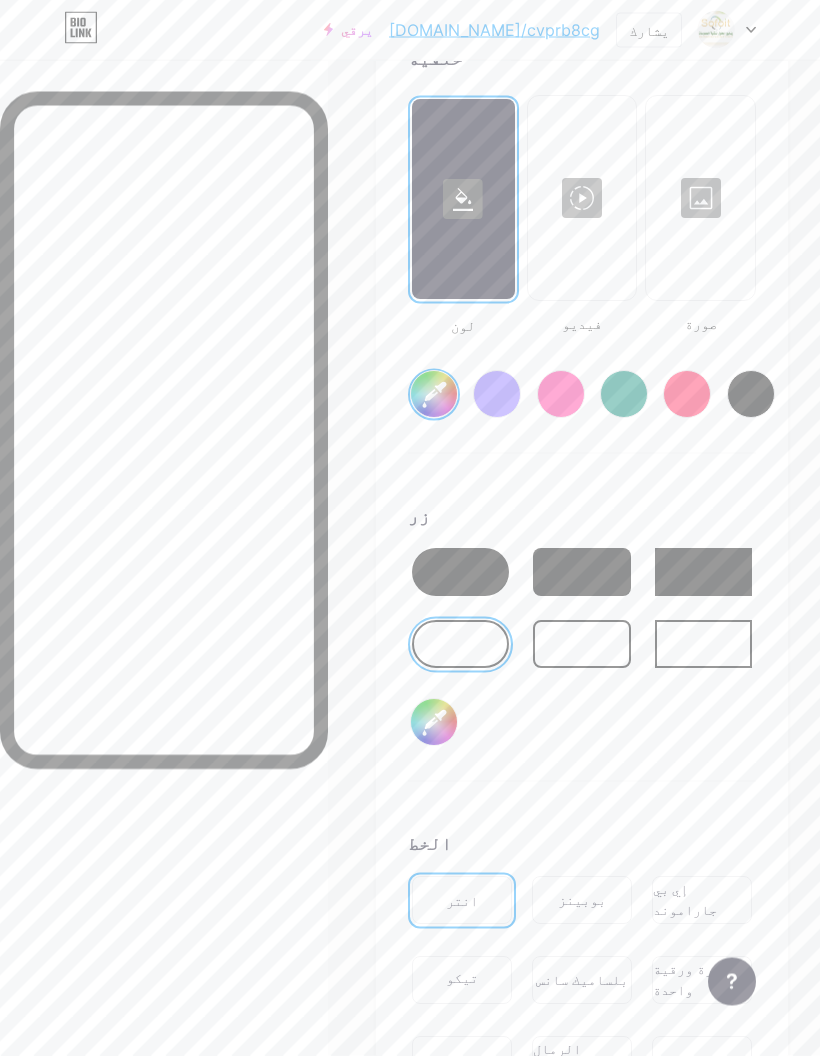 scroll, scrollTop: 3863, scrollLeft: 0, axis: vertical 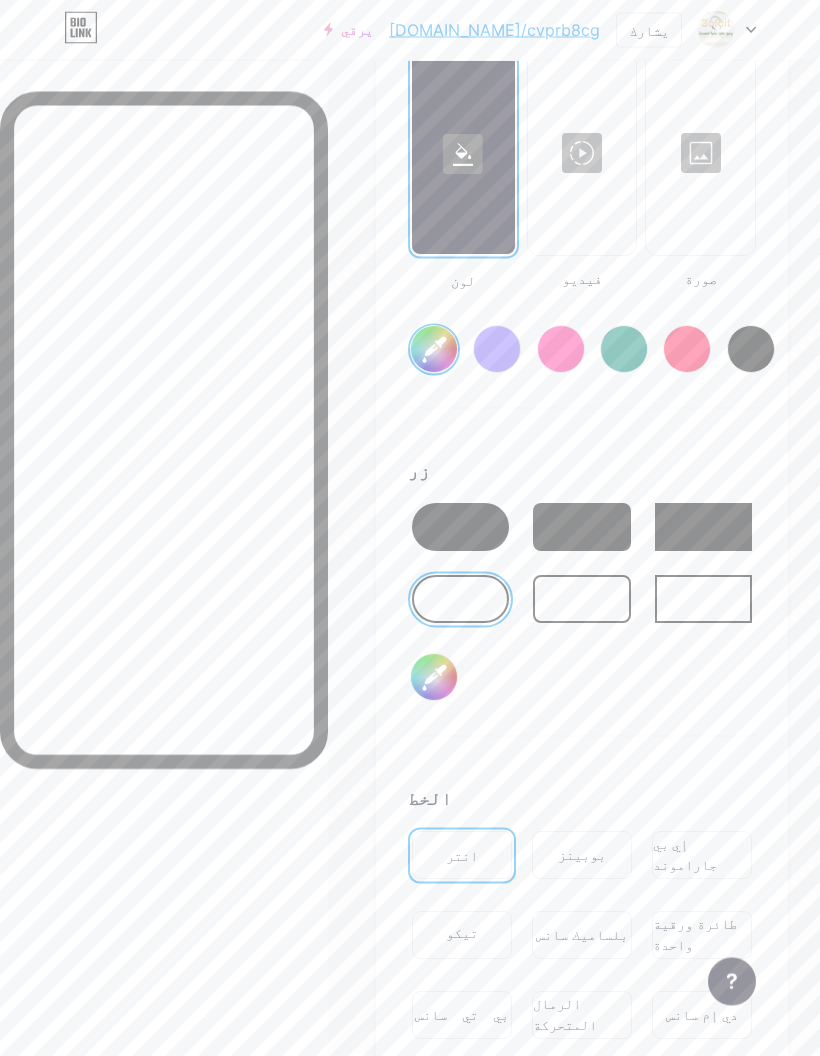 click on "#000000" at bounding box center [434, 678] 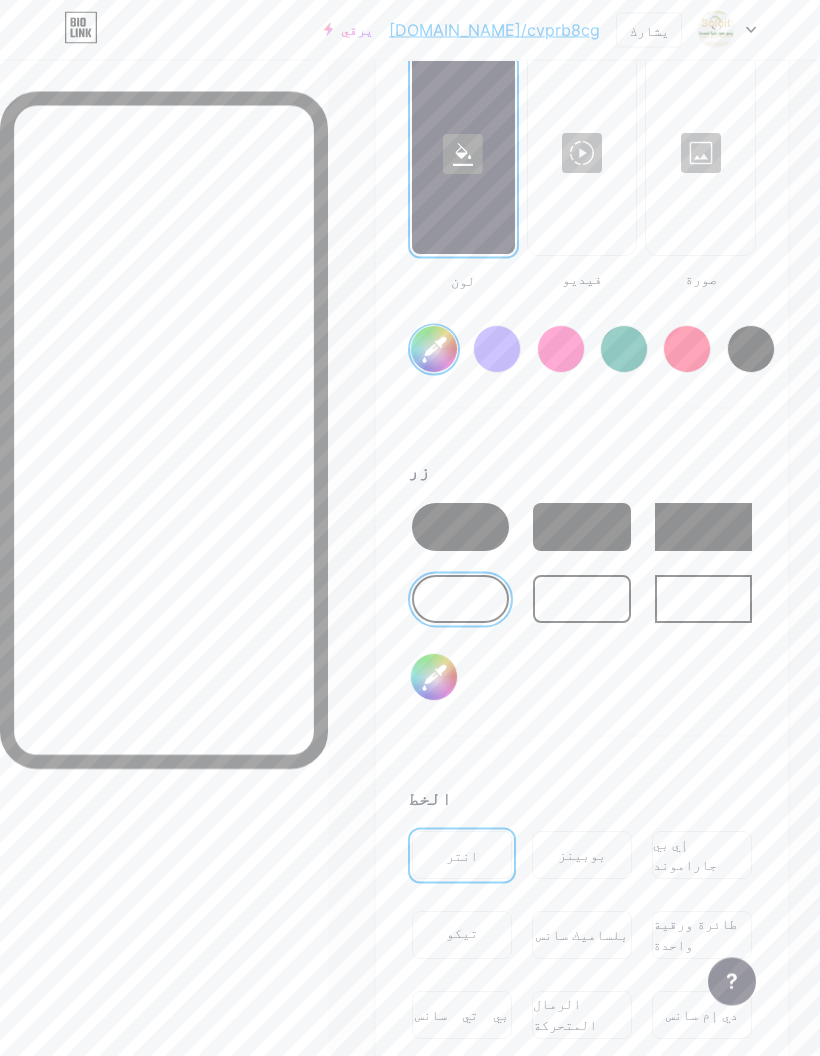 type on "#fefcdd" 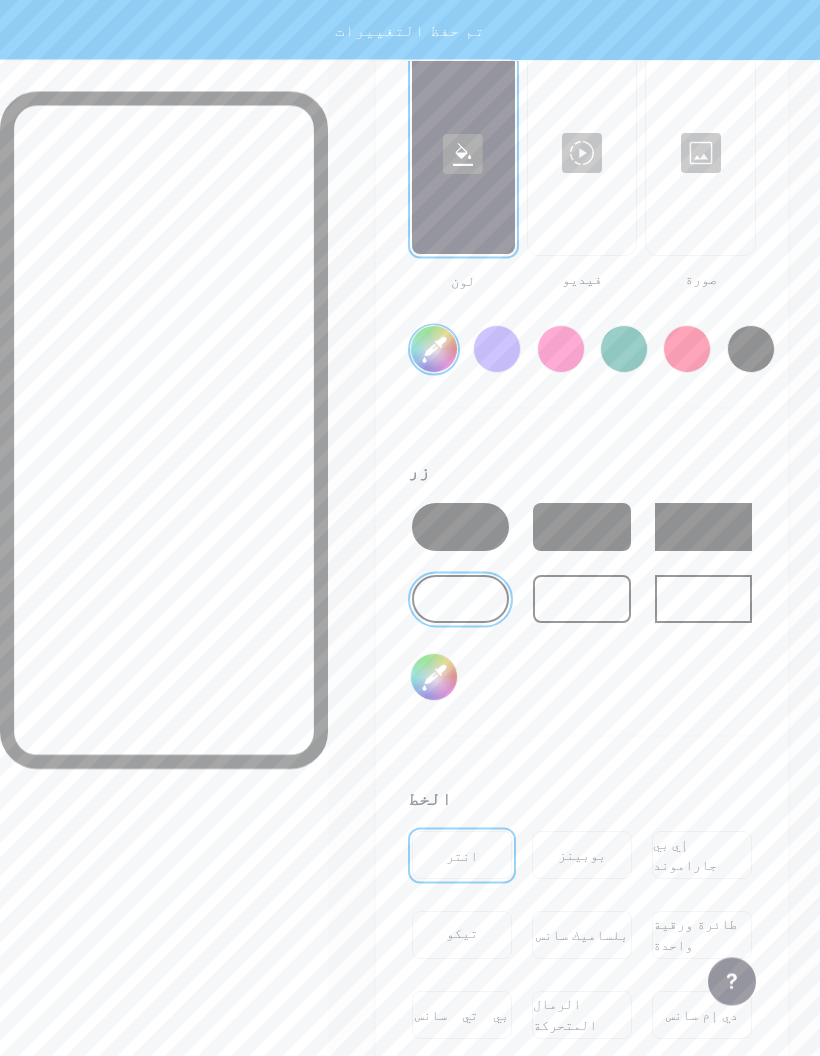 scroll, scrollTop: 3864, scrollLeft: 0, axis: vertical 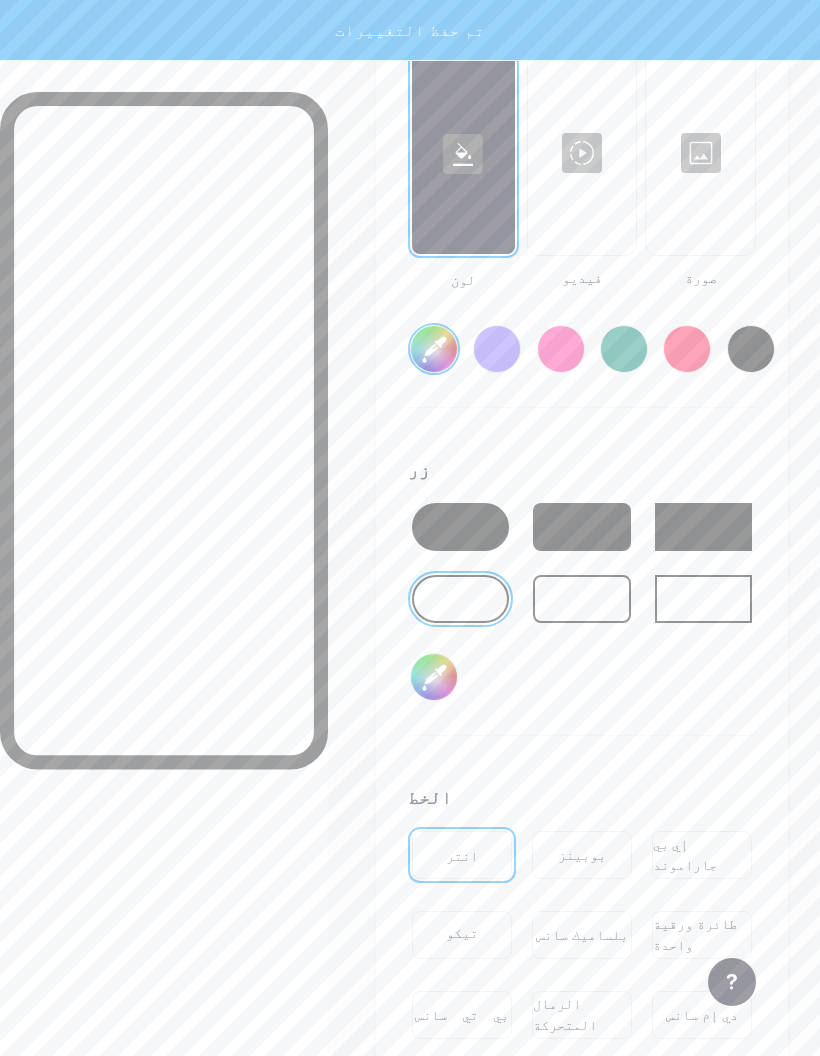 type on "#ffffff" 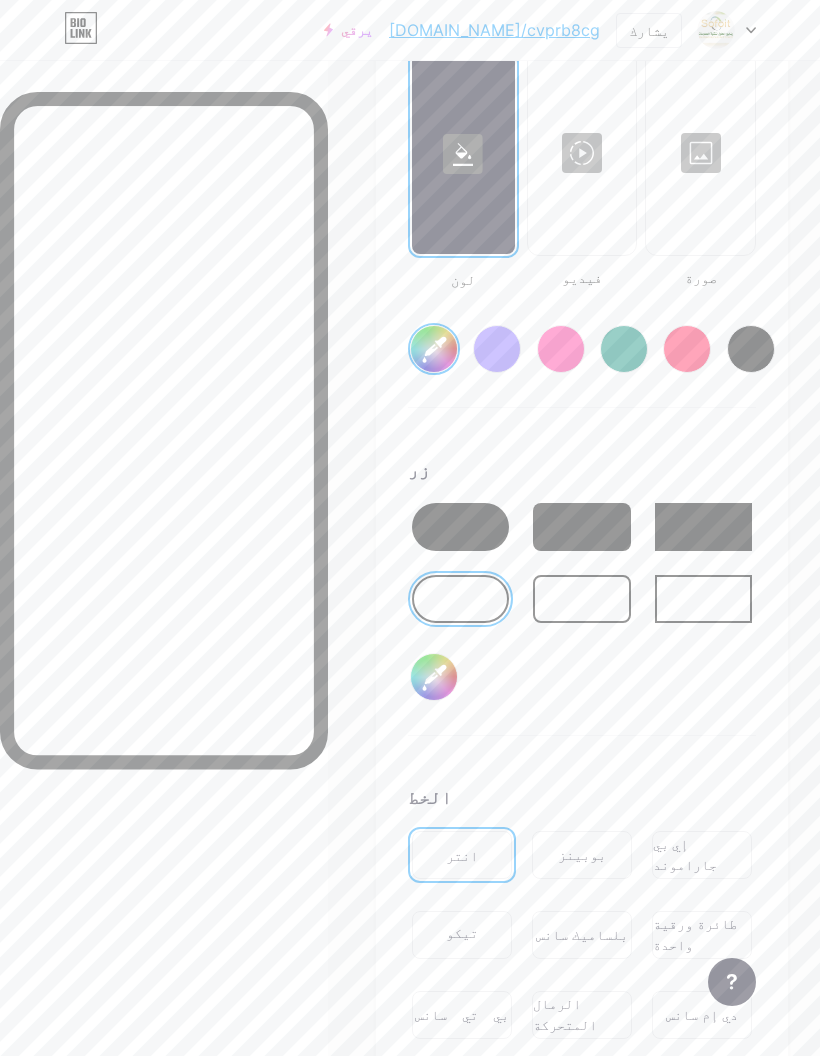 type on "#cde8b5" 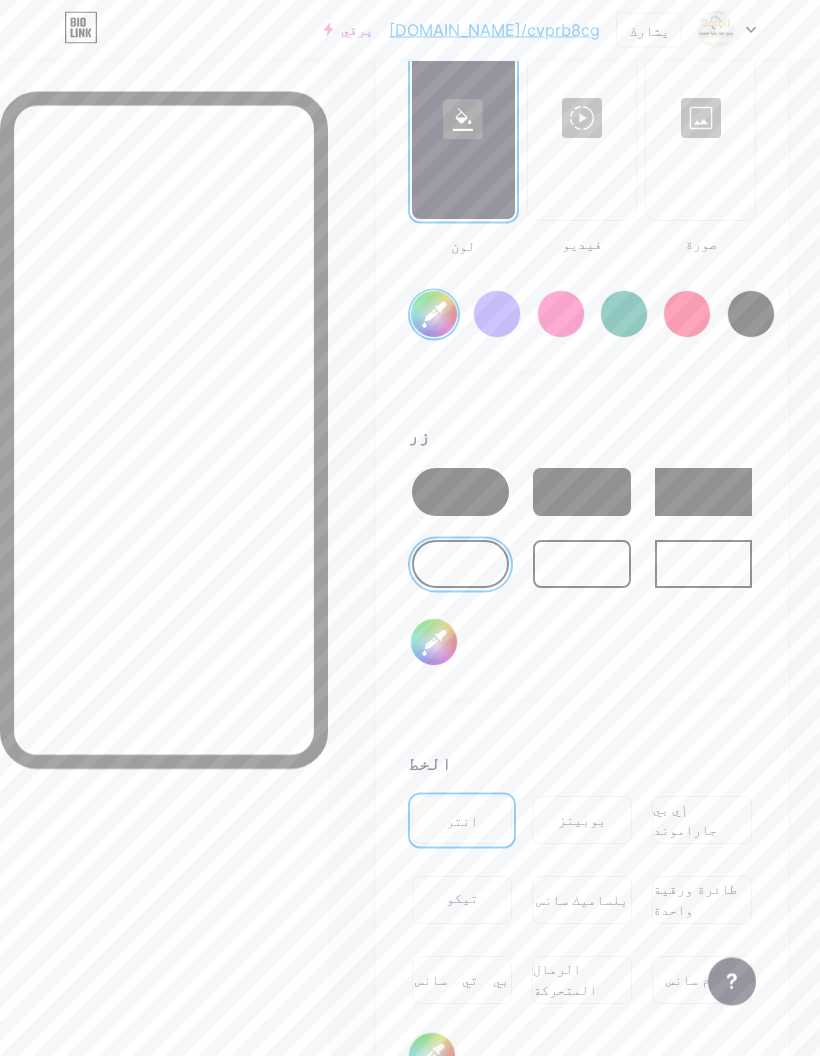 scroll, scrollTop: 3900, scrollLeft: 0, axis: vertical 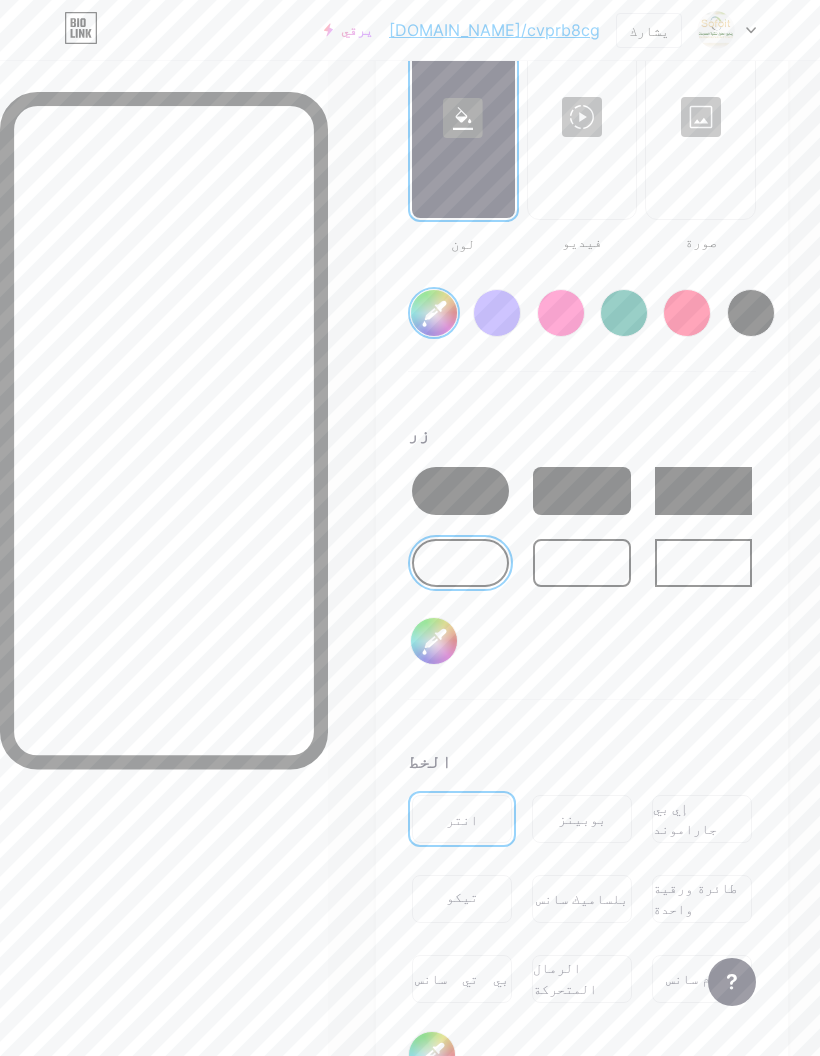 click at bounding box center (581, 563) 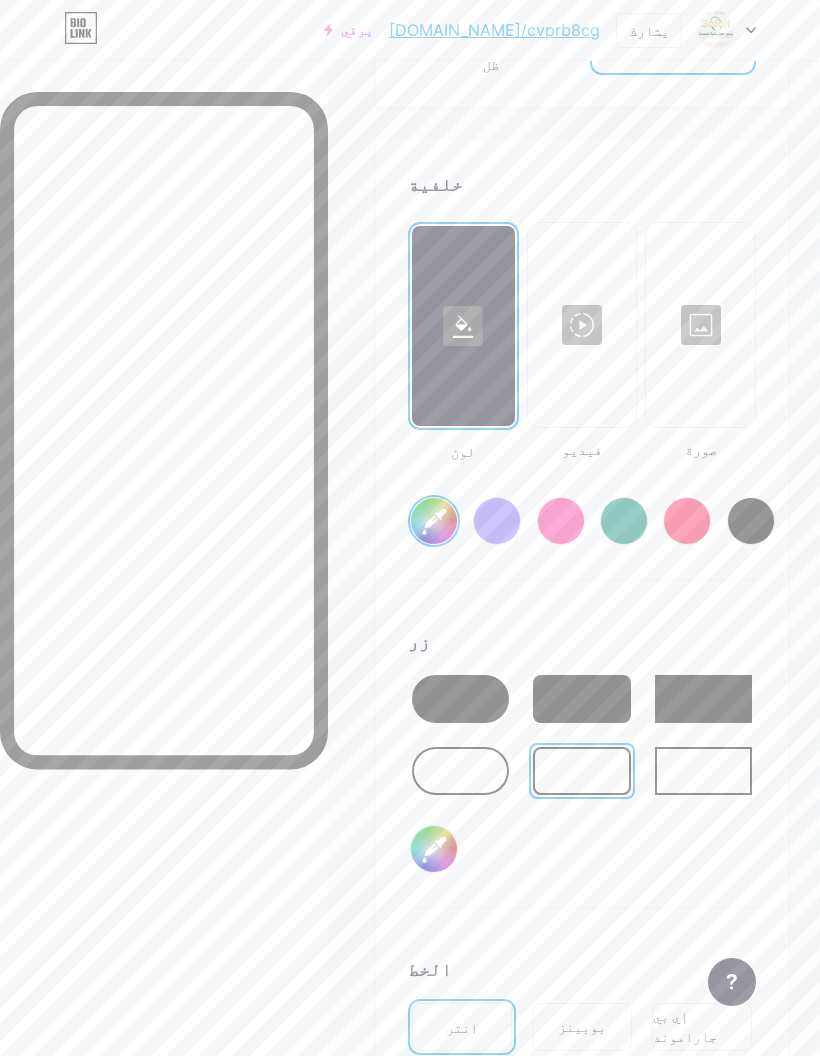 scroll, scrollTop: 3698, scrollLeft: 0, axis: vertical 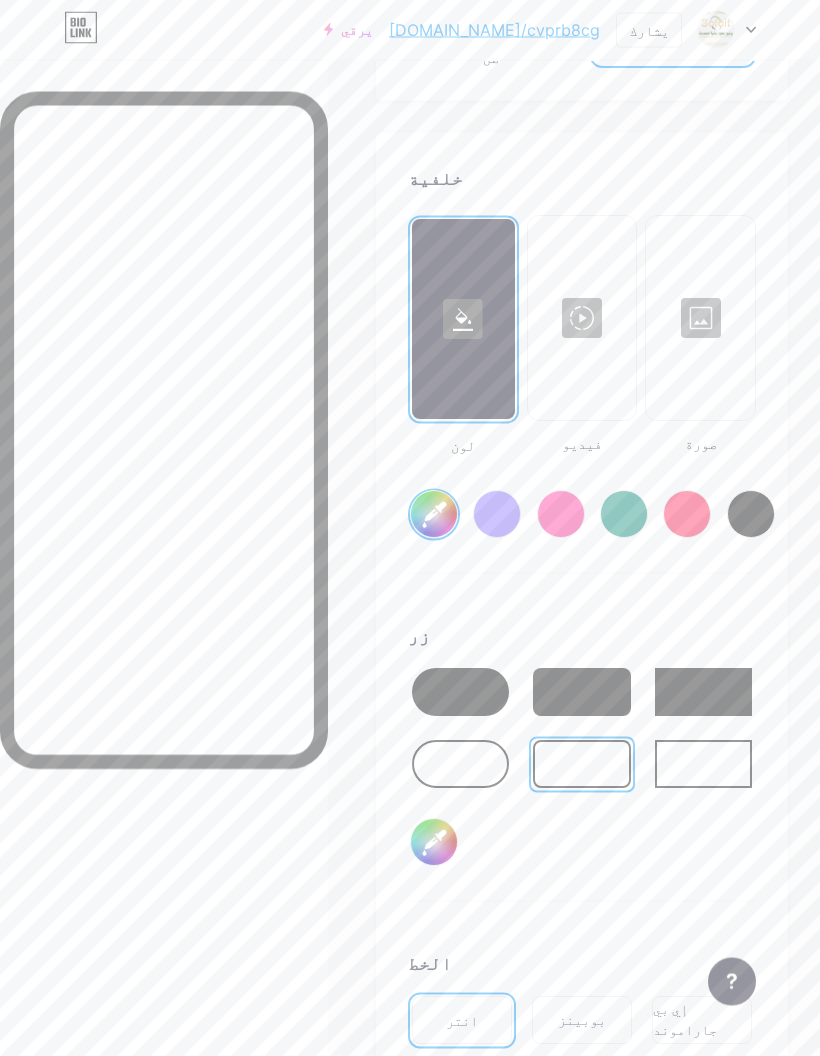 click on "#ffffff" at bounding box center (434, 515) 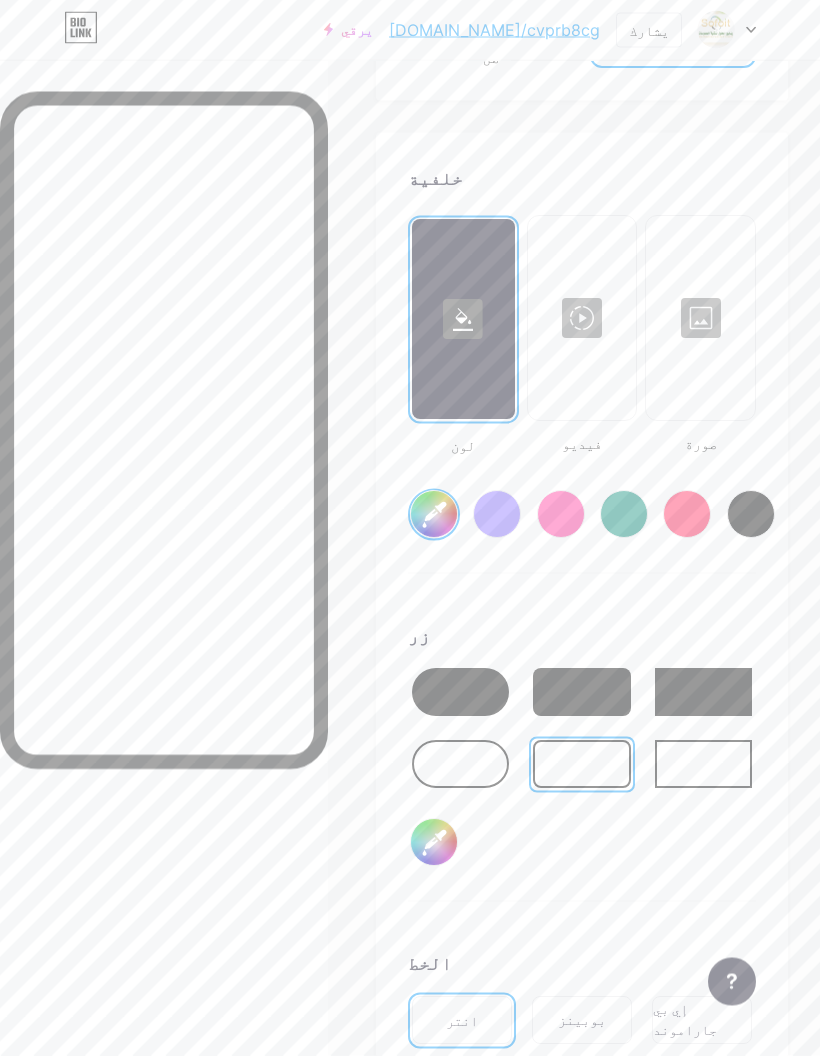 scroll, scrollTop: 3699, scrollLeft: 0, axis: vertical 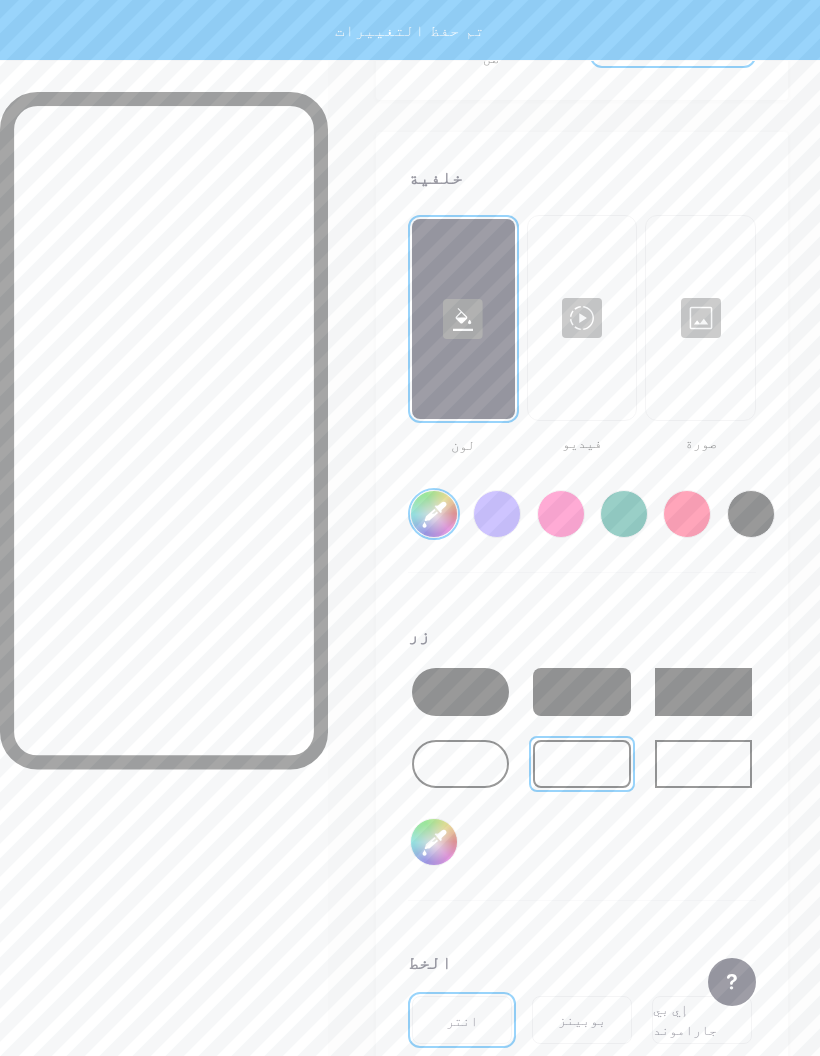 type on "#ebebeb" 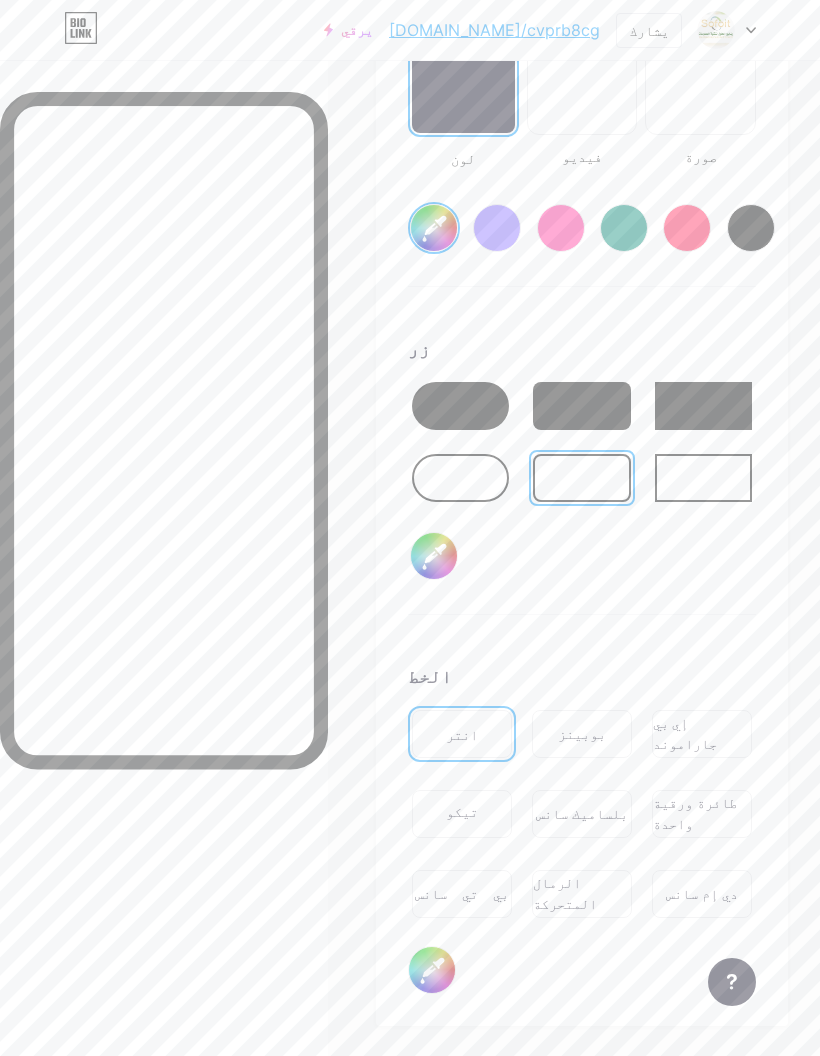 scroll, scrollTop: 4003, scrollLeft: 0, axis: vertical 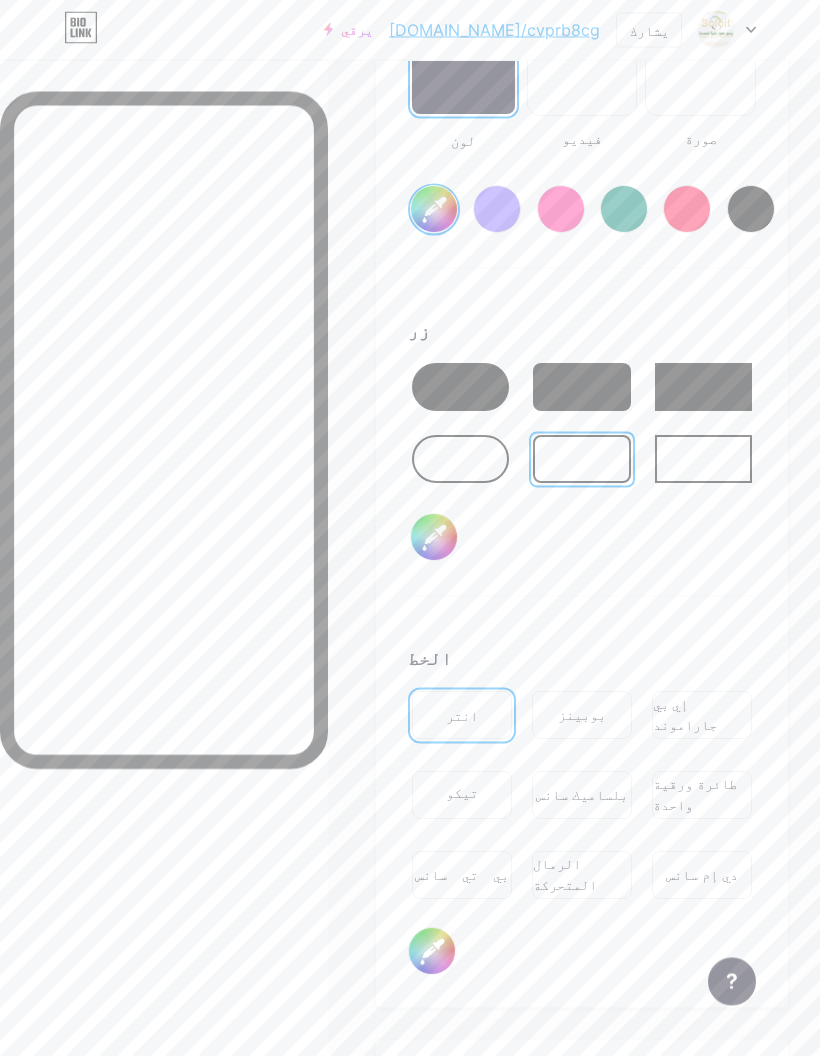 click on "#cde8b5" at bounding box center [434, 538] 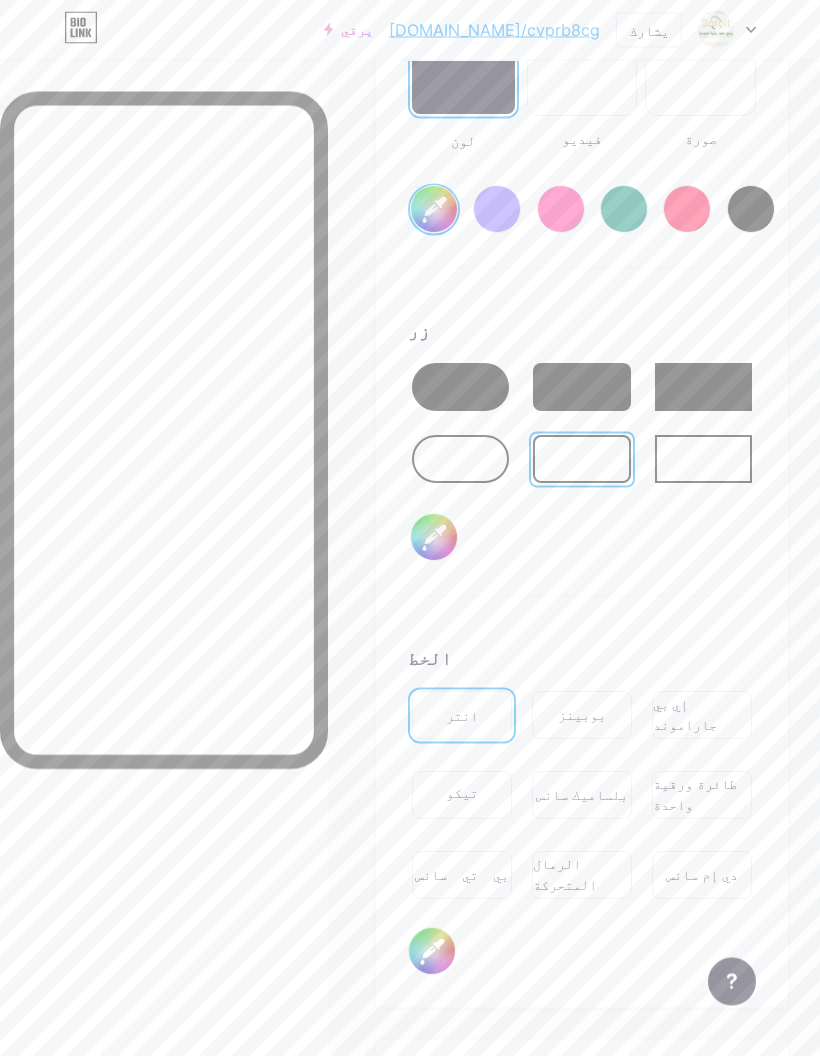 type on "#fffbb9" 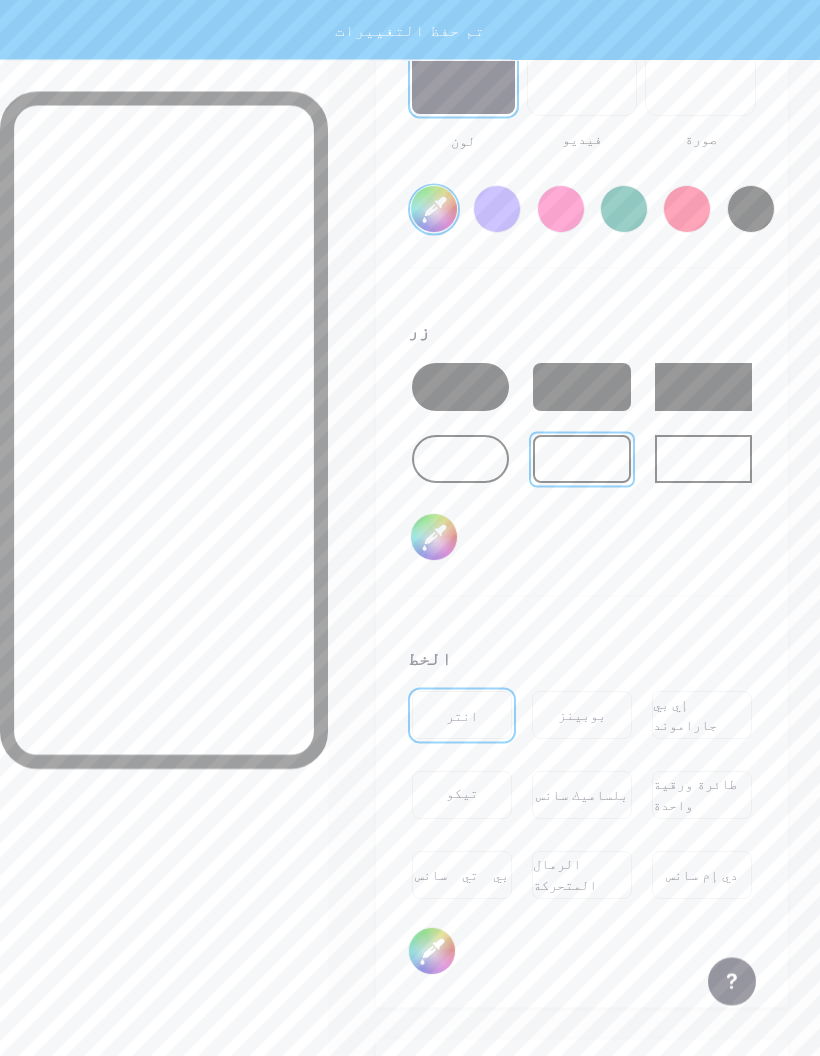 scroll, scrollTop: 4004, scrollLeft: 0, axis: vertical 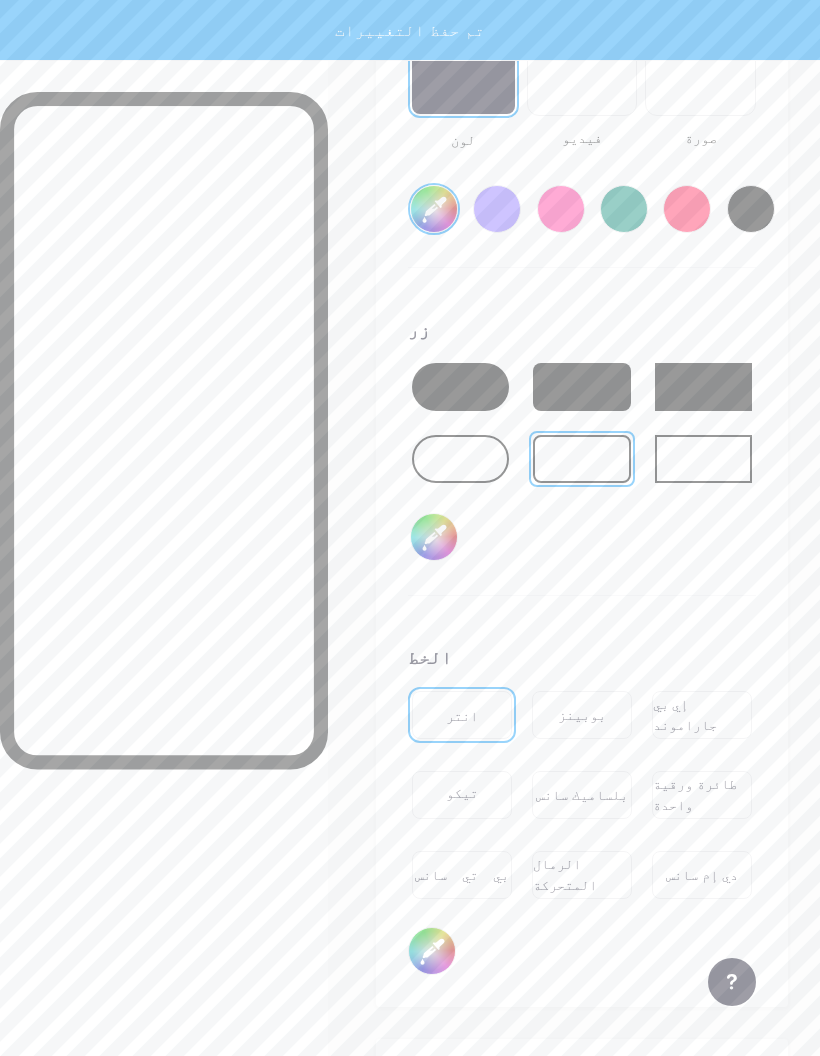 type on "#ebebeb" 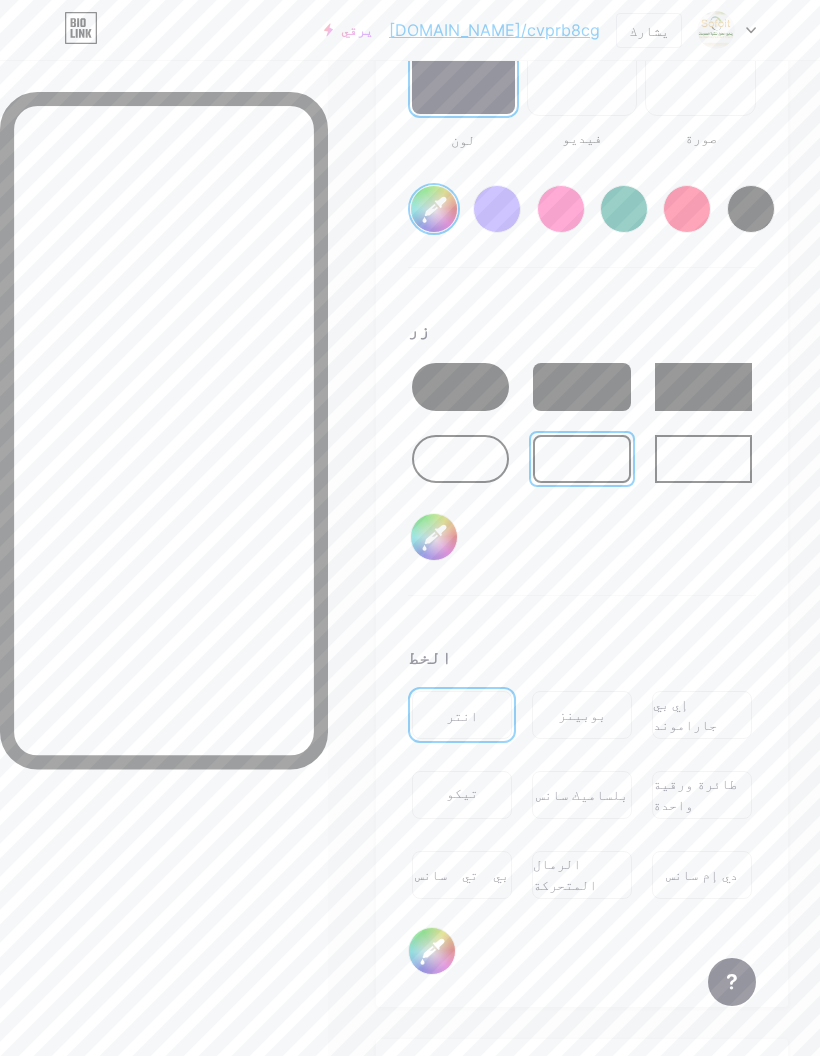 type on "#474747" 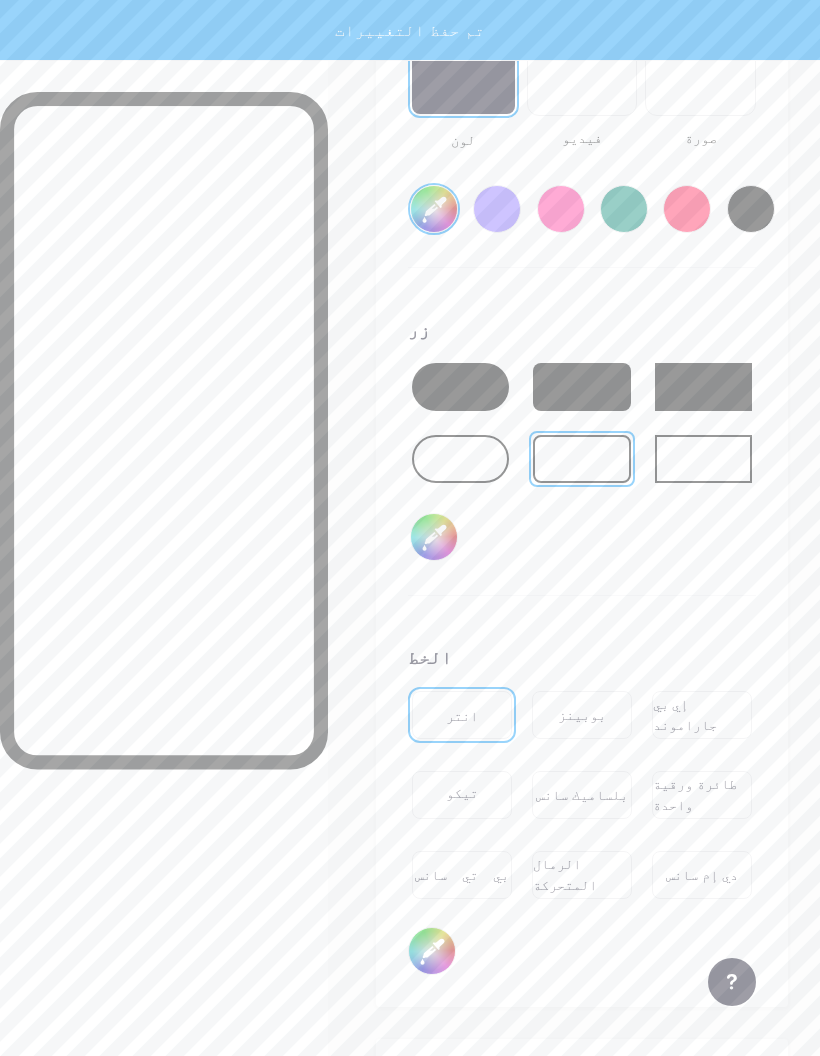 type on "#ebebeb" 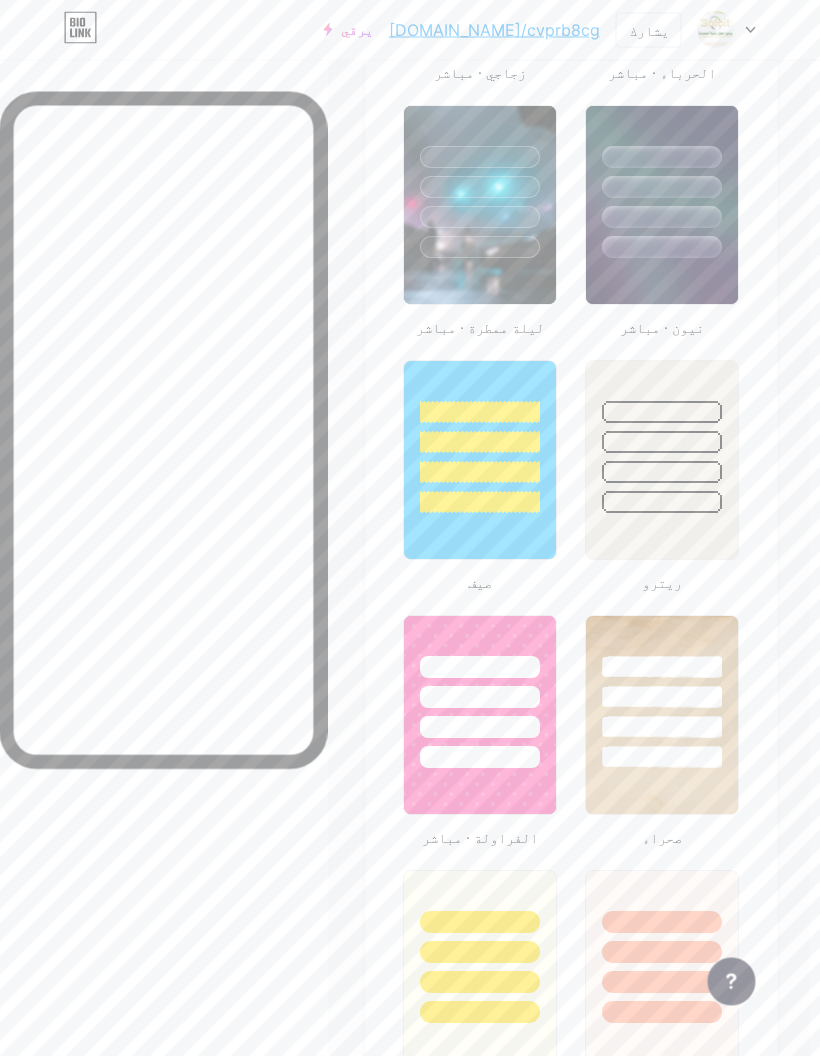 scroll, scrollTop: 1640, scrollLeft: 10, axis: both 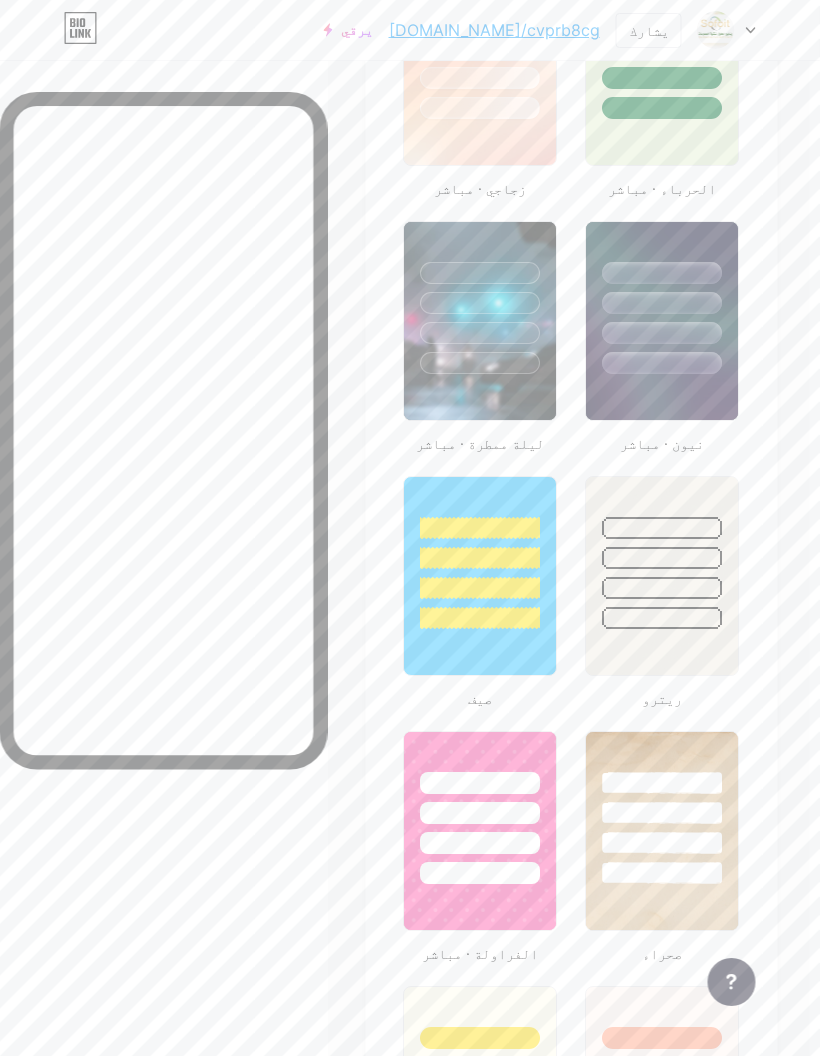click at bounding box center [663, 528] 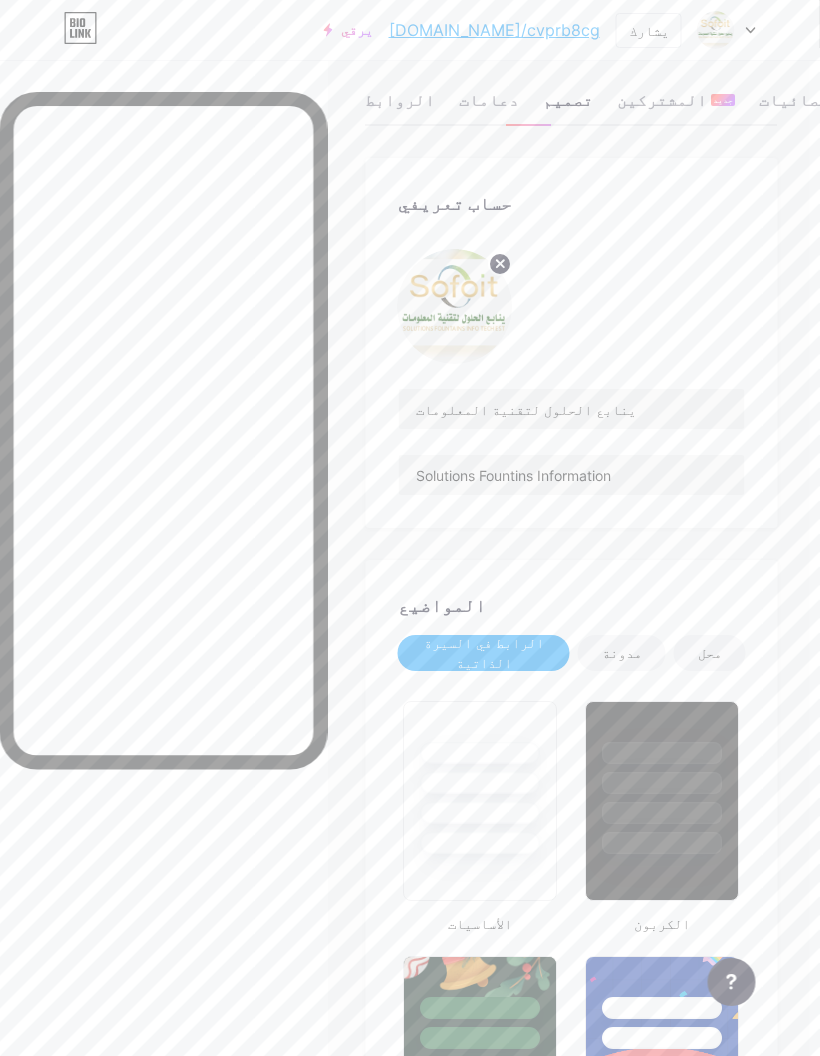 scroll, scrollTop: 0, scrollLeft: 10, axis: horizontal 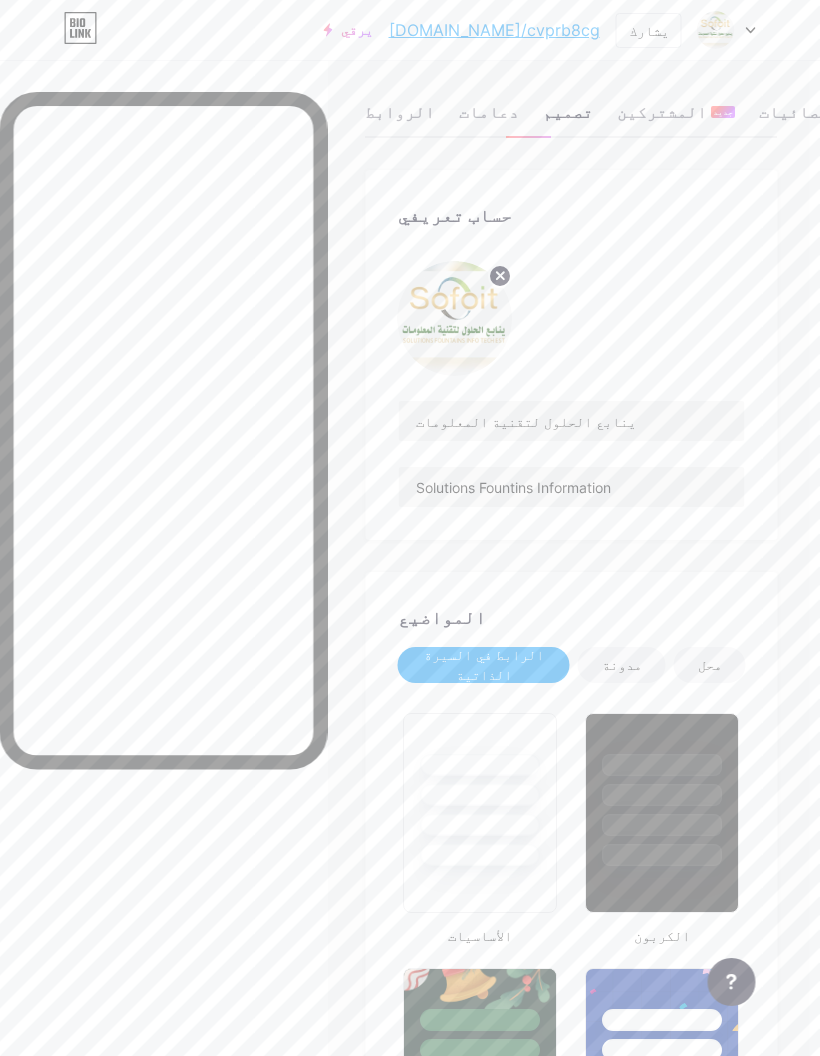 click on "مدونة" at bounding box center [622, 664] 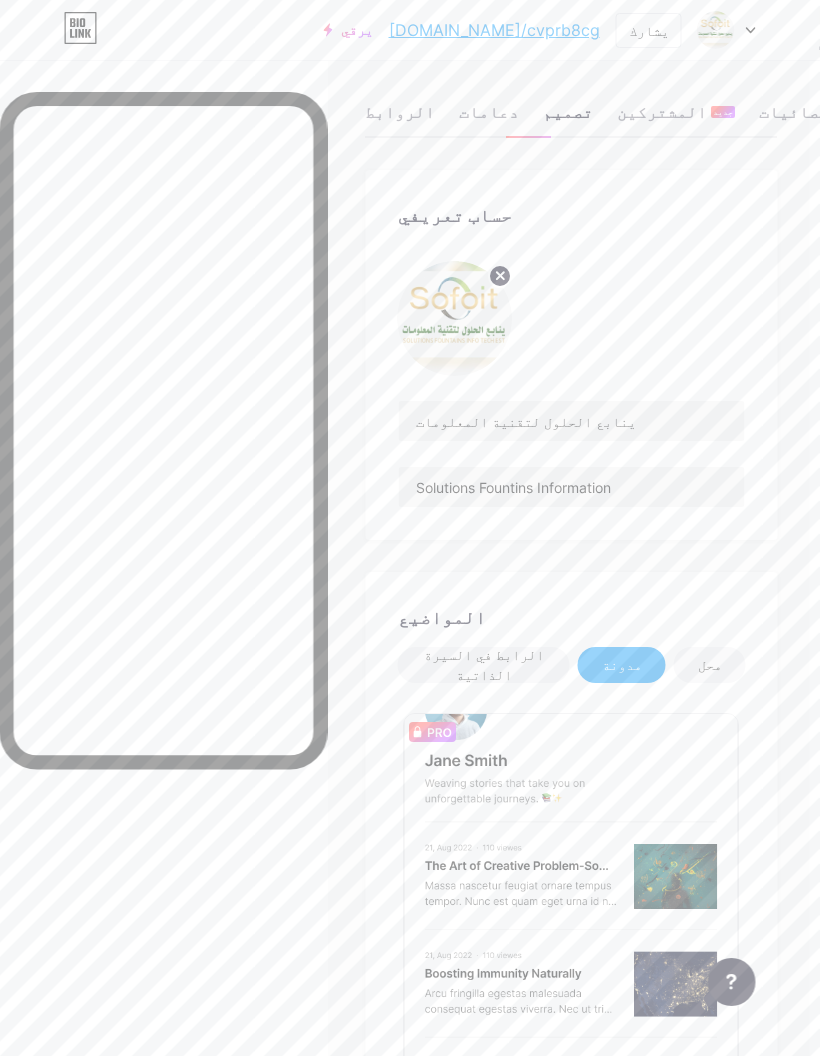 scroll, scrollTop: 16, scrollLeft: 11, axis: both 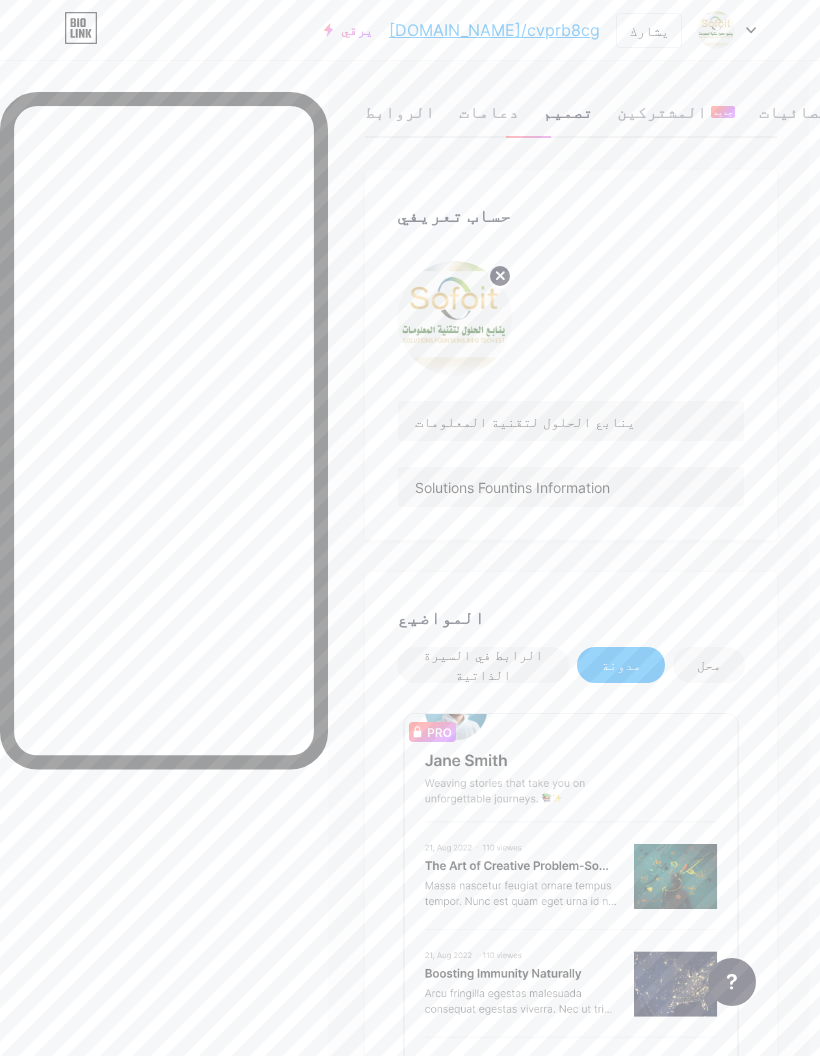 click on "محل" at bounding box center (709, 664) 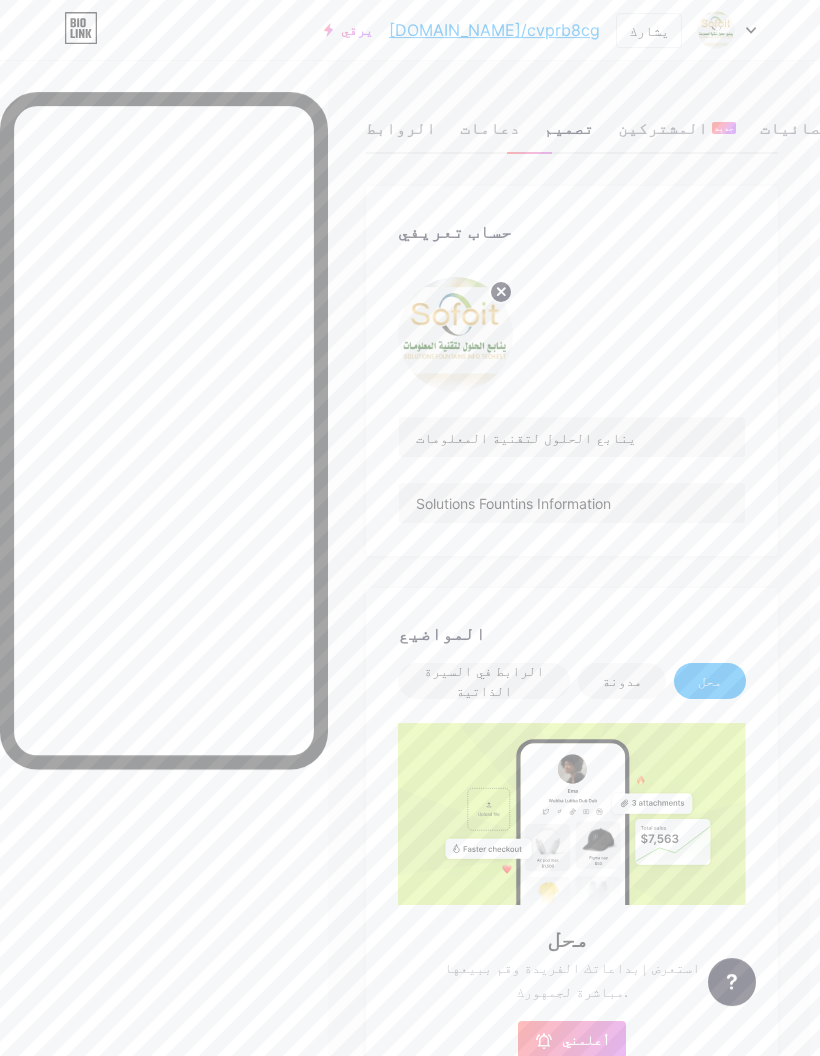scroll, scrollTop: 0, scrollLeft: 11, axis: horizontal 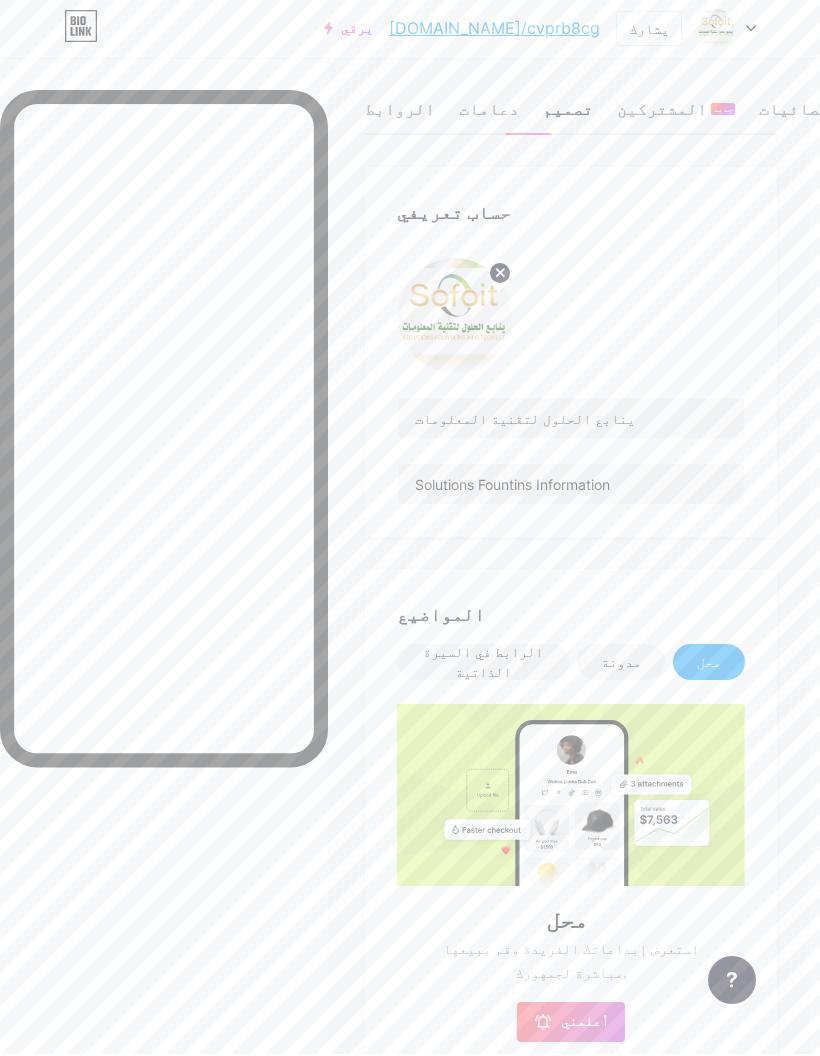 click on "مدونة" at bounding box center (621, 663) 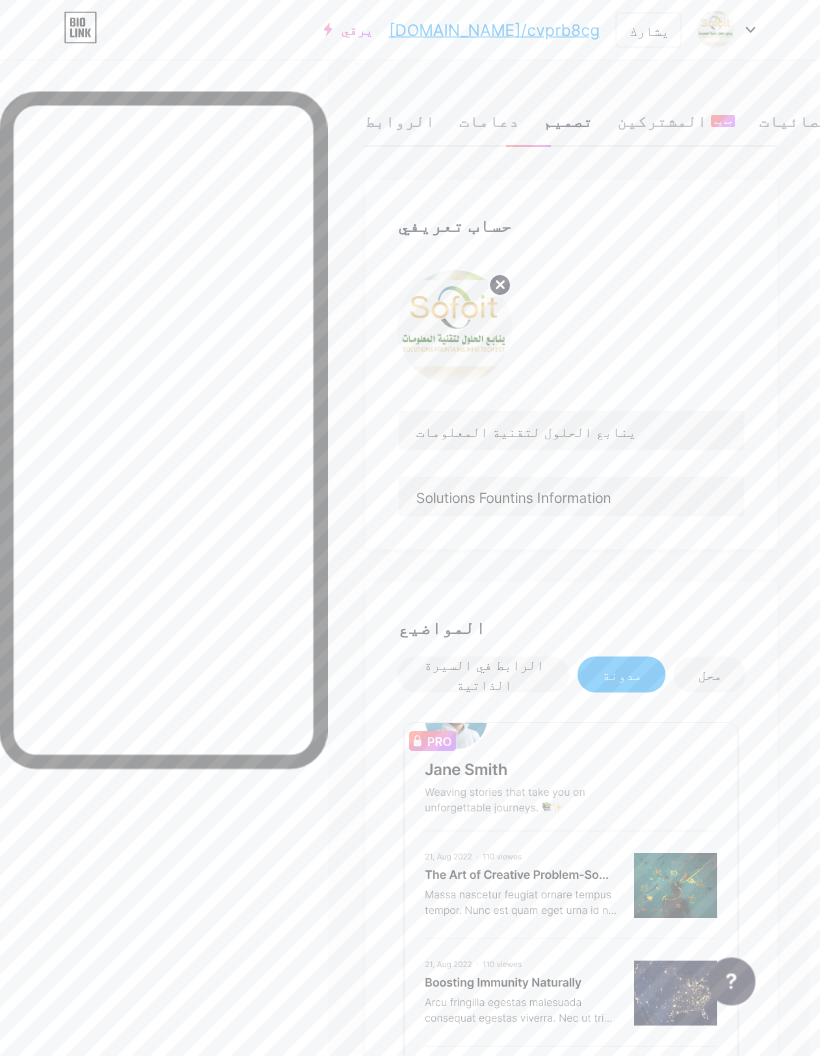 scroll, scrollTop: 0, scrollLeft: 10, axis: horizontal 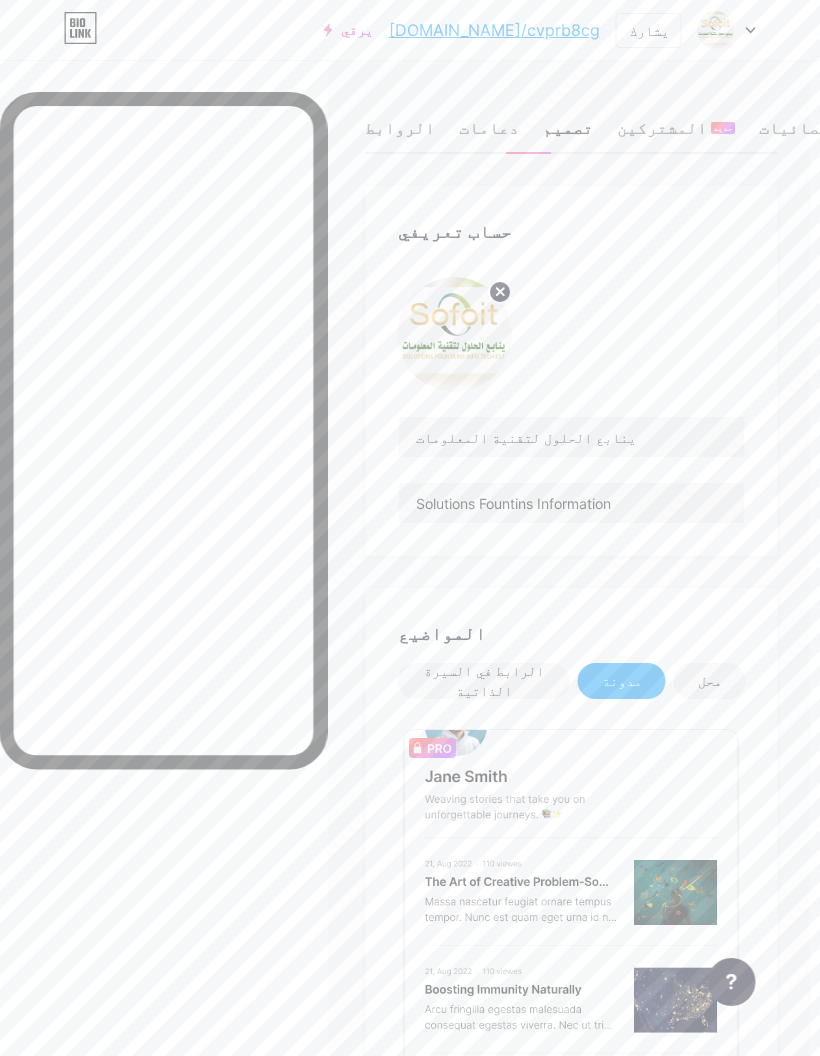 click on "الرابط في السيرة الذاتية" at bounding box center (484, 680) 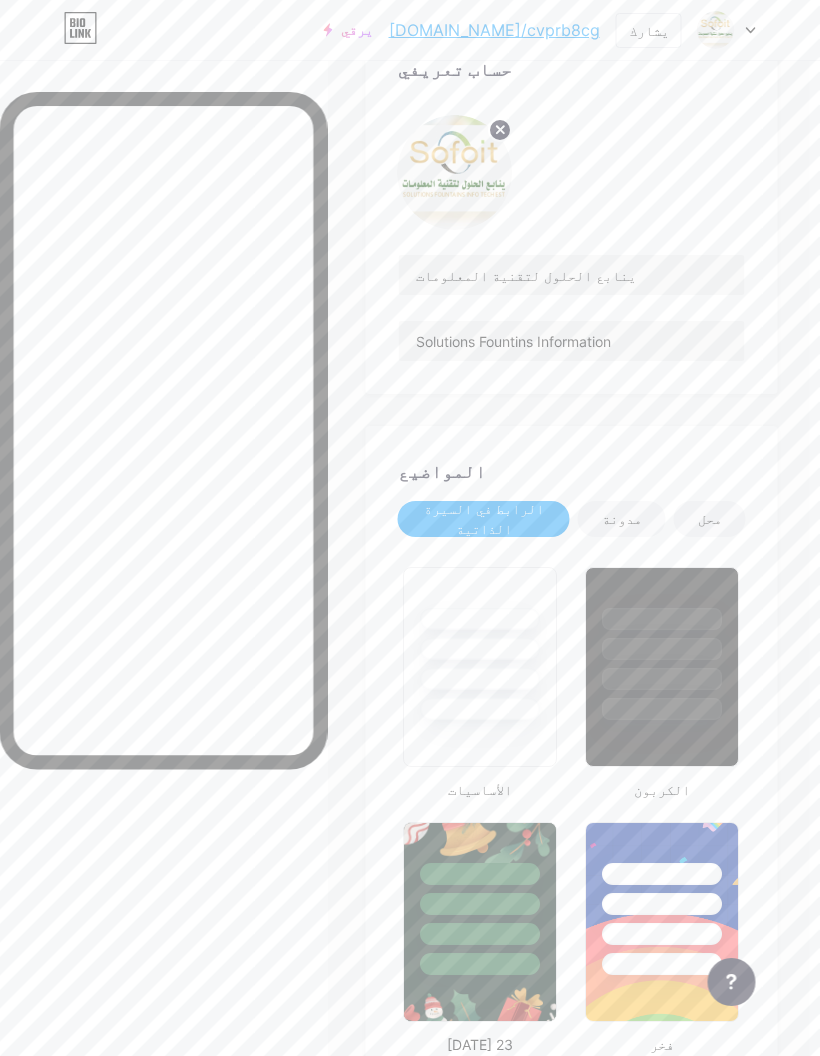 scroll, scrollTop: 162, scrollLeft: 11, axis: both 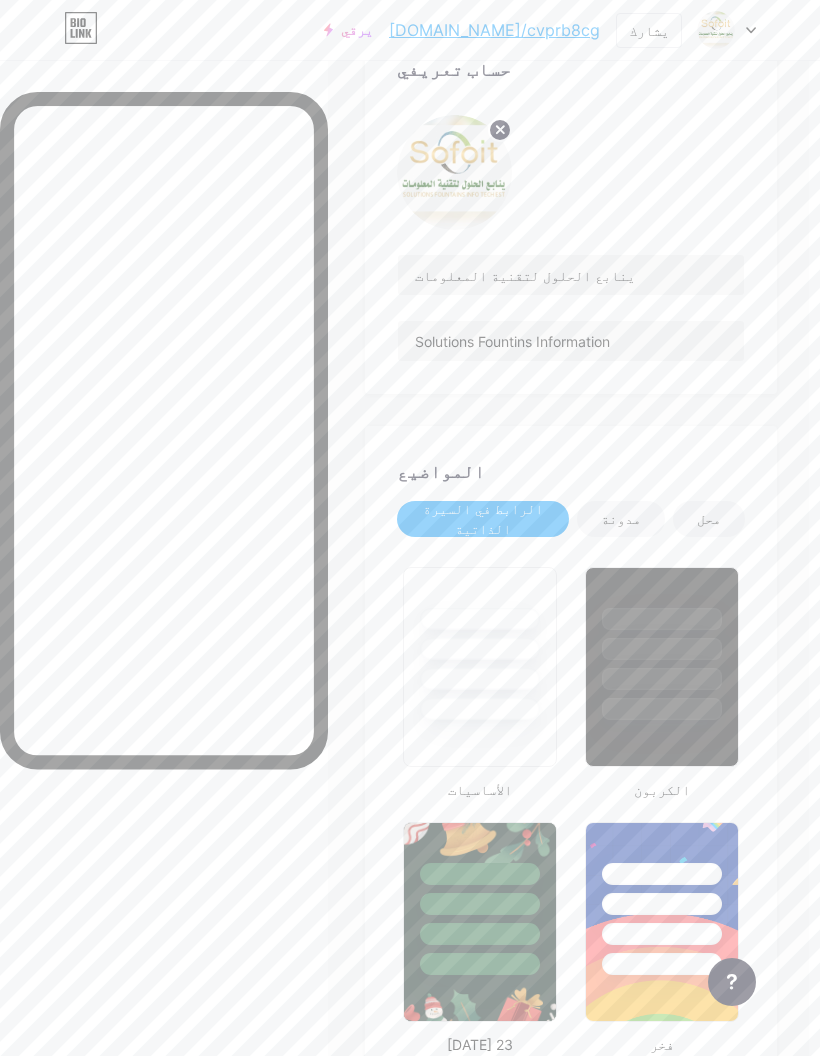 click at bounding box center (480, 679) 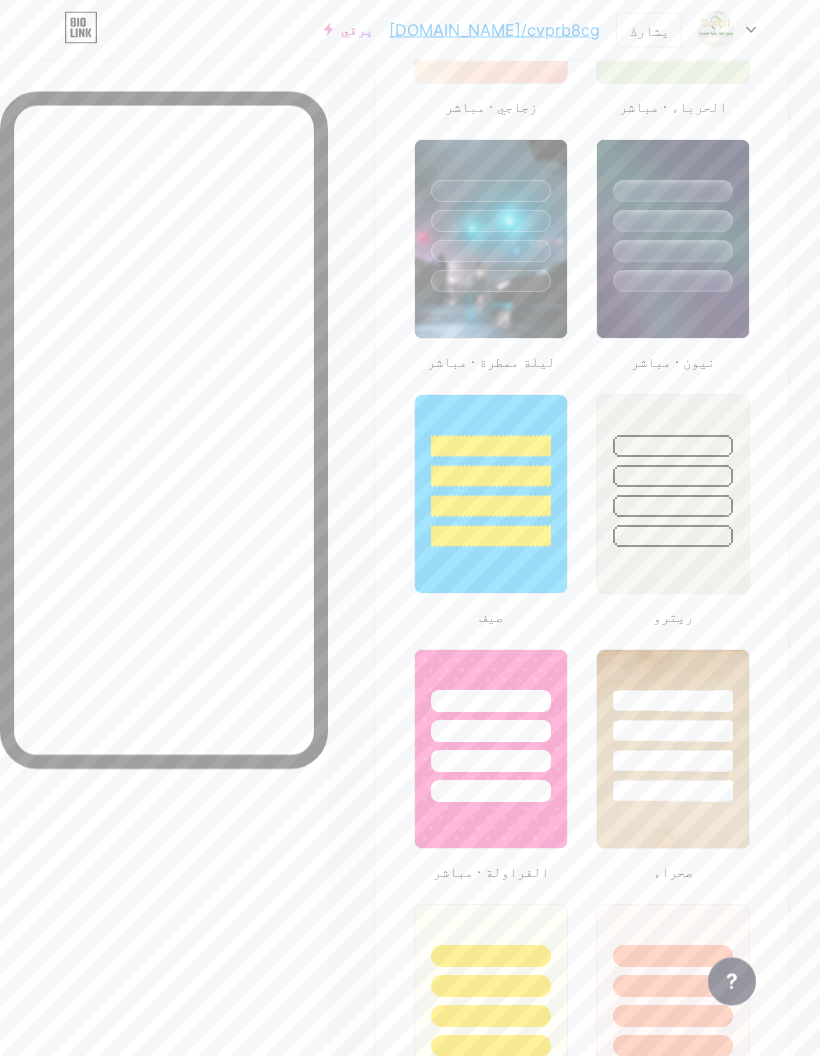 scroll, scrollTop: 1613, scrollLeft: 0, axis: vertical 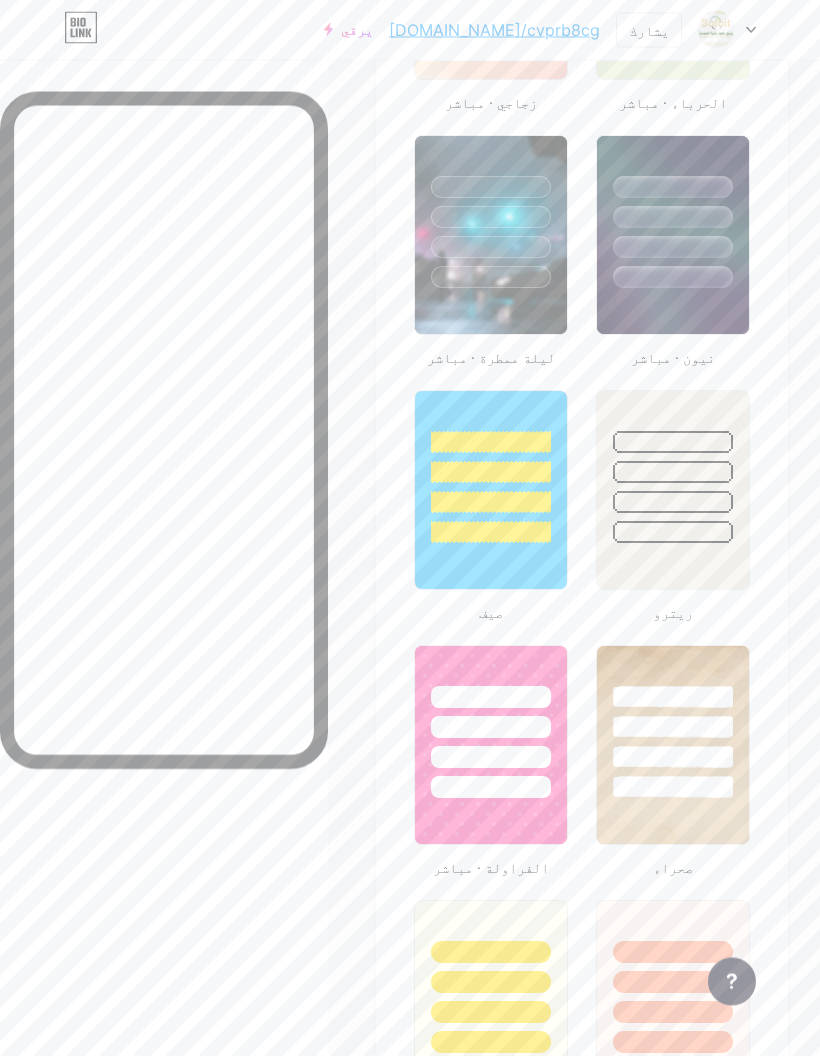 click at bounding box center [673, 468] 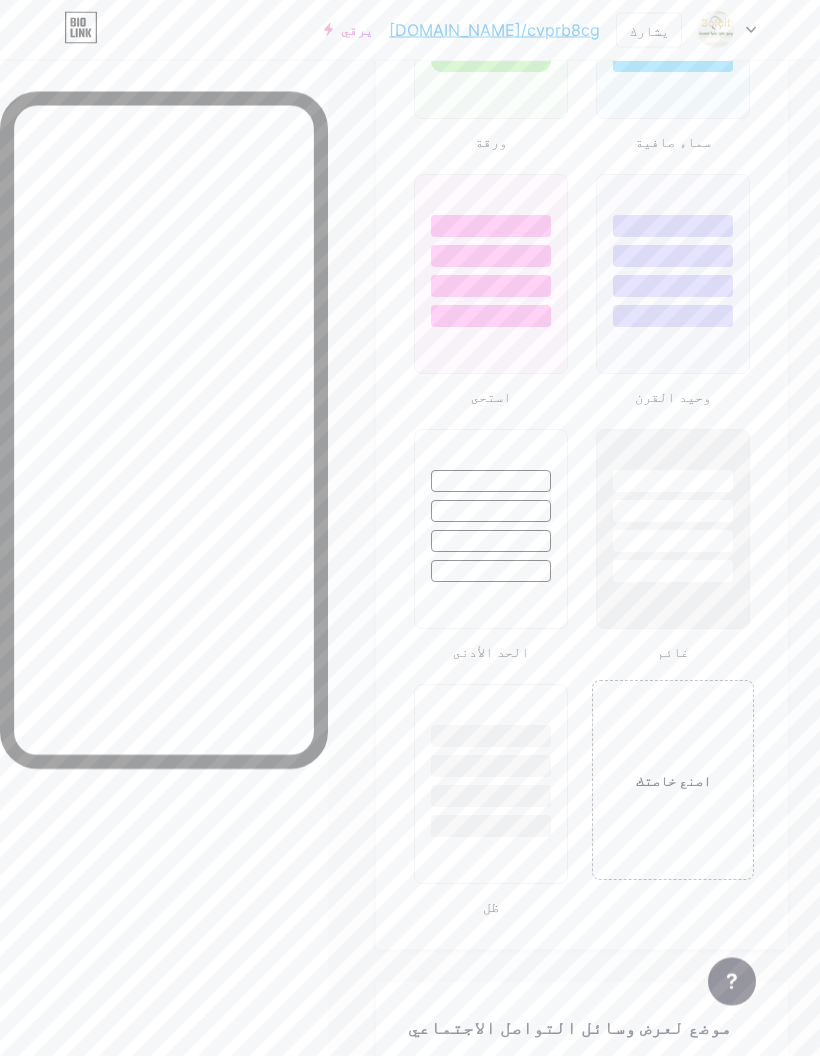 scroll, scrollTop: 2851, scrollLeft: 0, axis: vertical 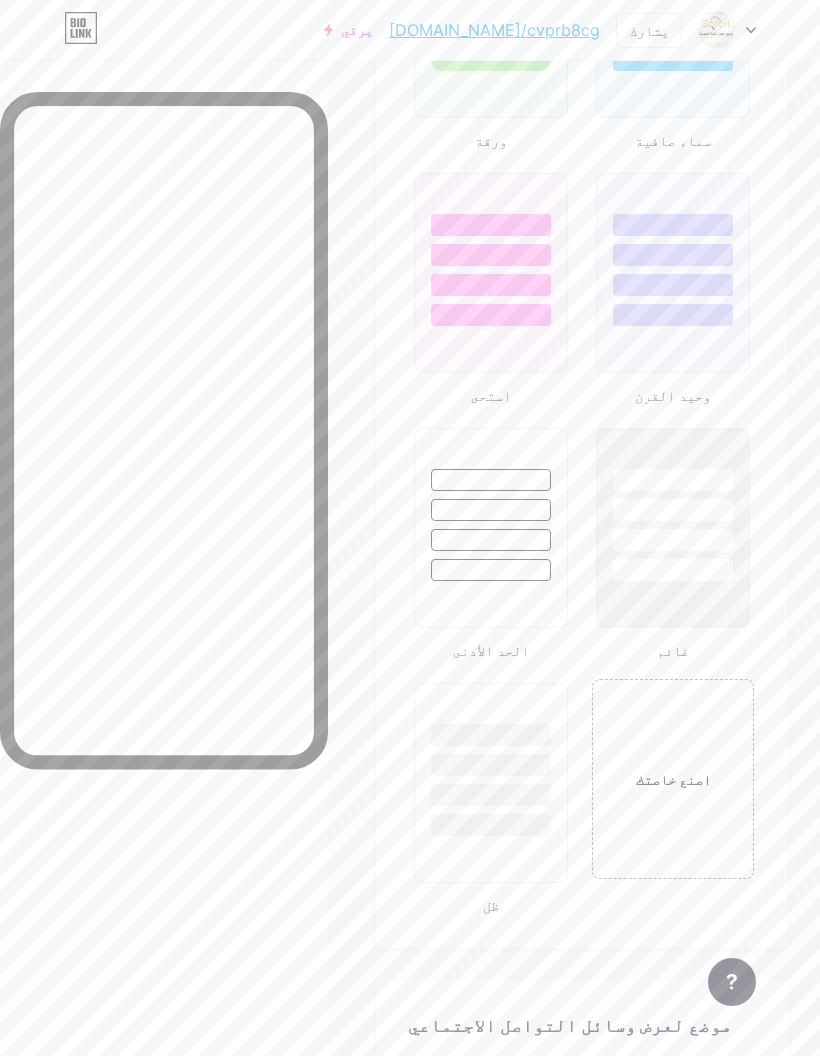 click at bounding box center [491, 760] 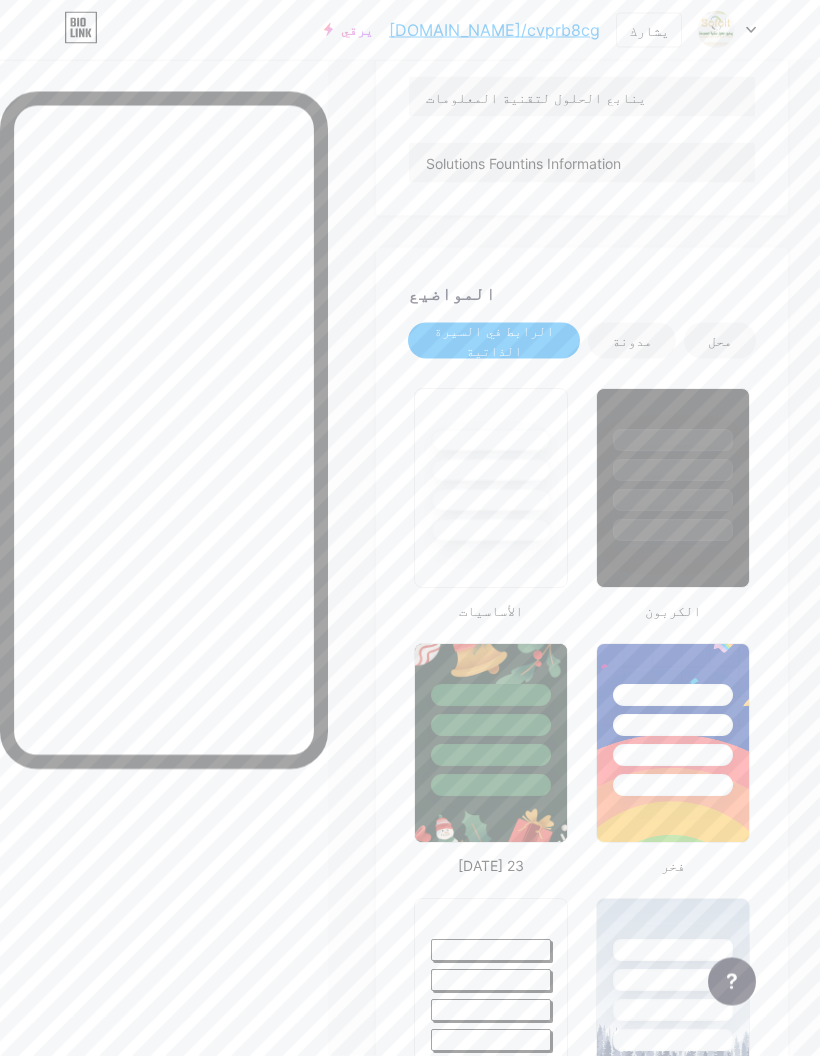 scroll, scrollTop: 0, scrollLeft: 0, axis: both 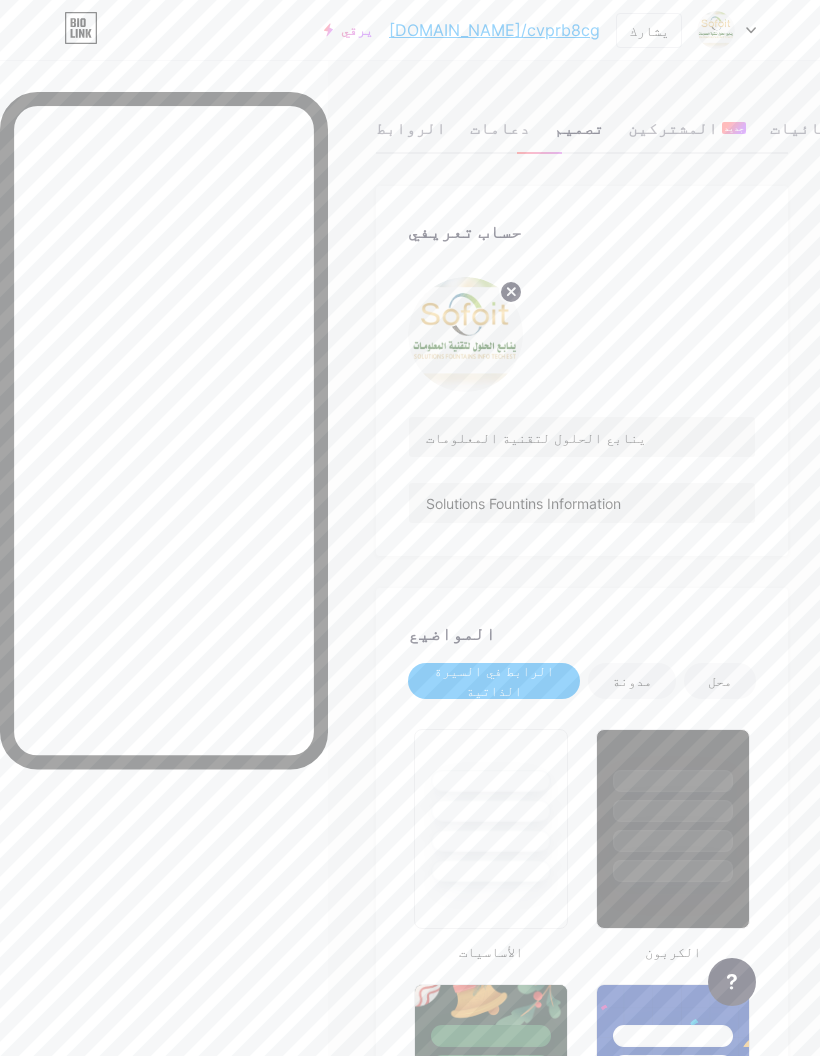 click on "دعامات" at bounding box center (500, 128) 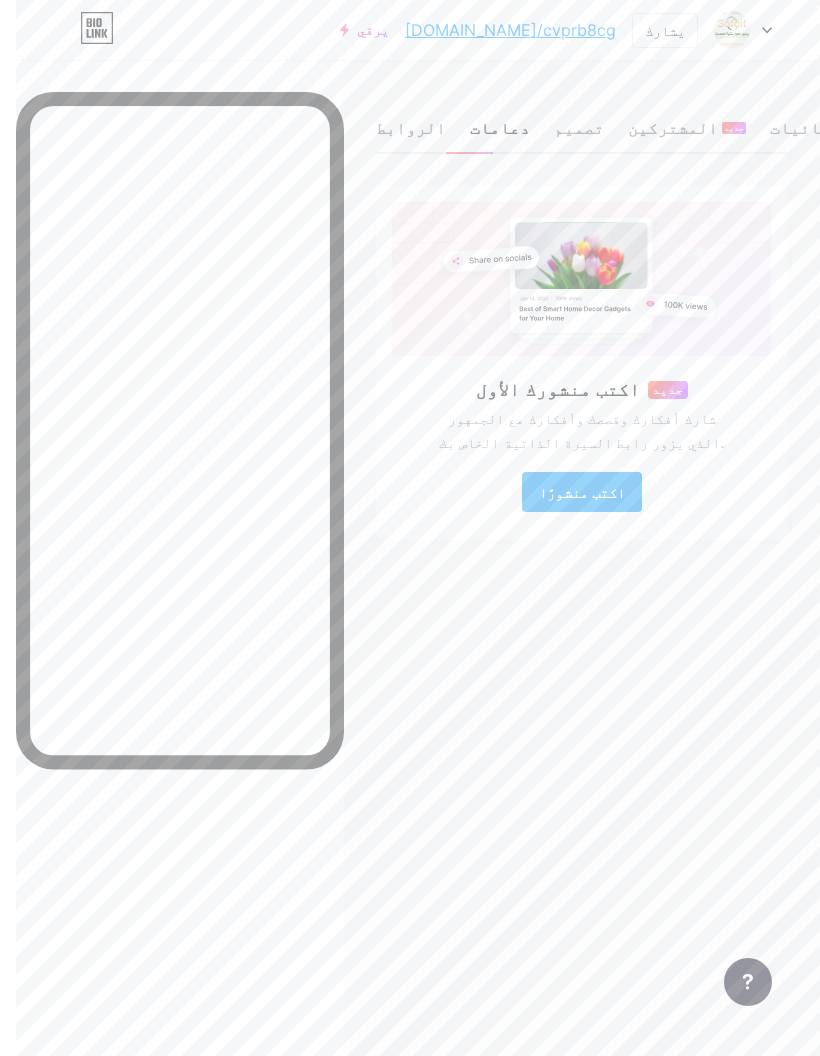 scroll, scrollTop: 0, scrollLeft: 0, axis: both 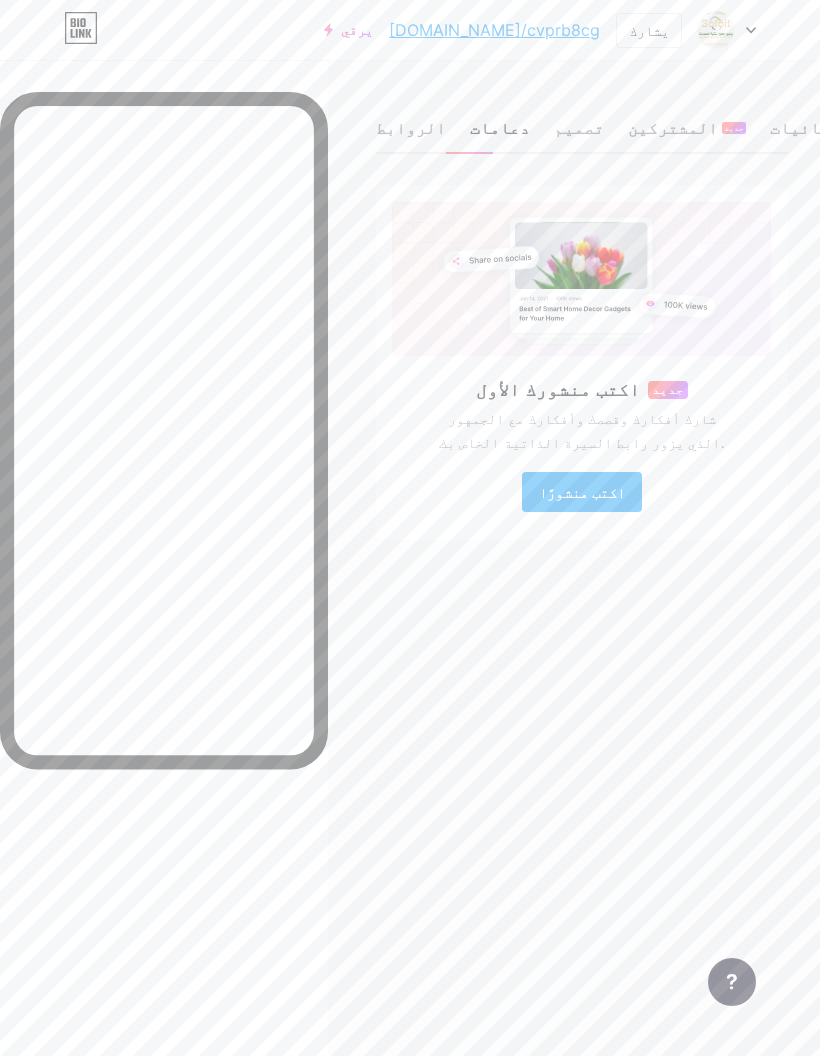 click on "الروابط" at bounding box center [411, 128] 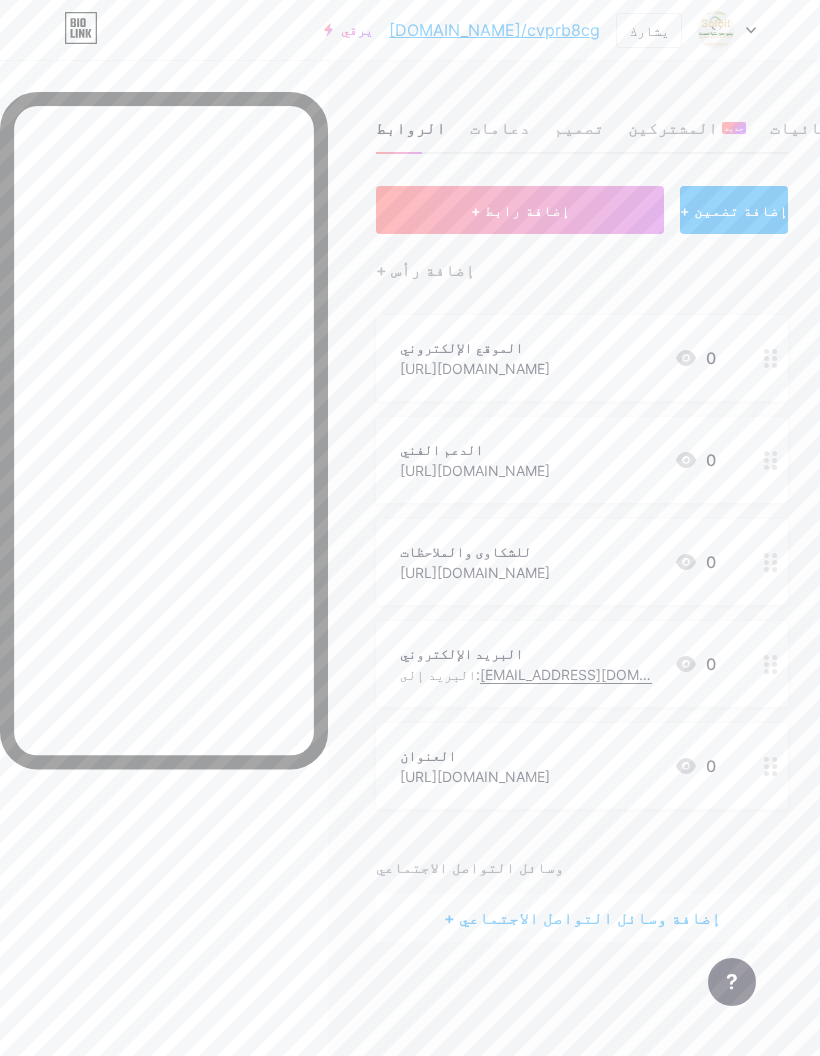 click 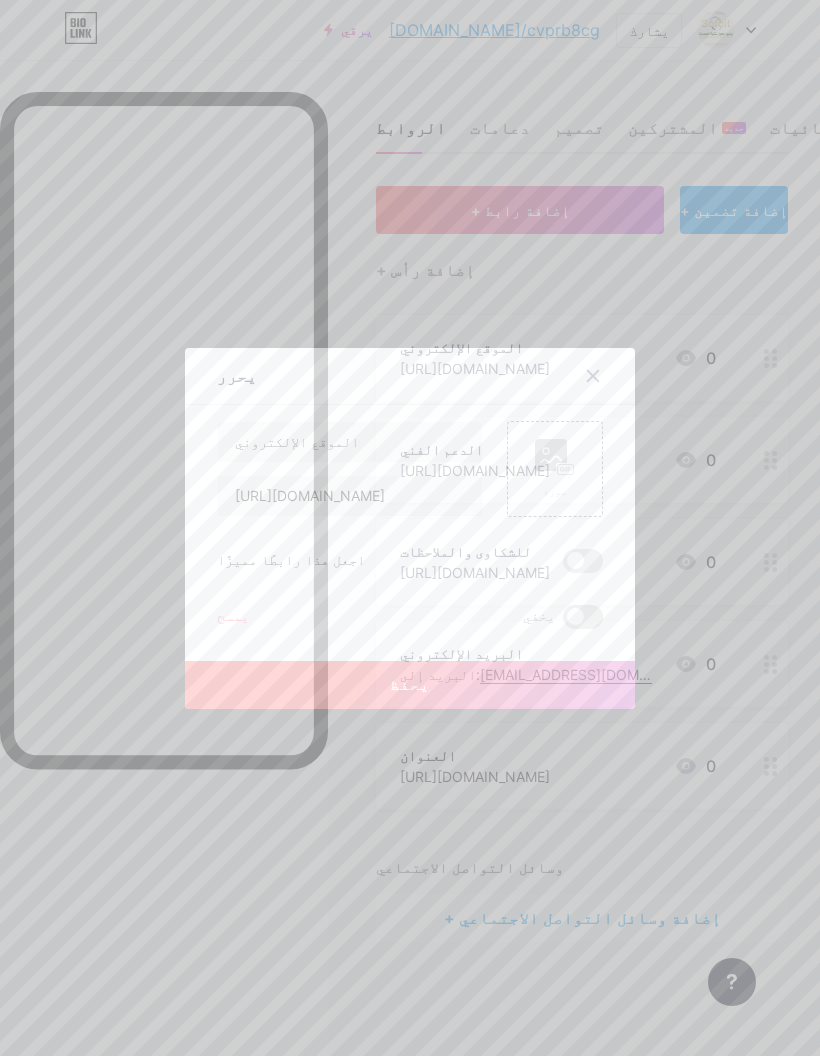 click on "صورة" at bounding box center [555, 491] 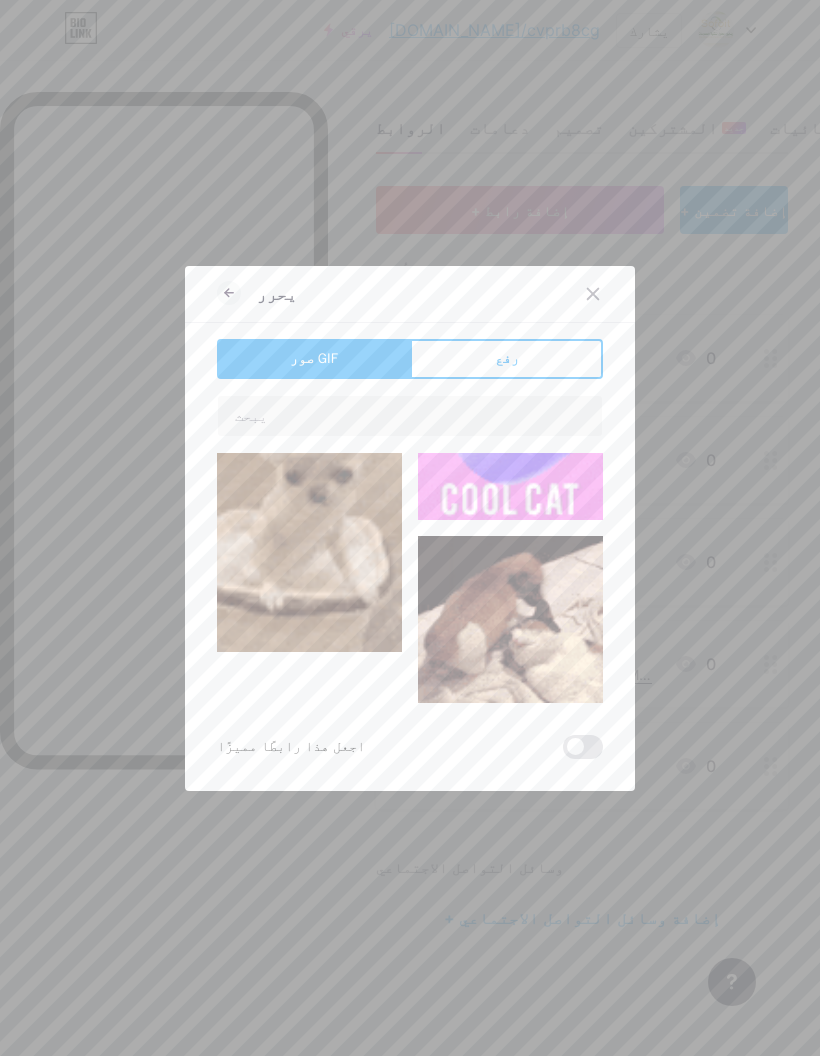 type on "الموقع الإلكتروني" 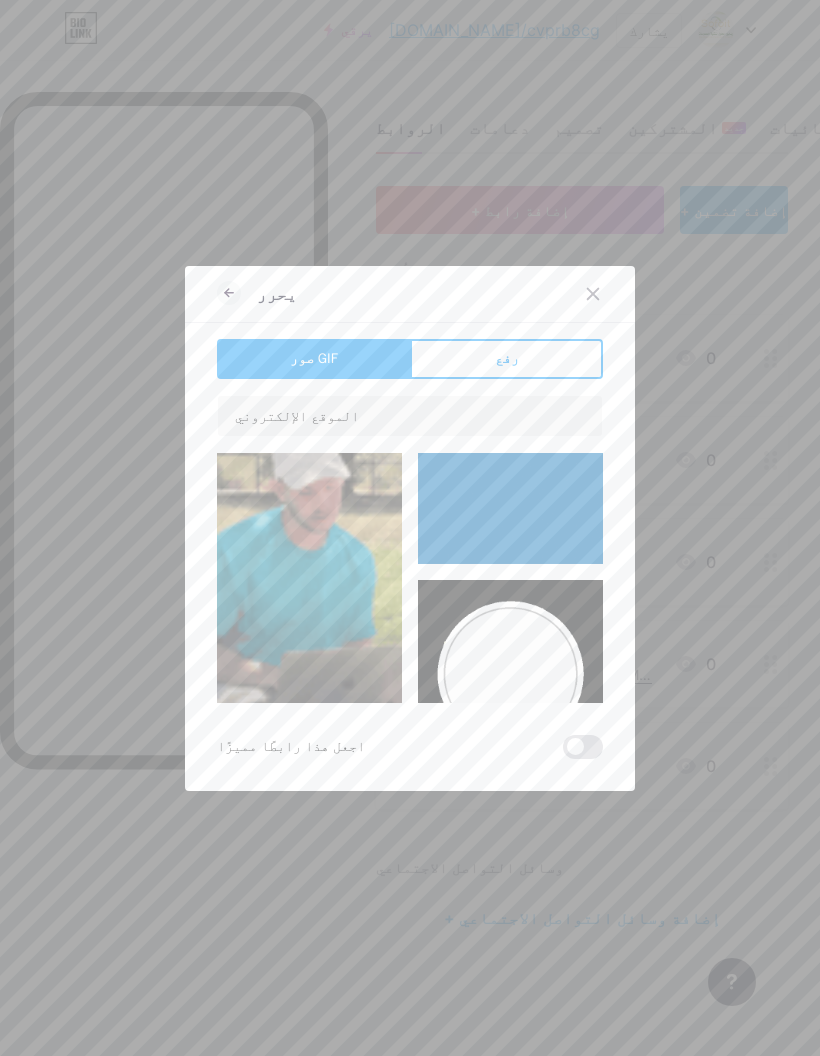 scroll, scrollTop: 3109, scrollLeft: 0, axis: vertical 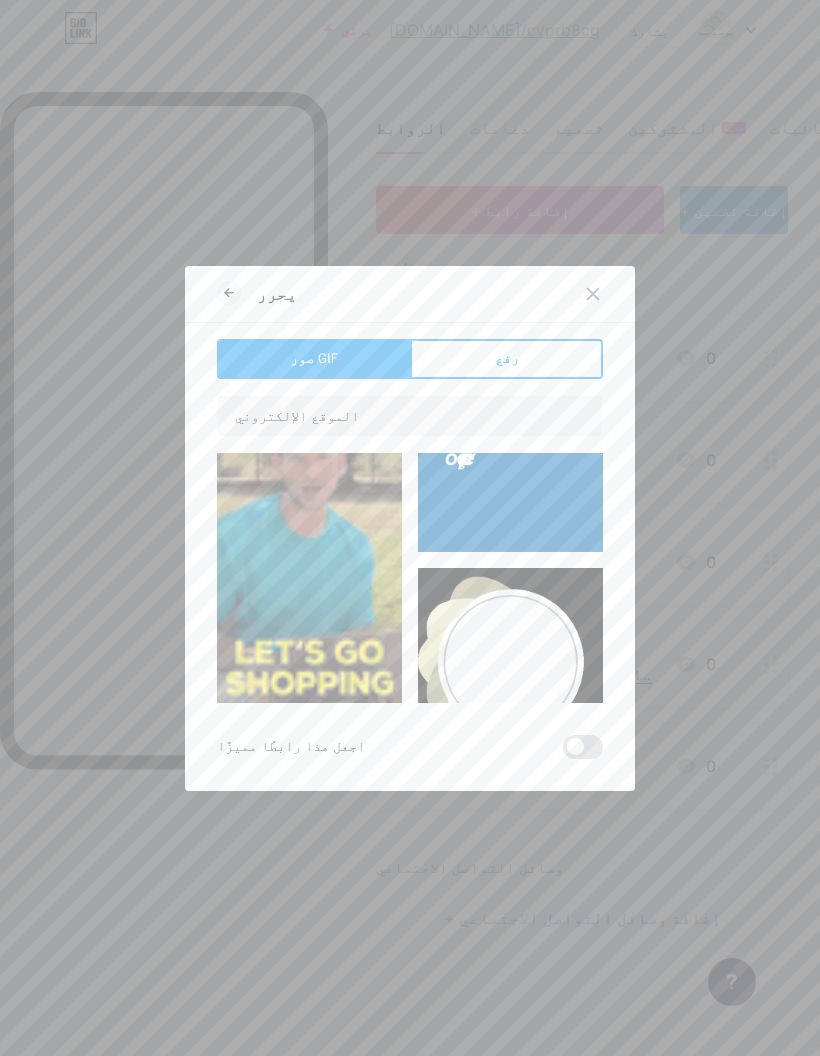 click on "رفع" at bounding box center [506, 359] 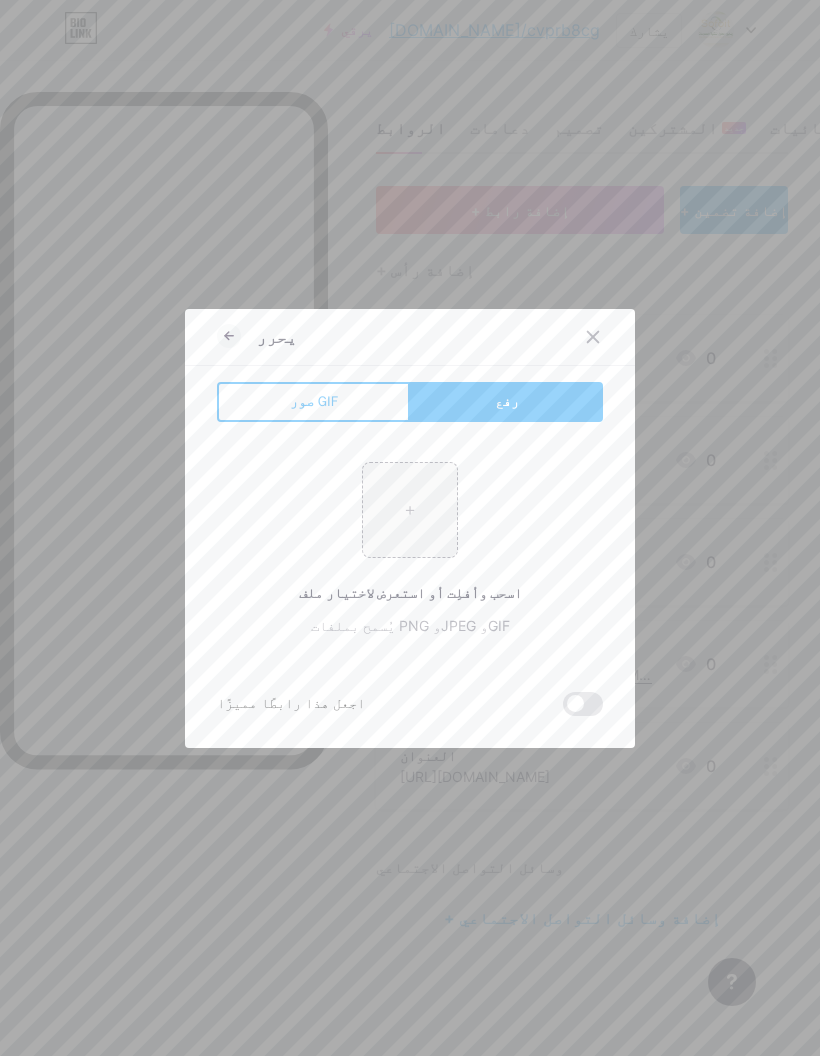 click at bounding box center [410, 510] 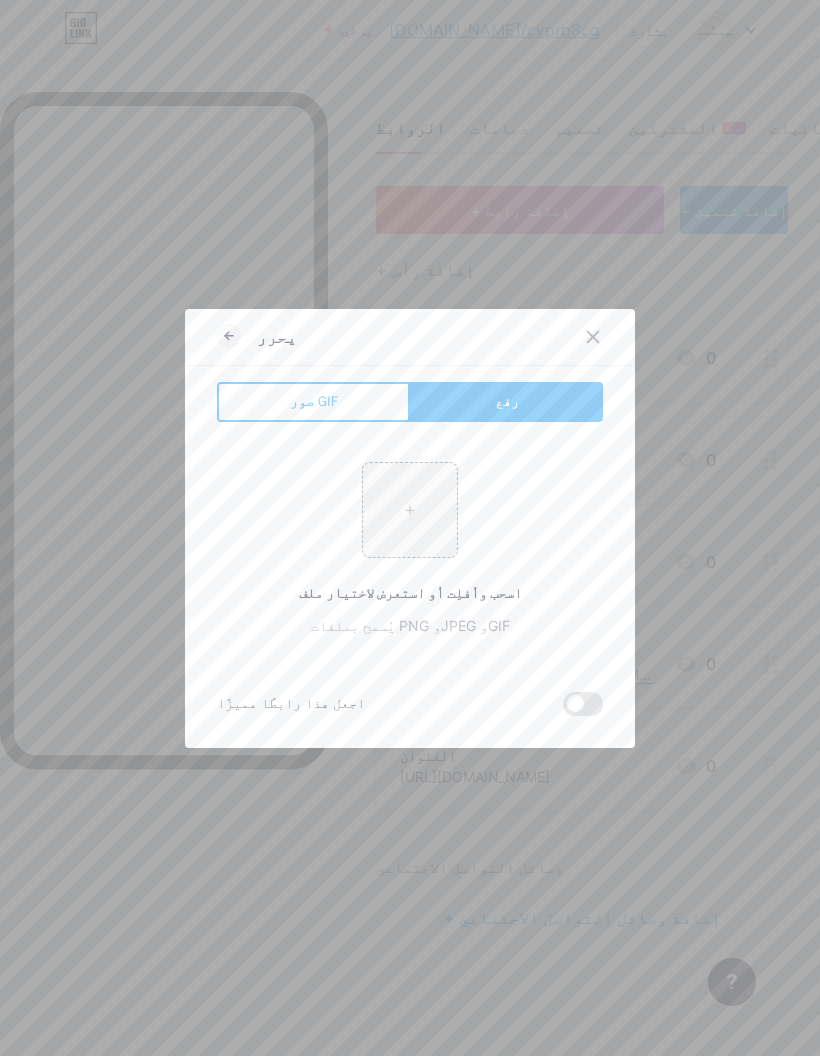 click at bounding box center [410, 510] 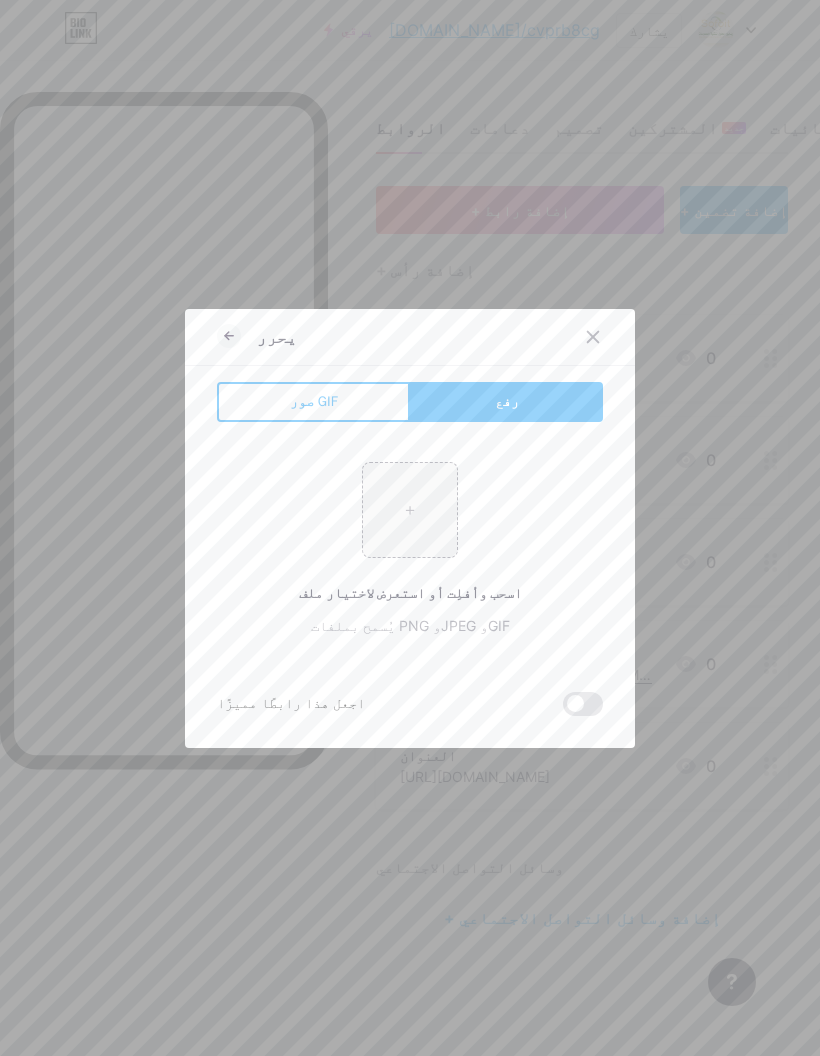 type on "C:\fakepath\IMG_0511.png" 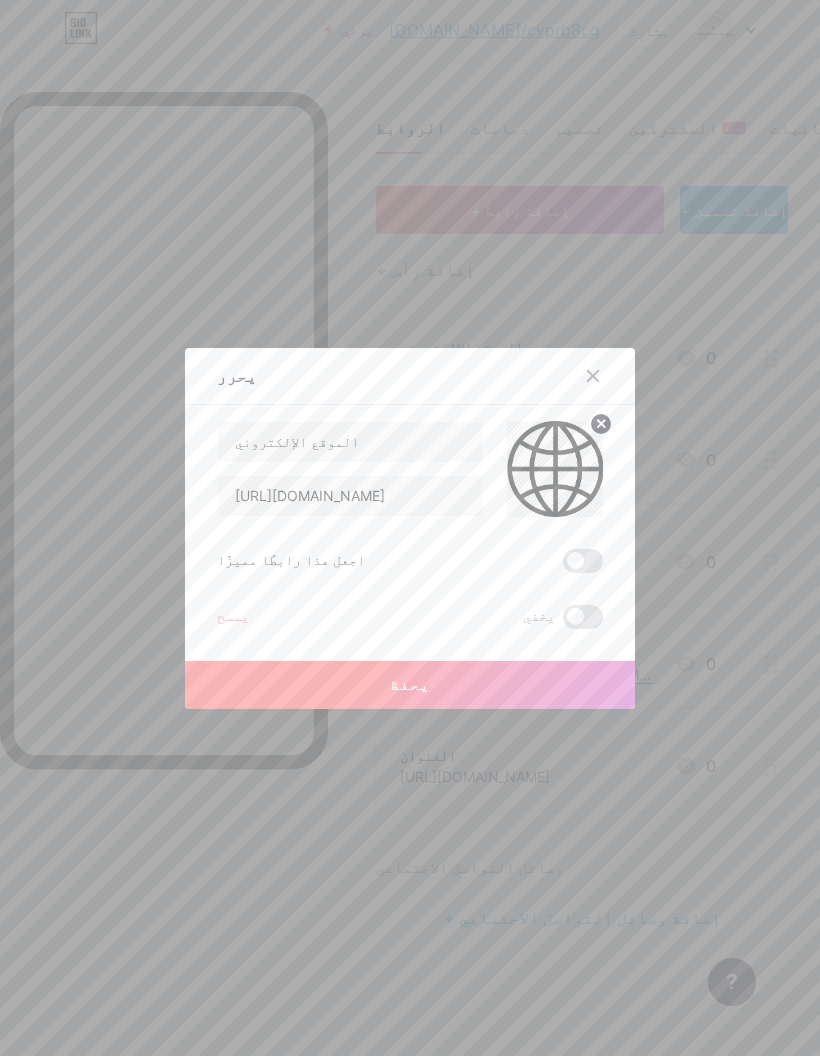 click on "يحفظ" at bounding box center [410, 684] 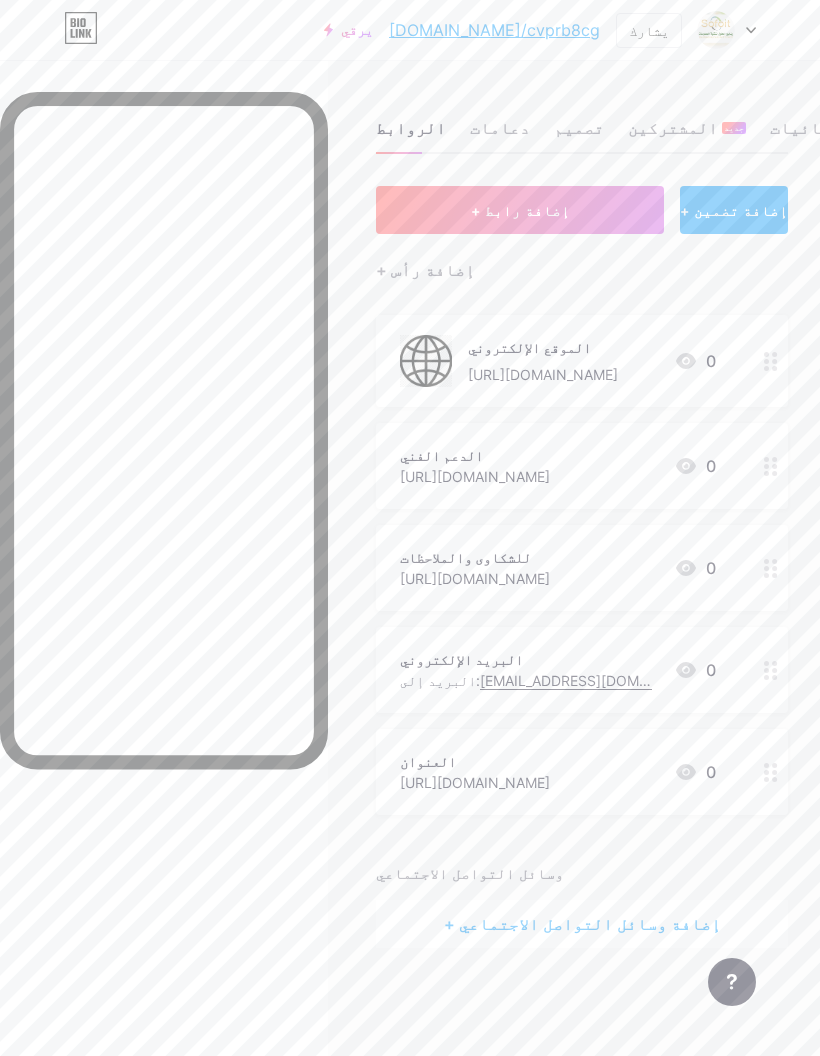 click at bounding box center (771, 466) 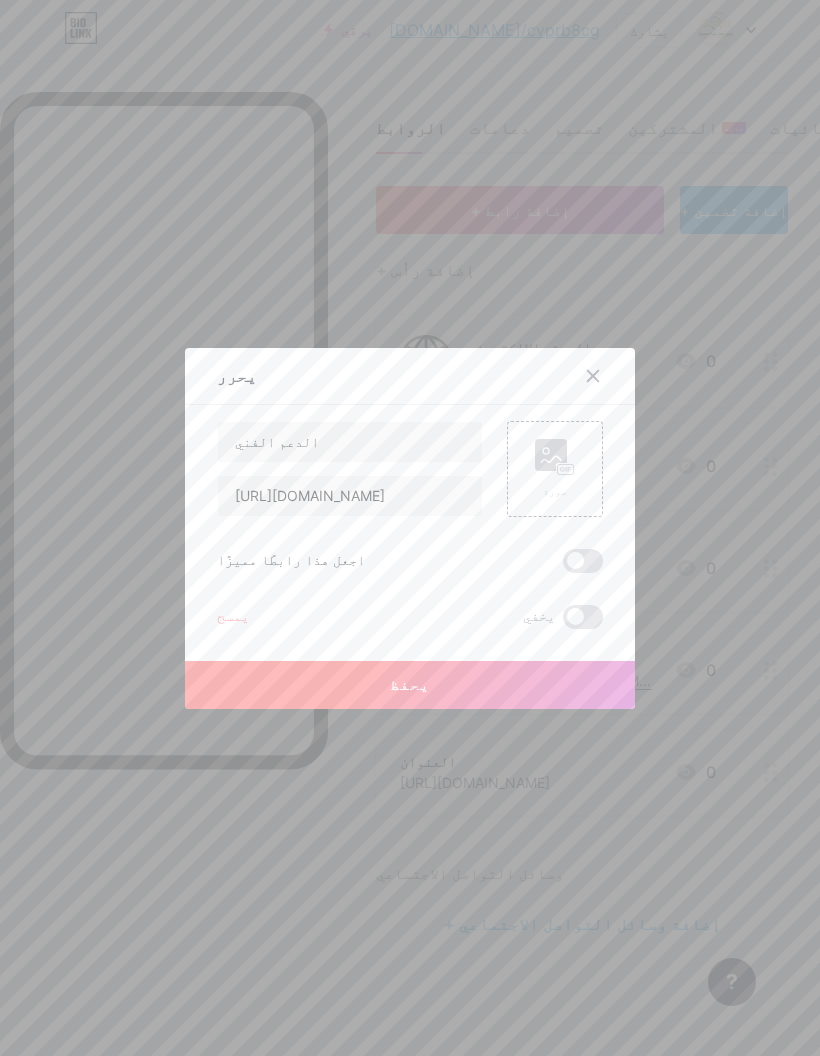 click on "صورة" at bounding box center [555, 491] 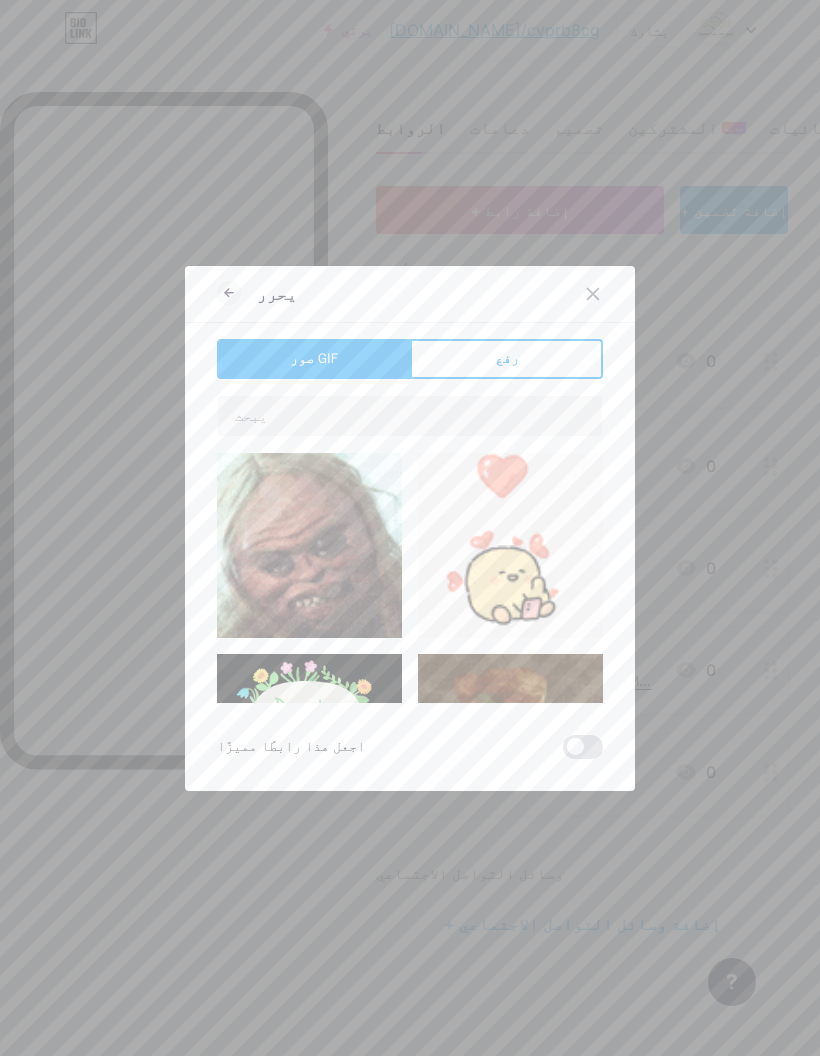 click on "رفع" at bounding box center [506, 359] 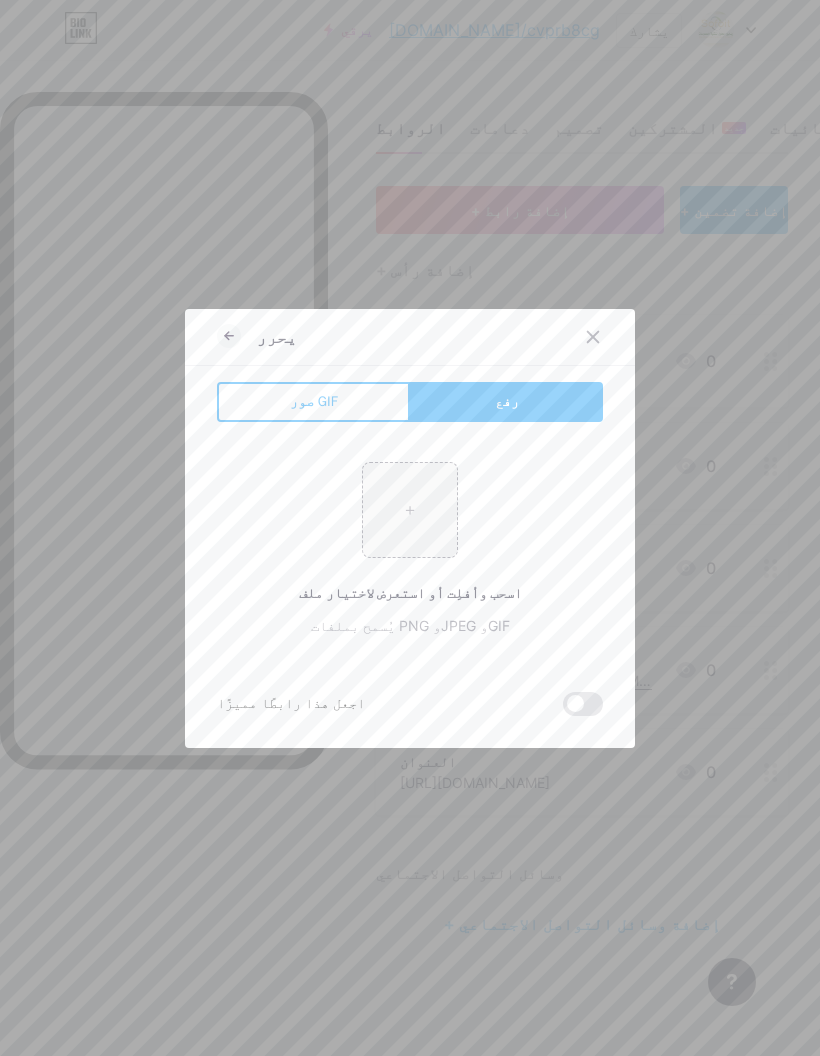 click at bounding box center (410, 510) 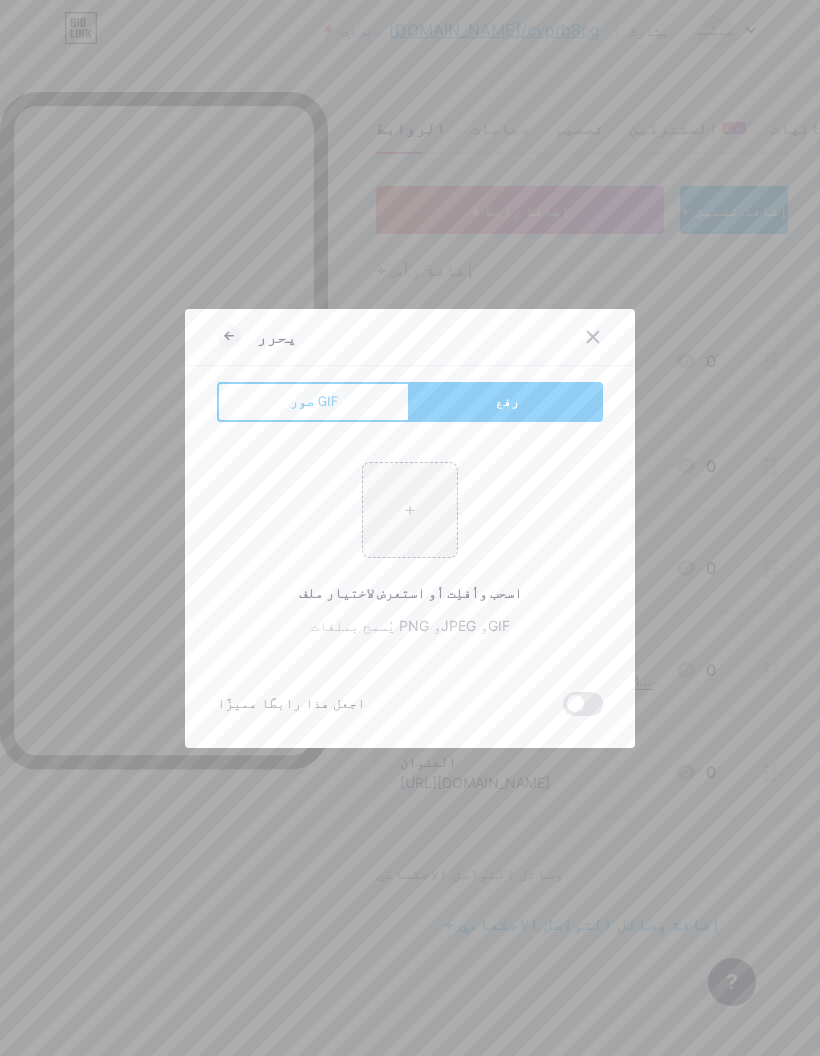 type on "C:\fakepath\IMG_0512.png" 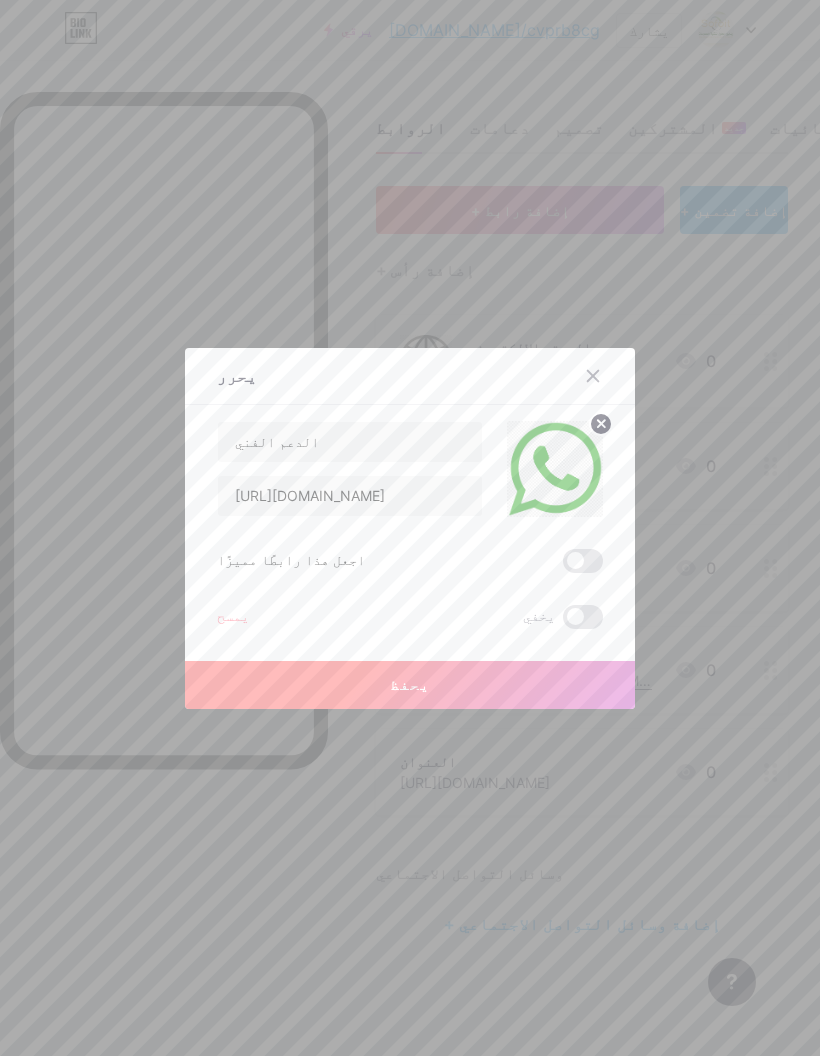 click on "يحفظ" at bounding box center (410, 685) 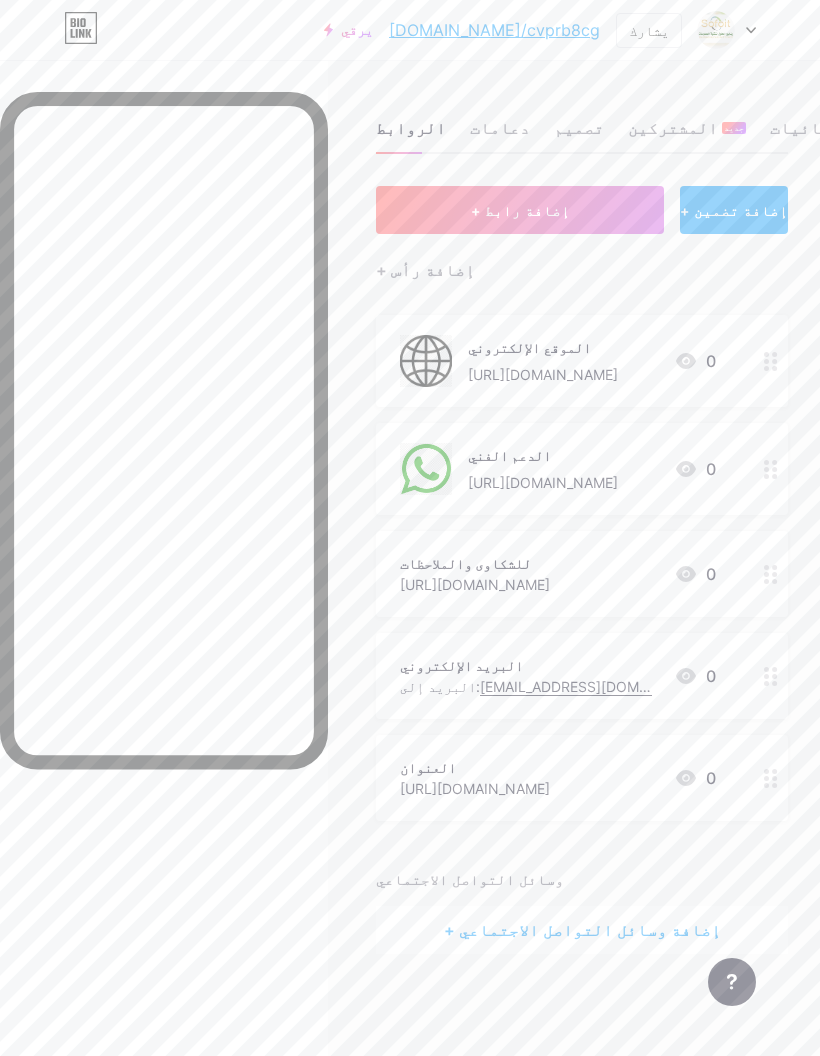click at bounding box center (771, 574) 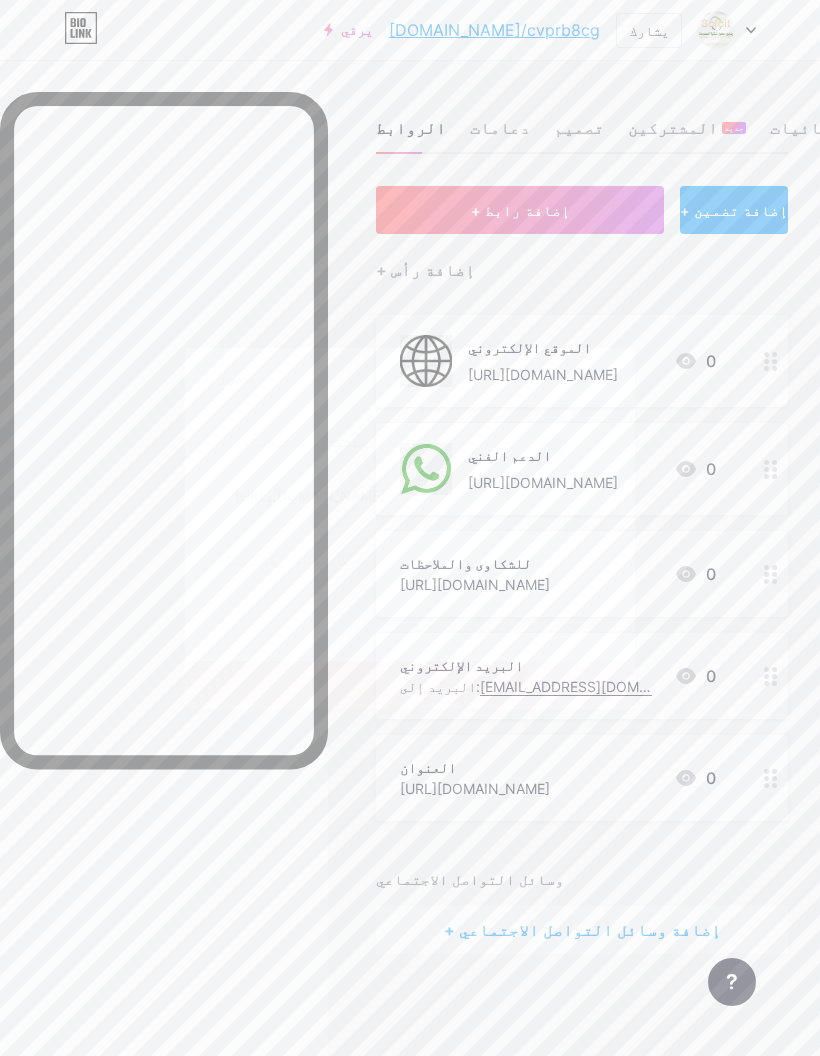 click 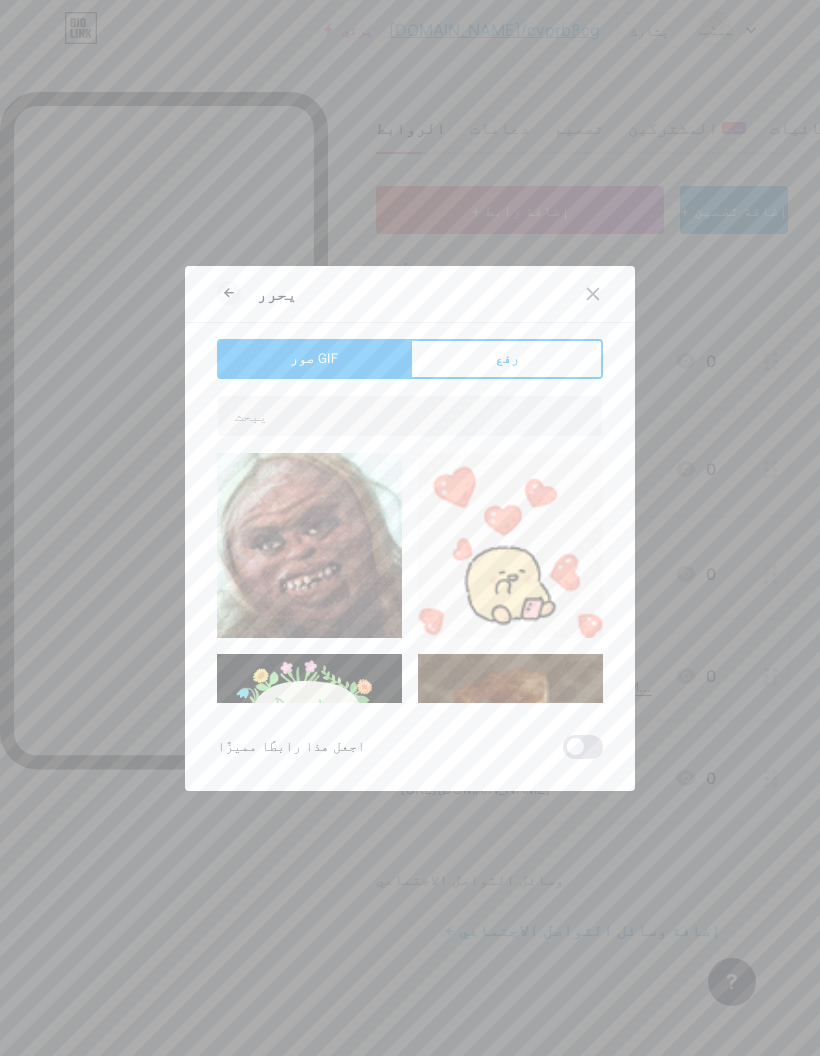 click on "رفع" at bounding box center (506, 359) 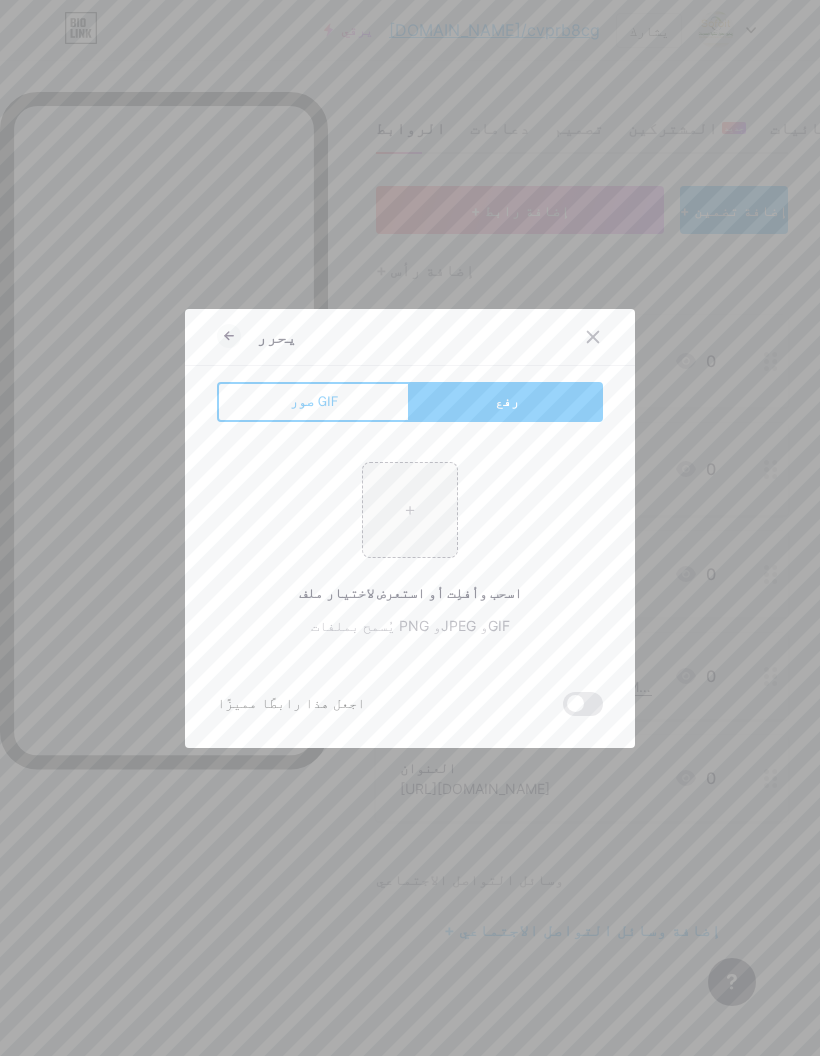 click at bounding box center (410, 510) 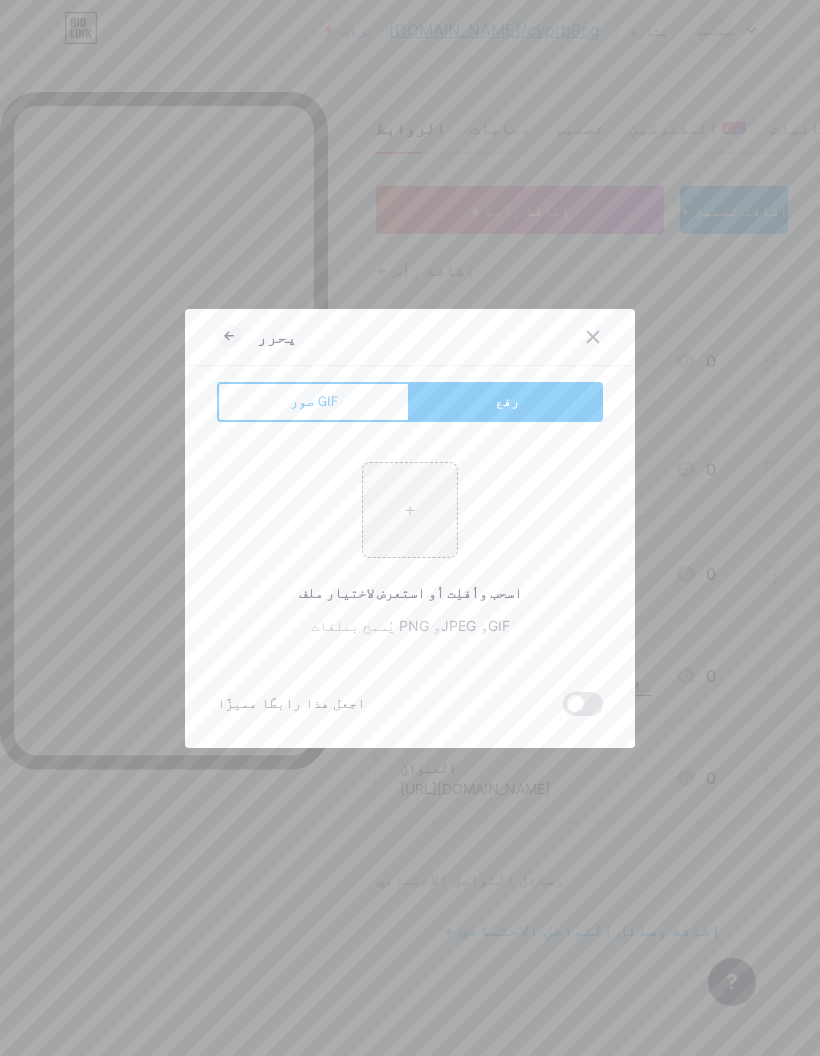 type on "C:\fakepath\IMG_0513.png" 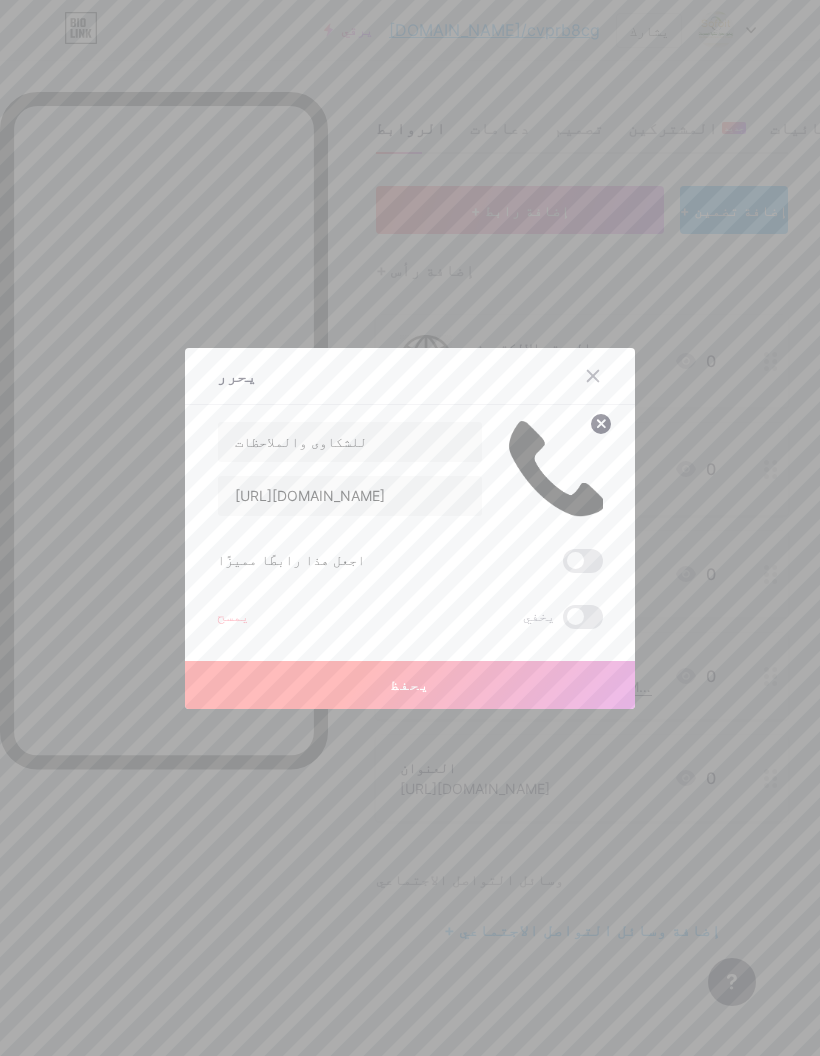 click on "يحفظ" at bounding box center (410, 685) 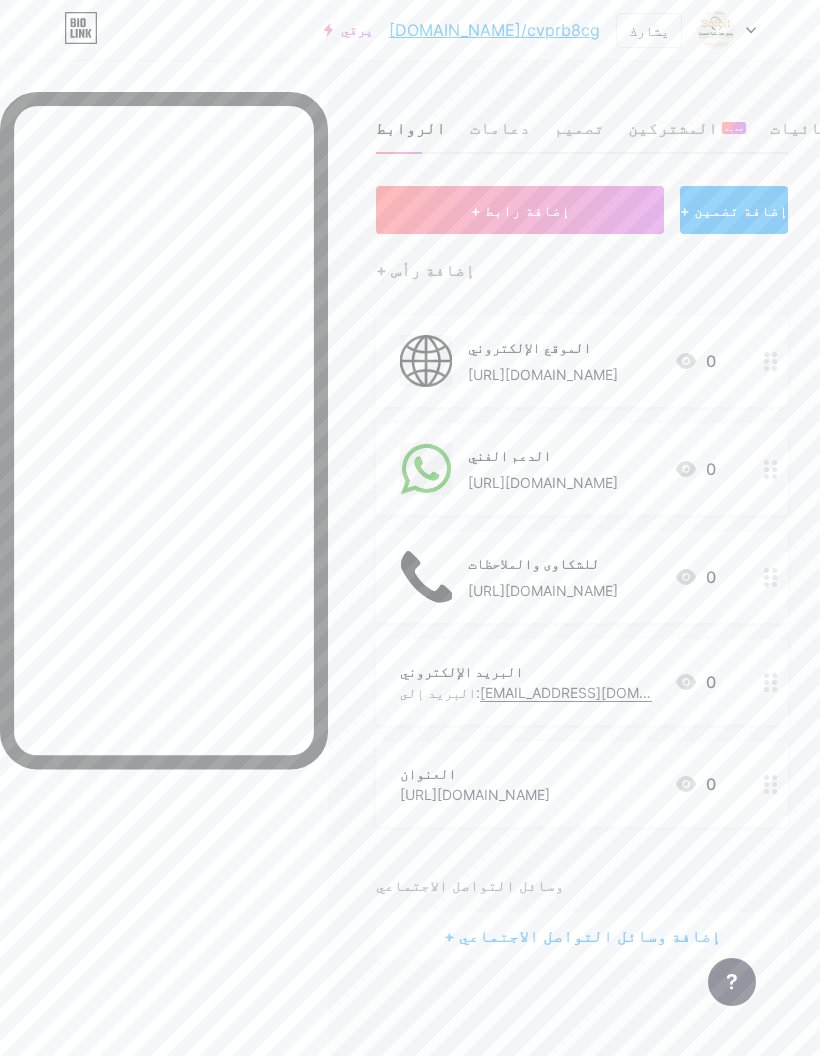 click at bounding box center [771, 682] 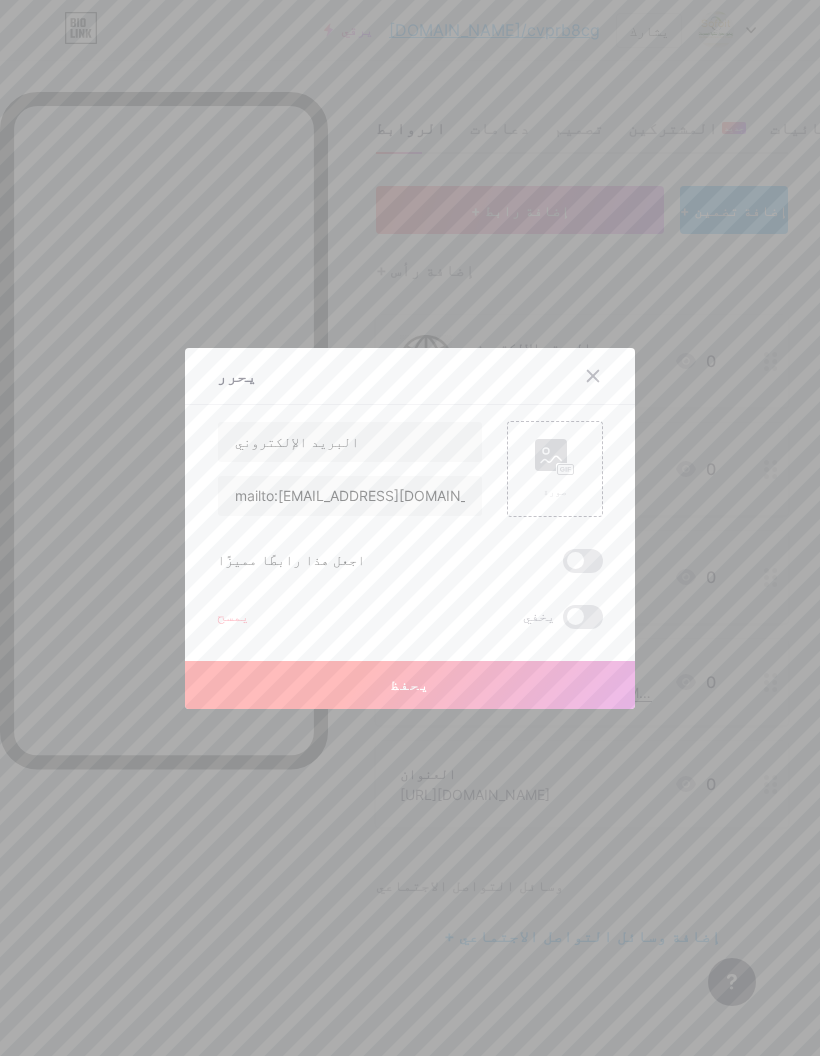click 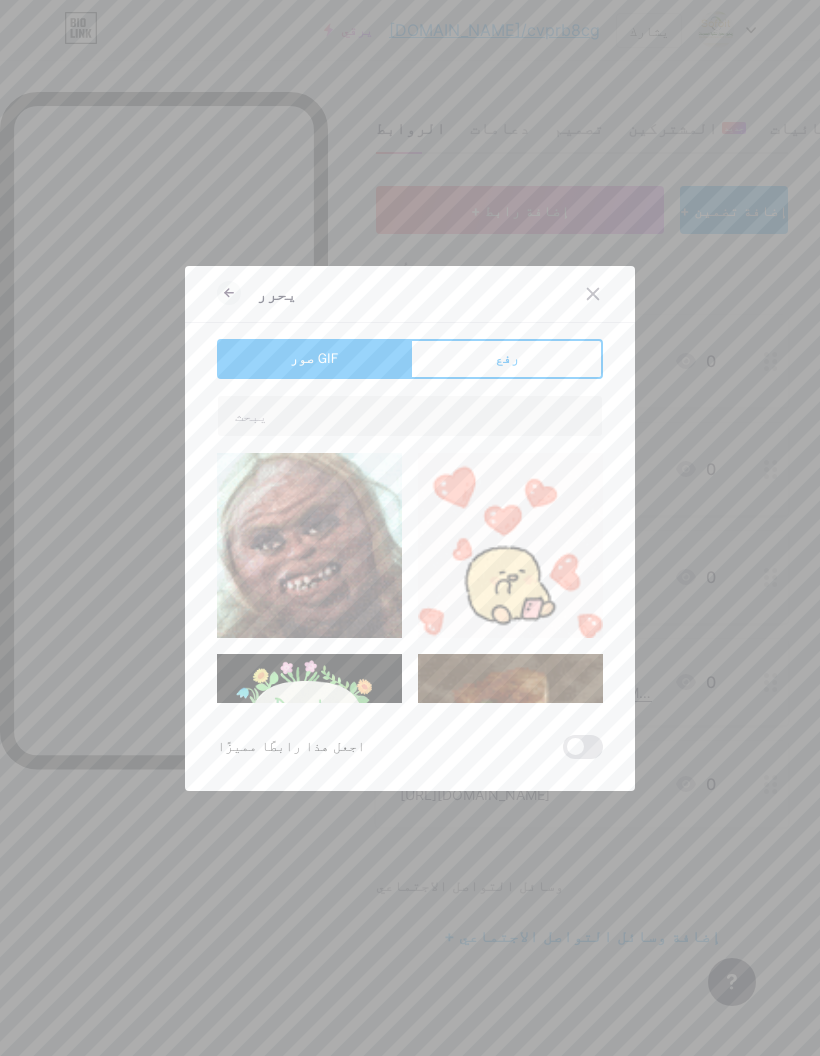 click on "رفع" at bounding box center [506, 359] 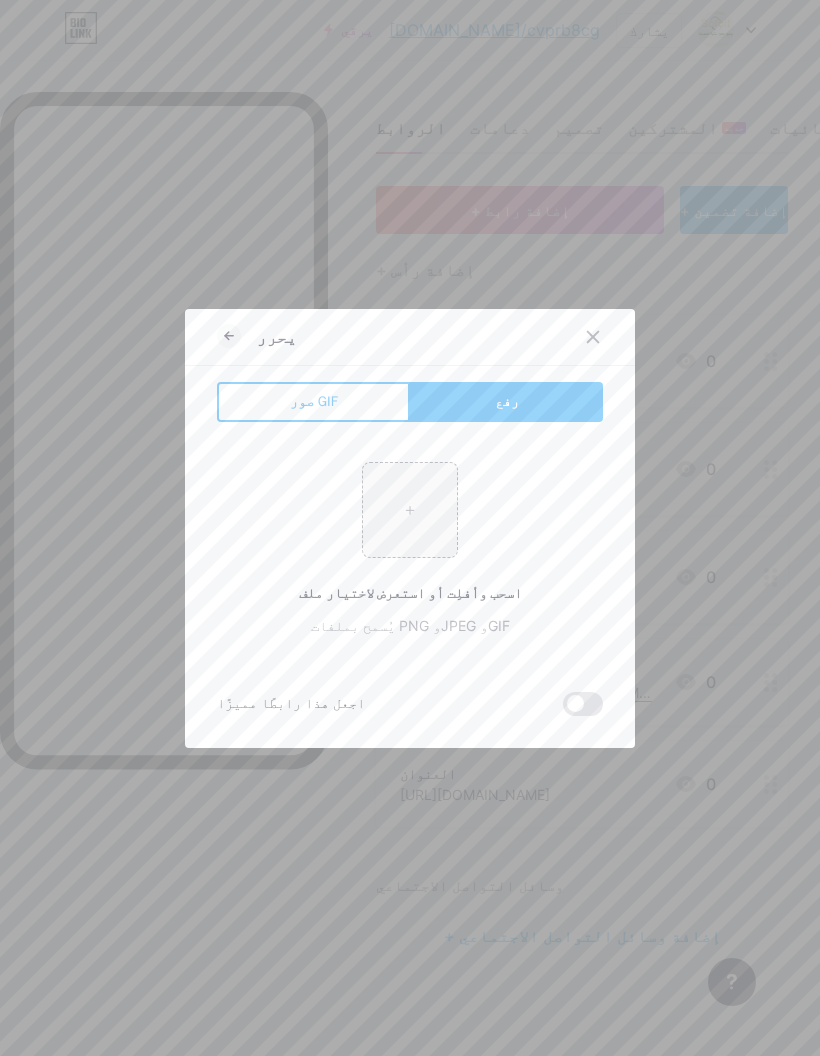 click at bounding box center [410, 510] 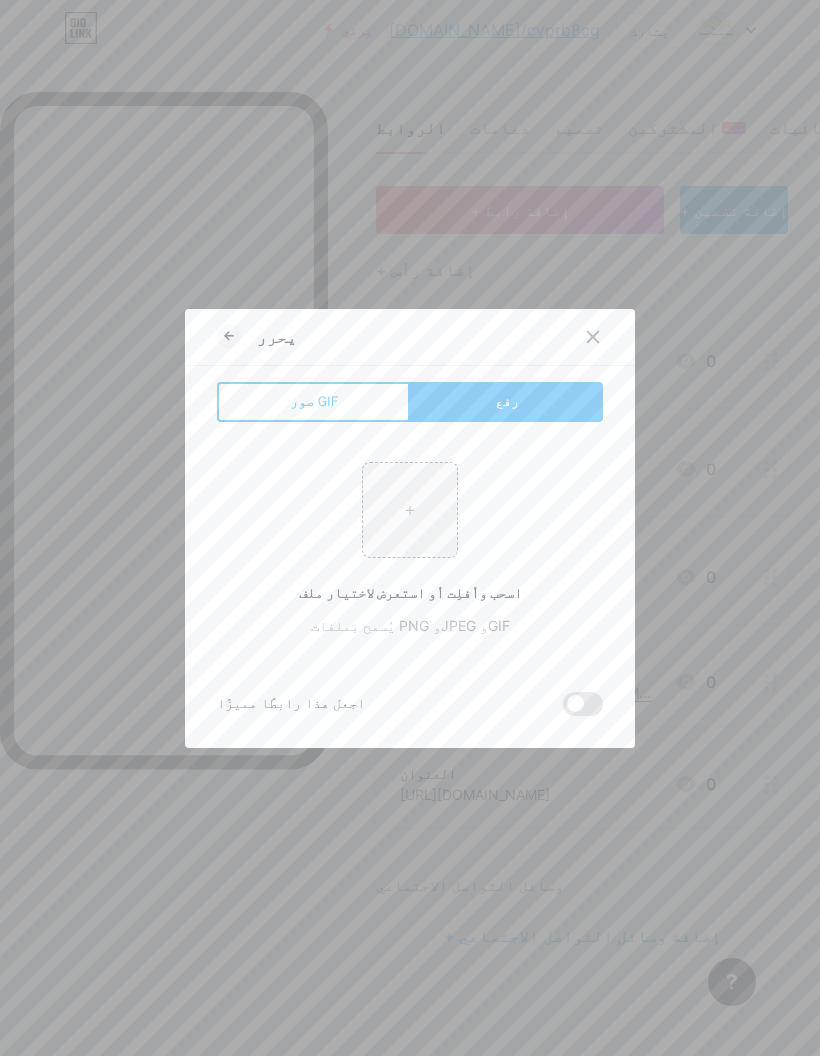 type on "C:\fakepath\IMG_0514.png" 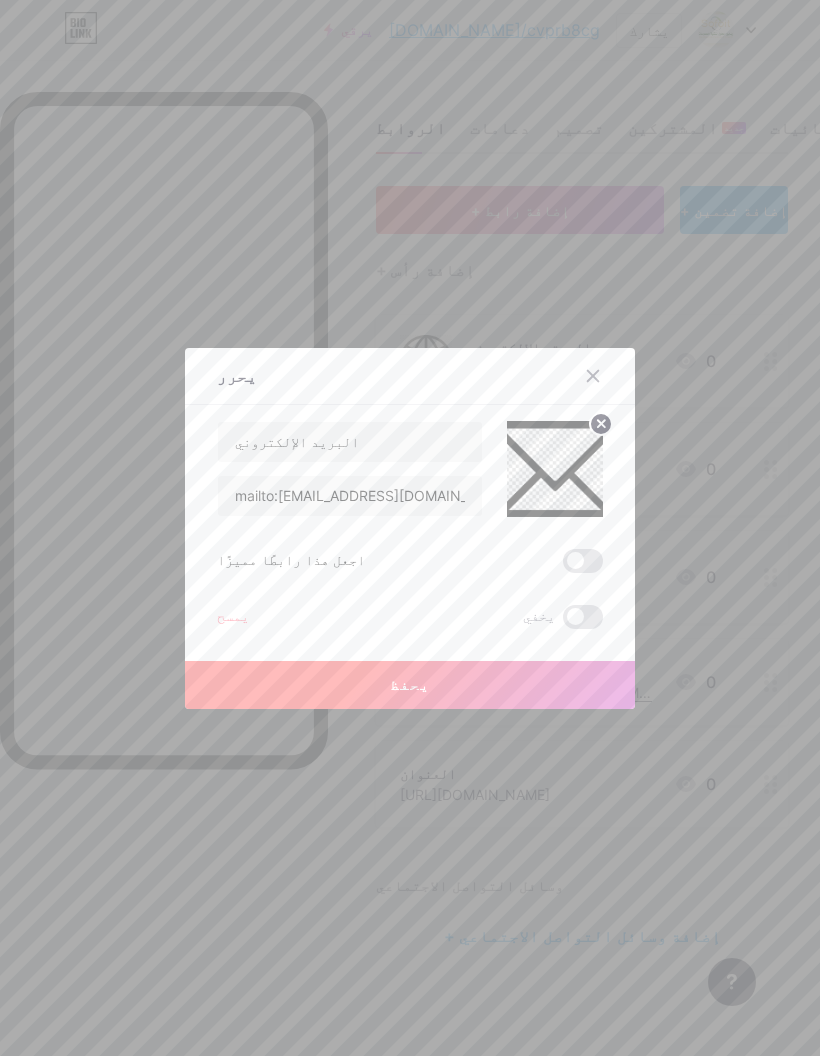click on "يحفظ" at bounding box center (410, 684) 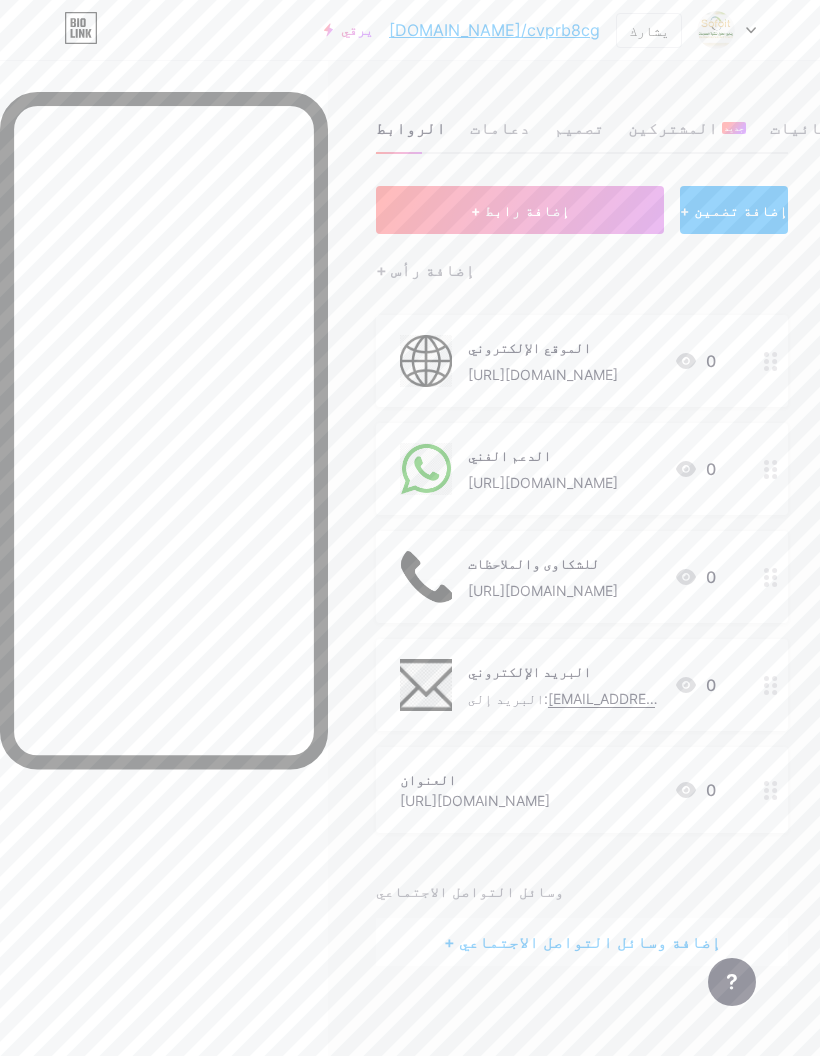 click at bounding box center (771, 685) 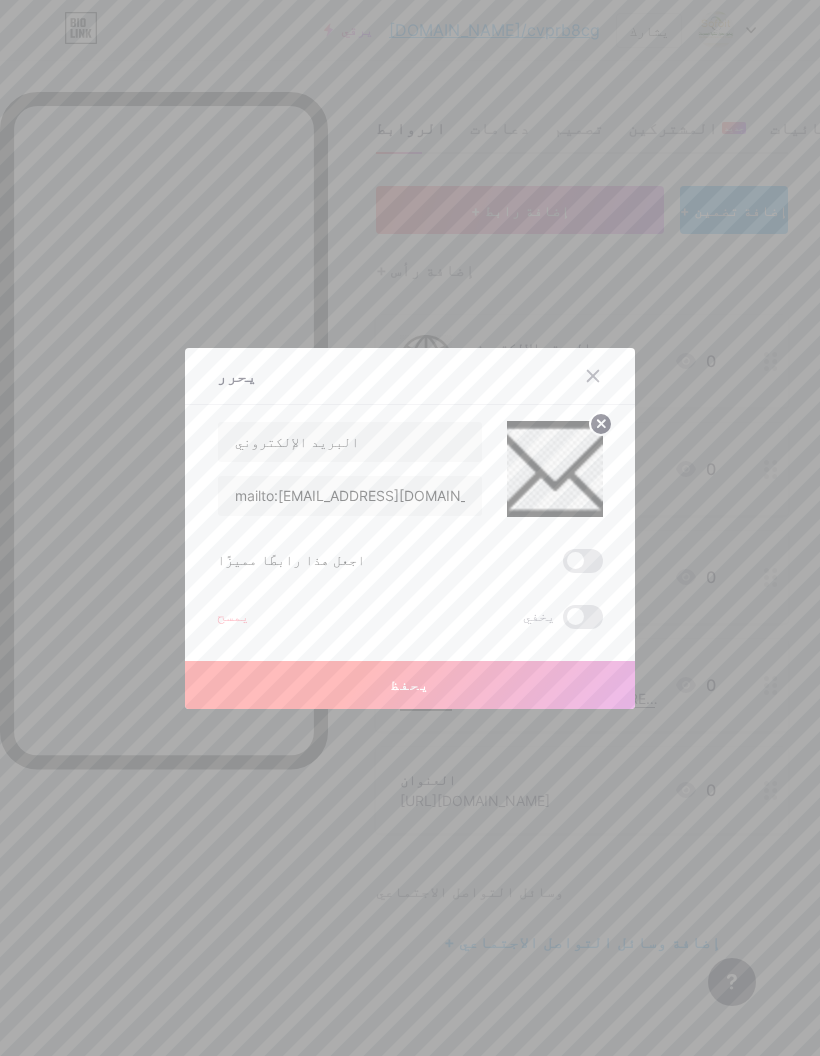 click 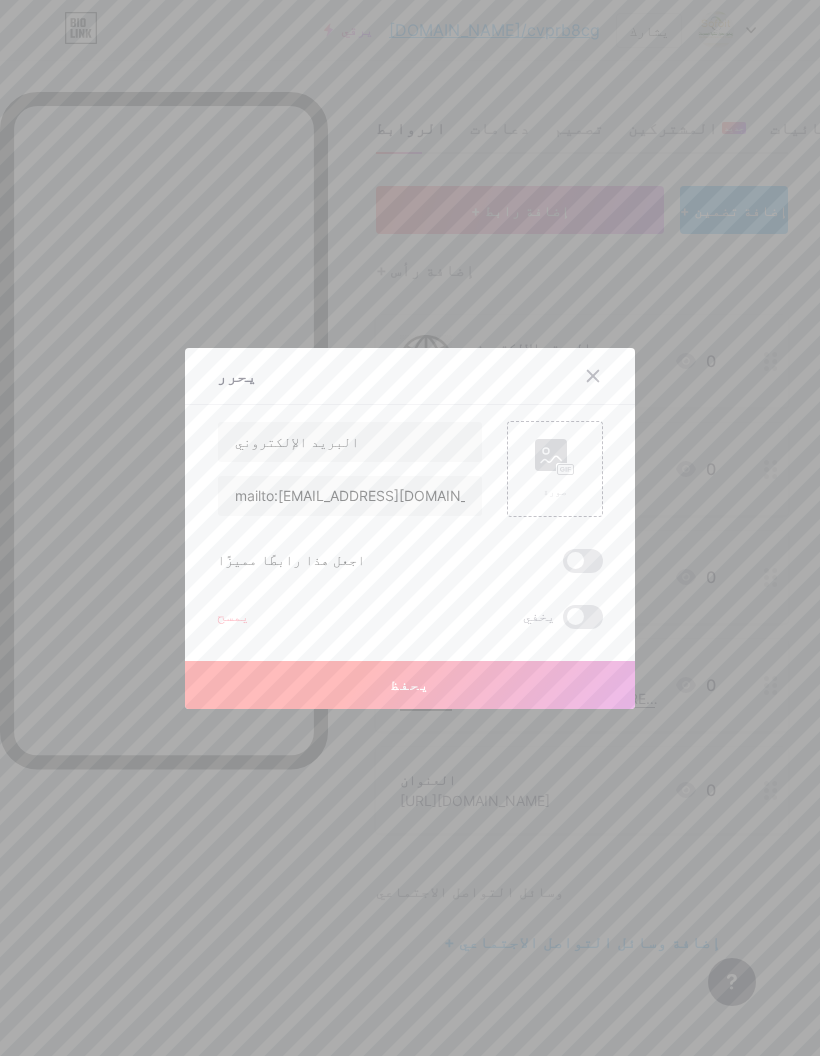 click 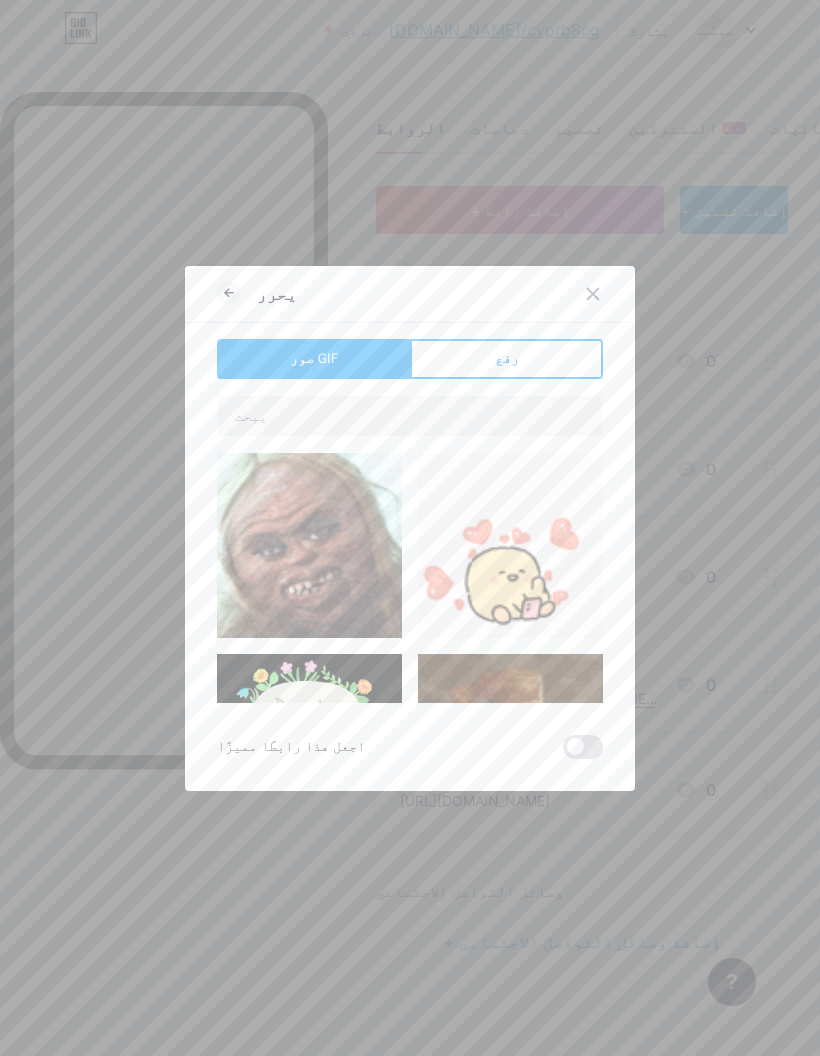 click on "رفع" at bounding box center (506, 359) 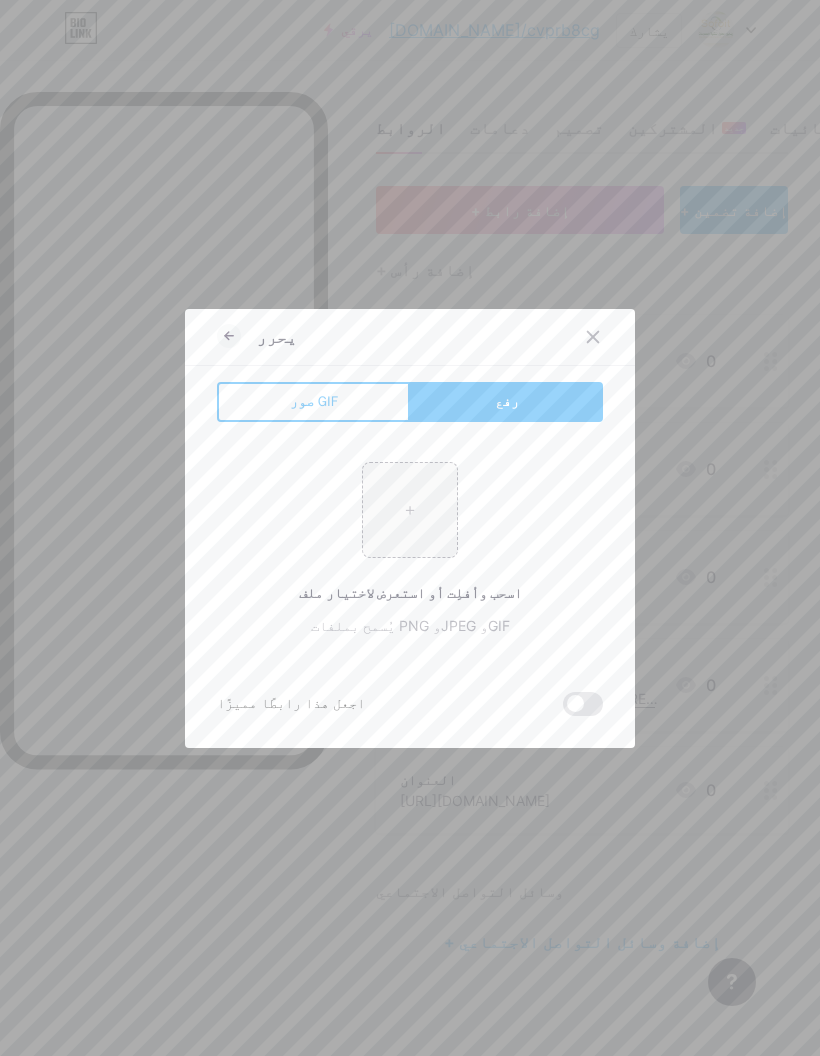click at bounding box center (410, 510) 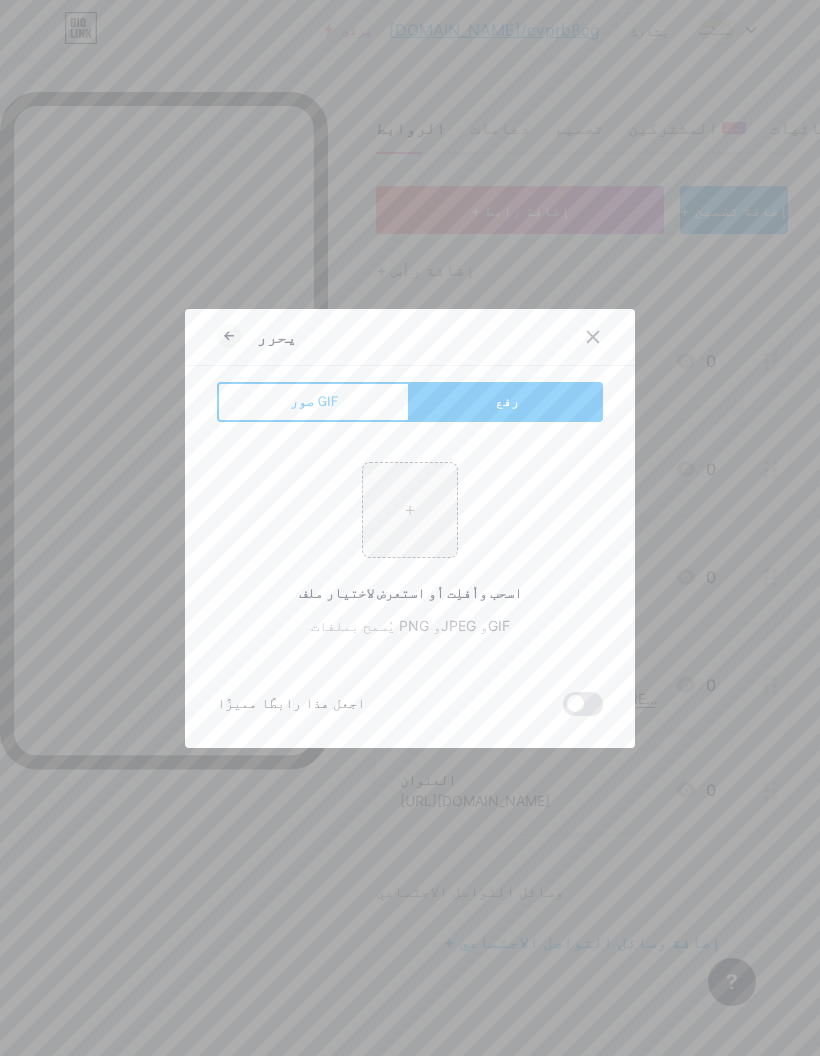 type on "C:\fakepath\IMG_0516.png" 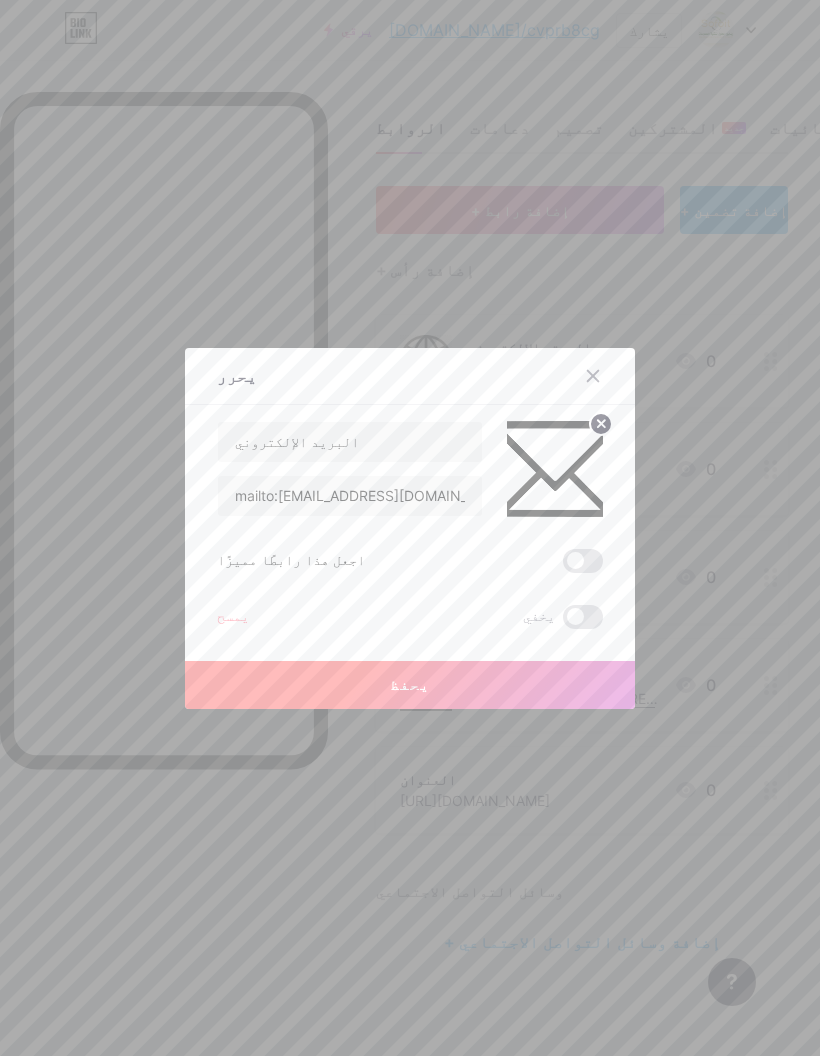 click at bounding box center [555, 469] 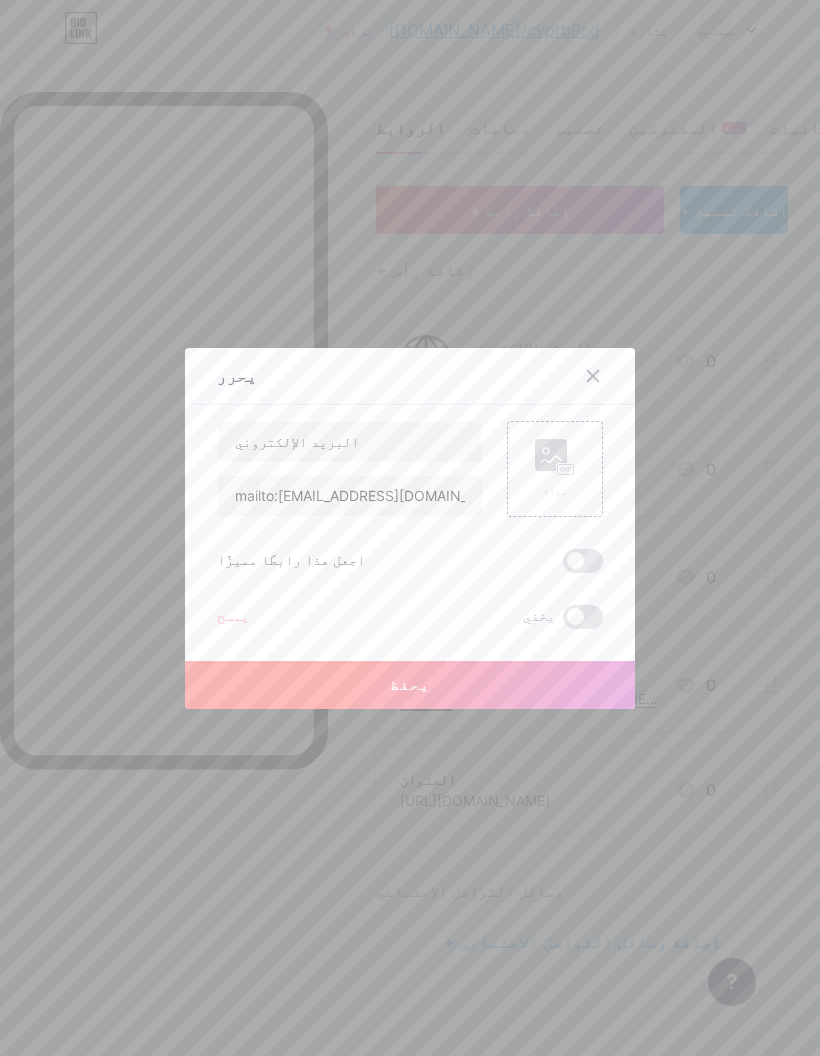 click on "صورة" at bounding box center (555, 469) 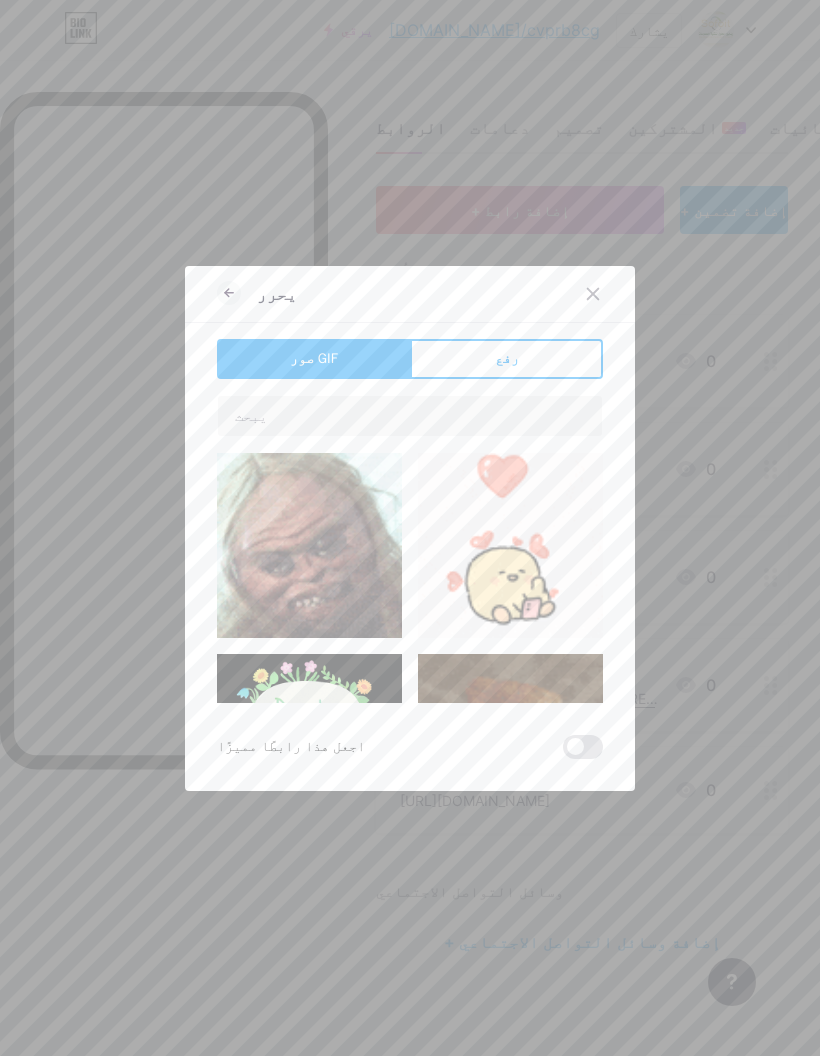 click on "رفع" at bounding box center (506, 359) 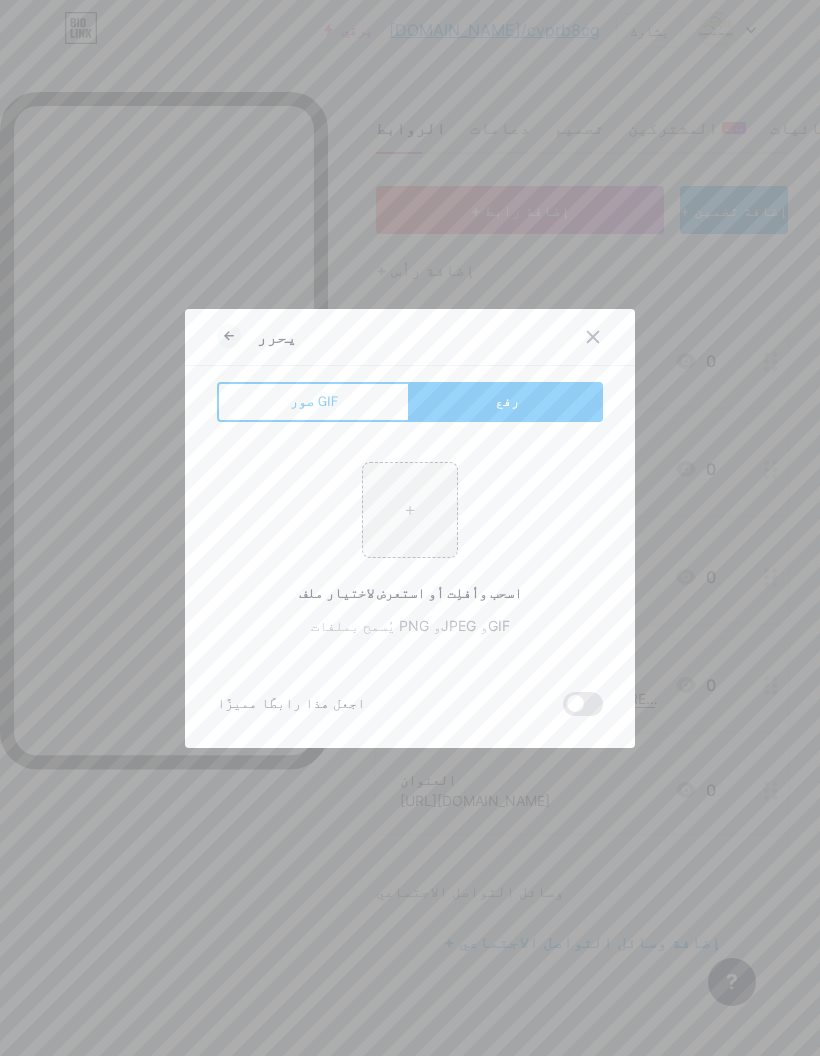 click at bounding box center (410, 510) 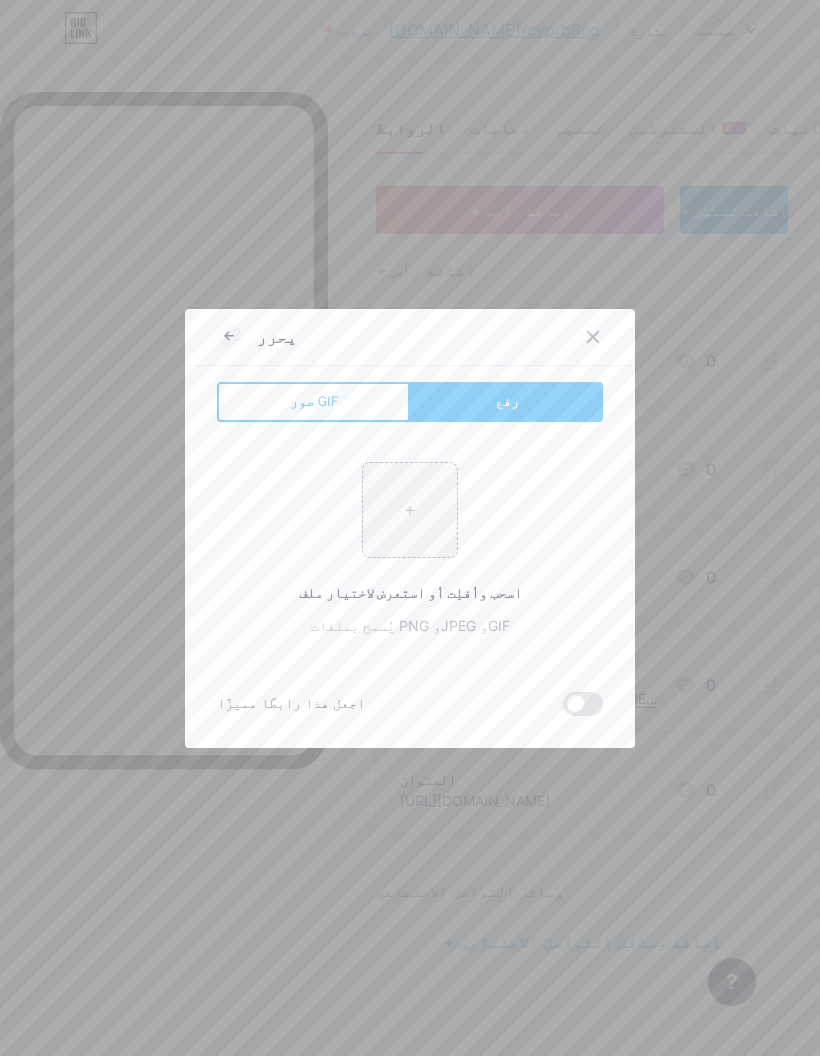 type on "C:\fakepath\IMG_0517.jpeg" 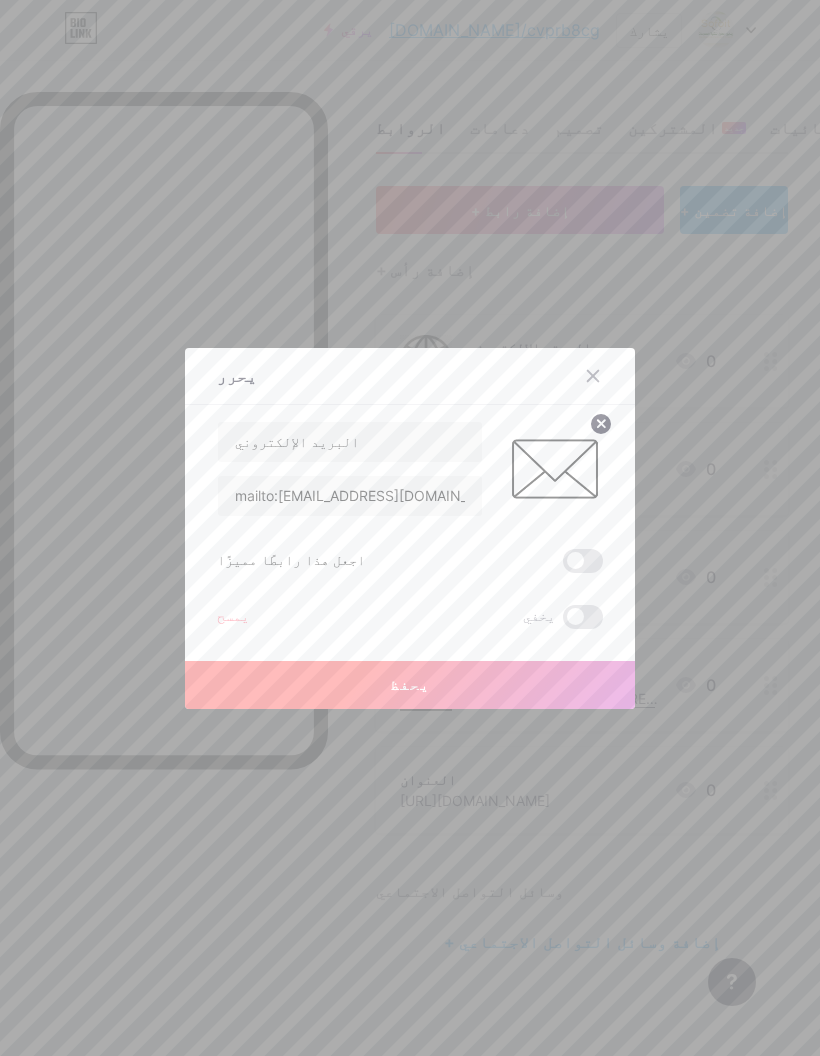 click on "يحفظ" at bounding box center [410, 685] 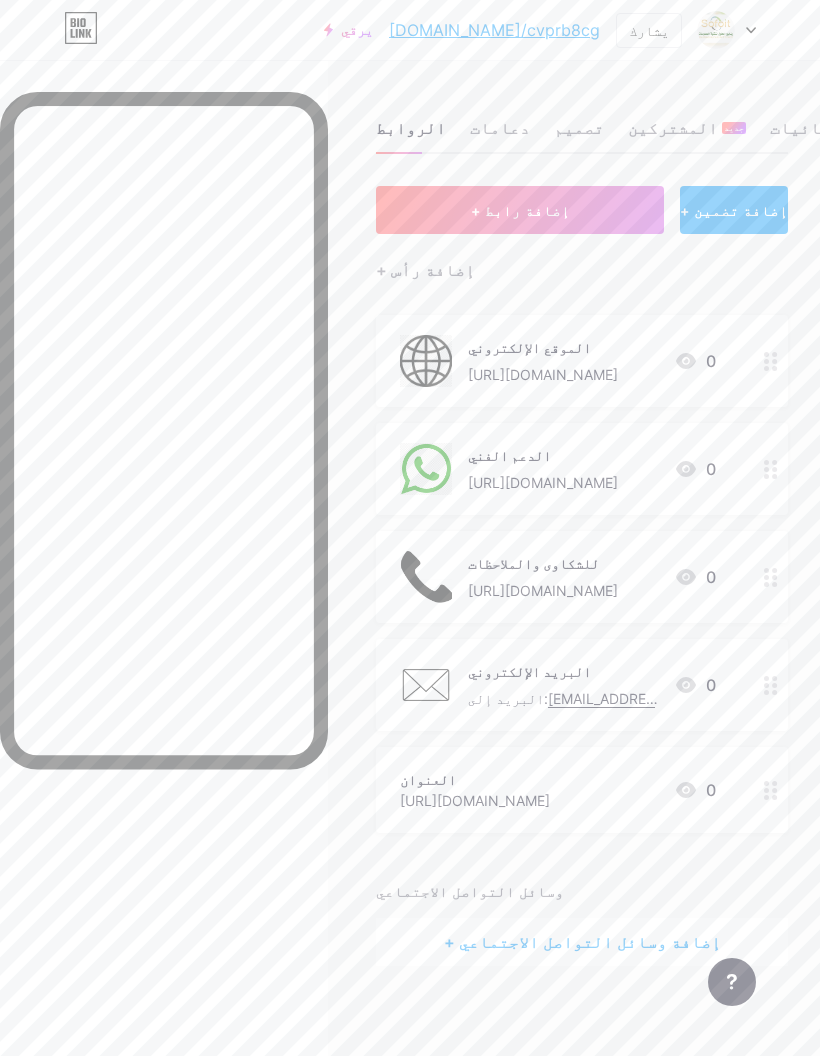 click at bounding box center [771, 790] 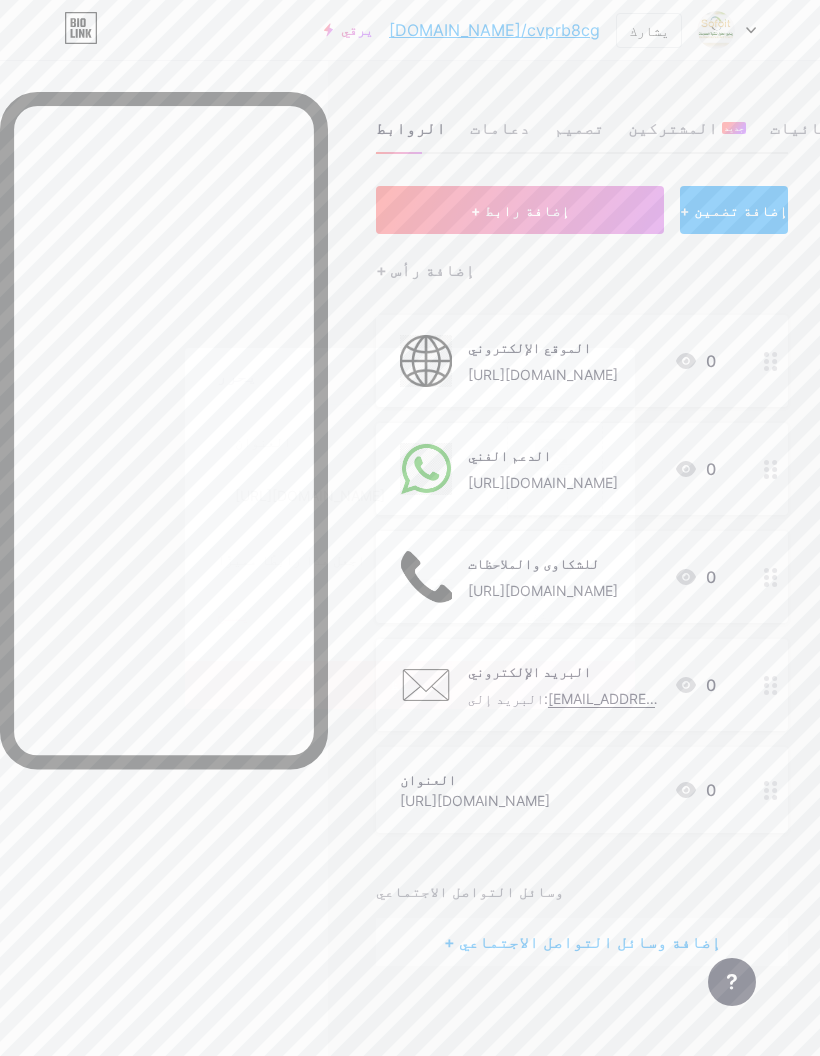 click at bounding box center [410, 528] 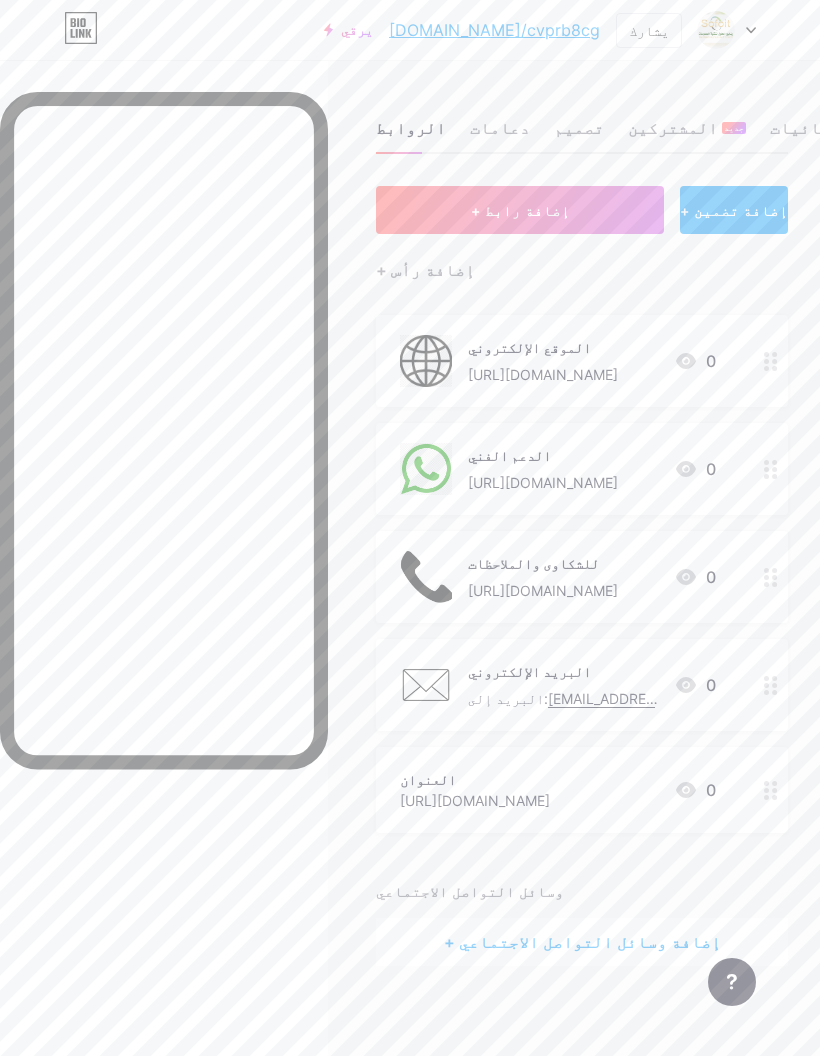 click at bounding box center (771, 790) 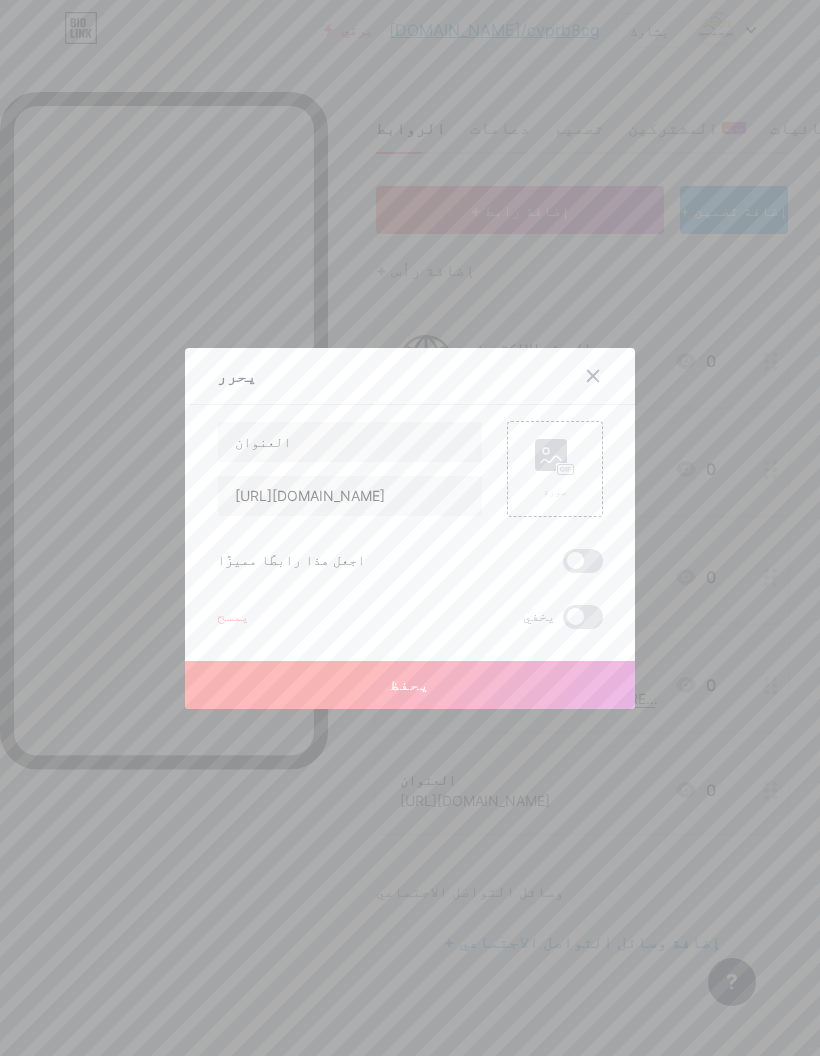 click 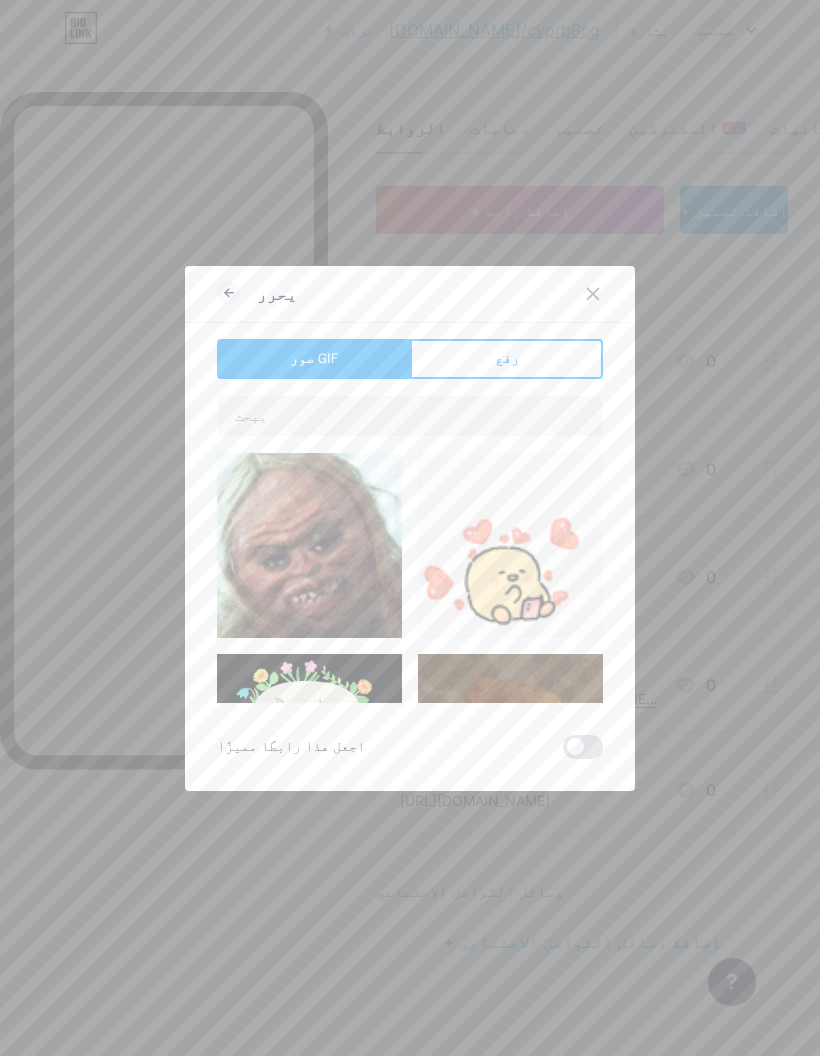 click on "رفع" at bounding box center [506, 359] 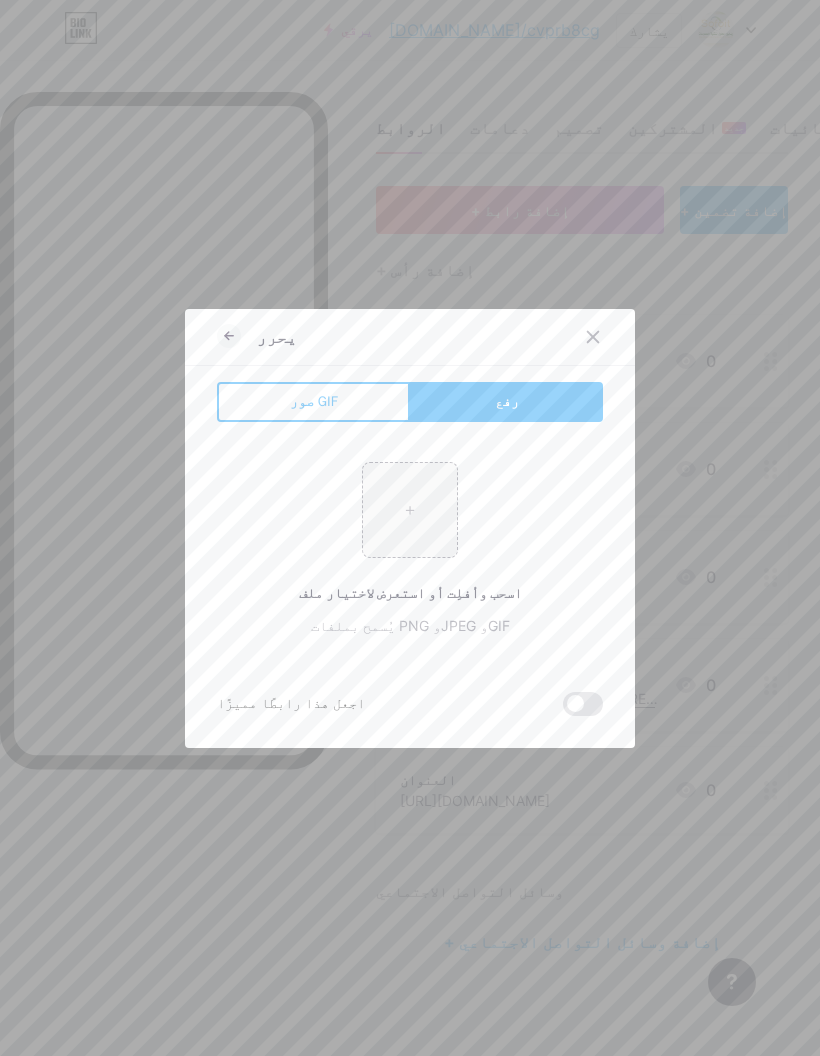 click at bounding box center [410, 510] 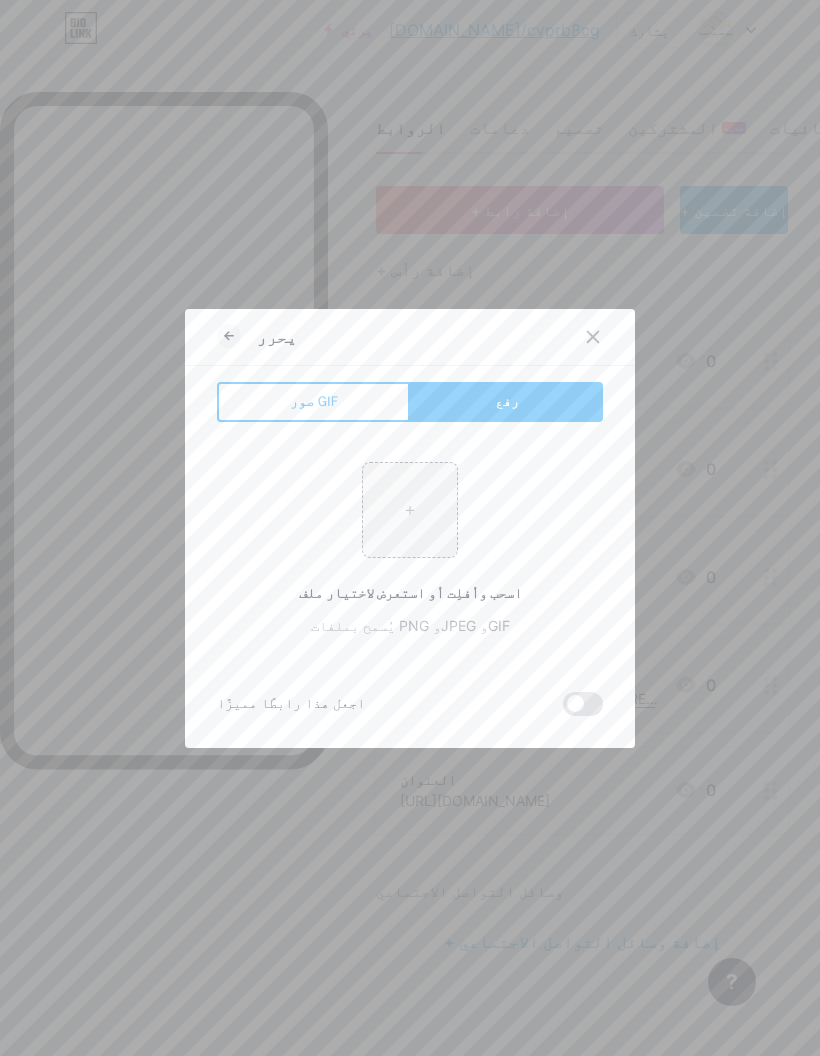 type on "C:\fakepath\IMG_0518.jpeg" 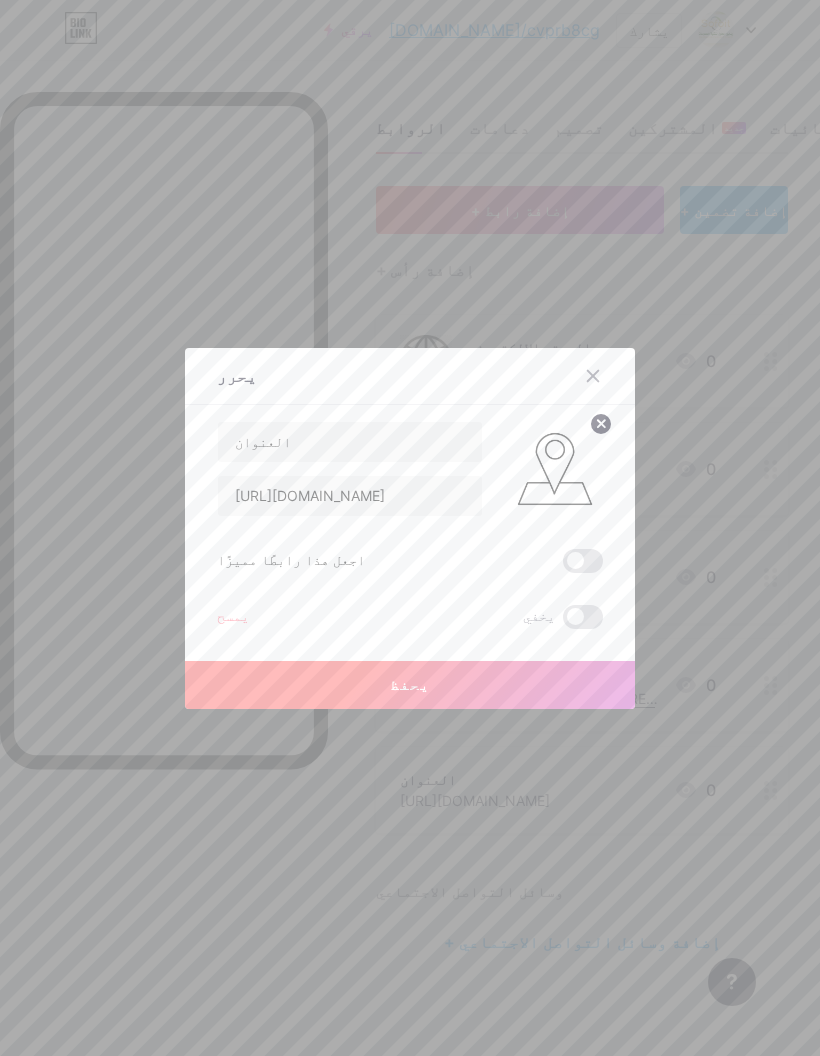 click on "يحفظ" at bounding box center (410, 685) 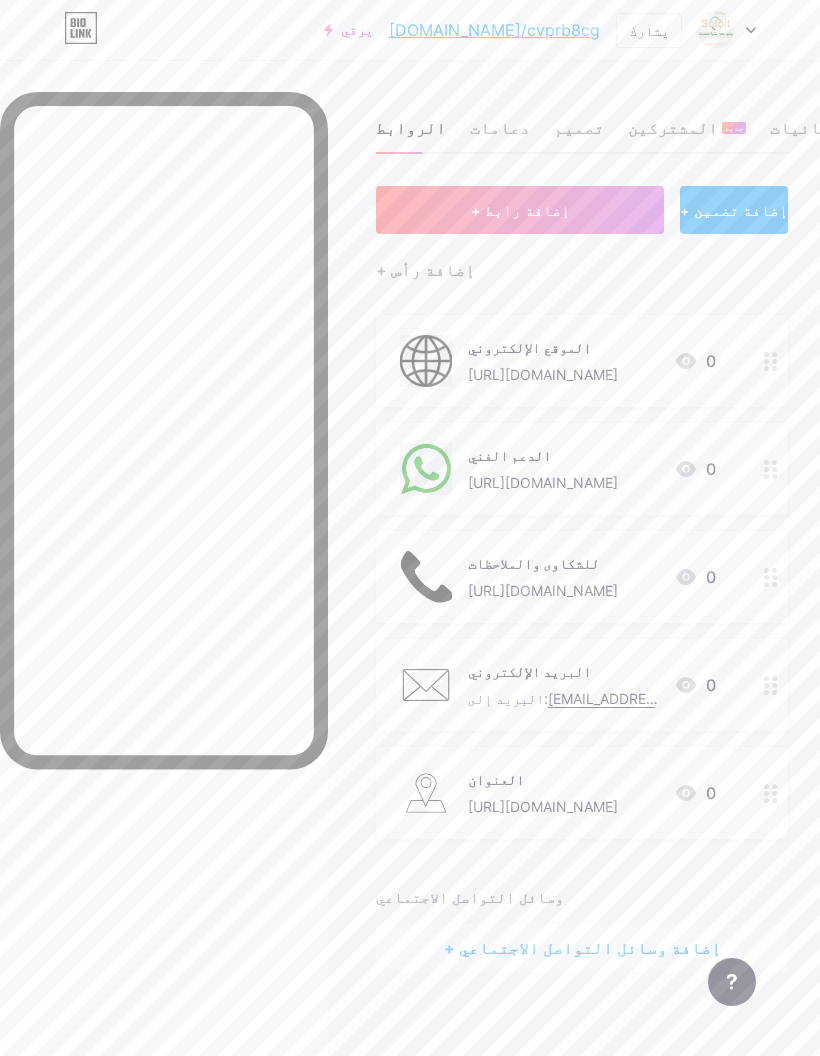 click at bounding box center (164, 604) 